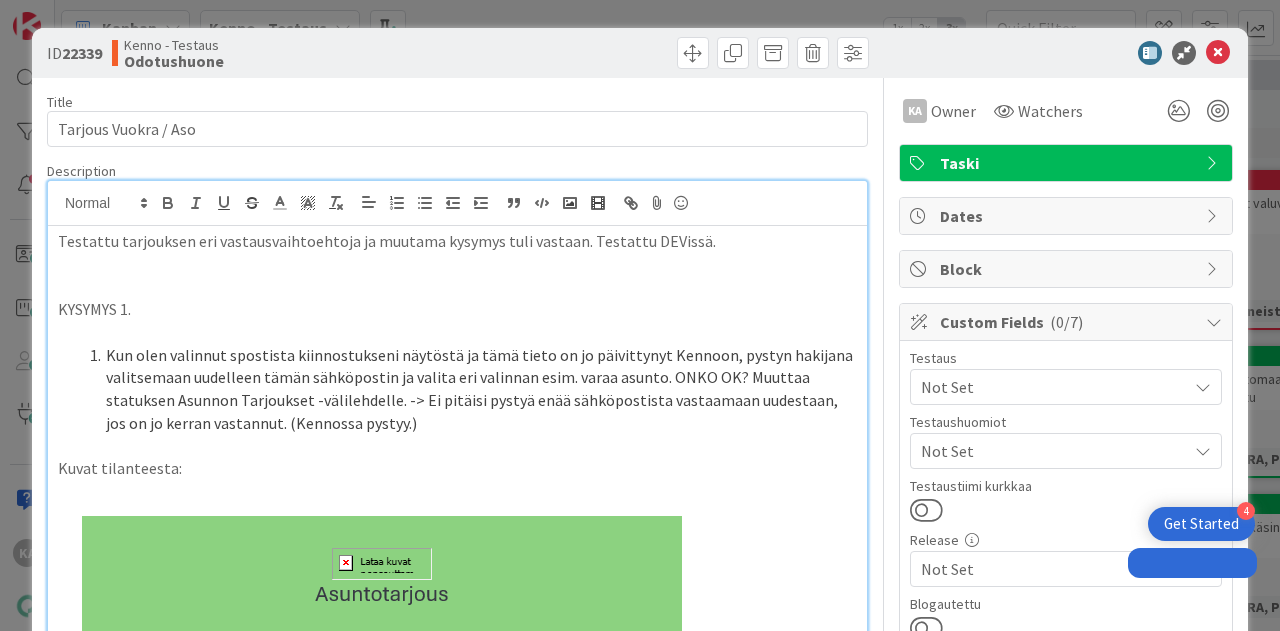 scroll, scrollTop: 0, scrollLeft: 0, axis: both 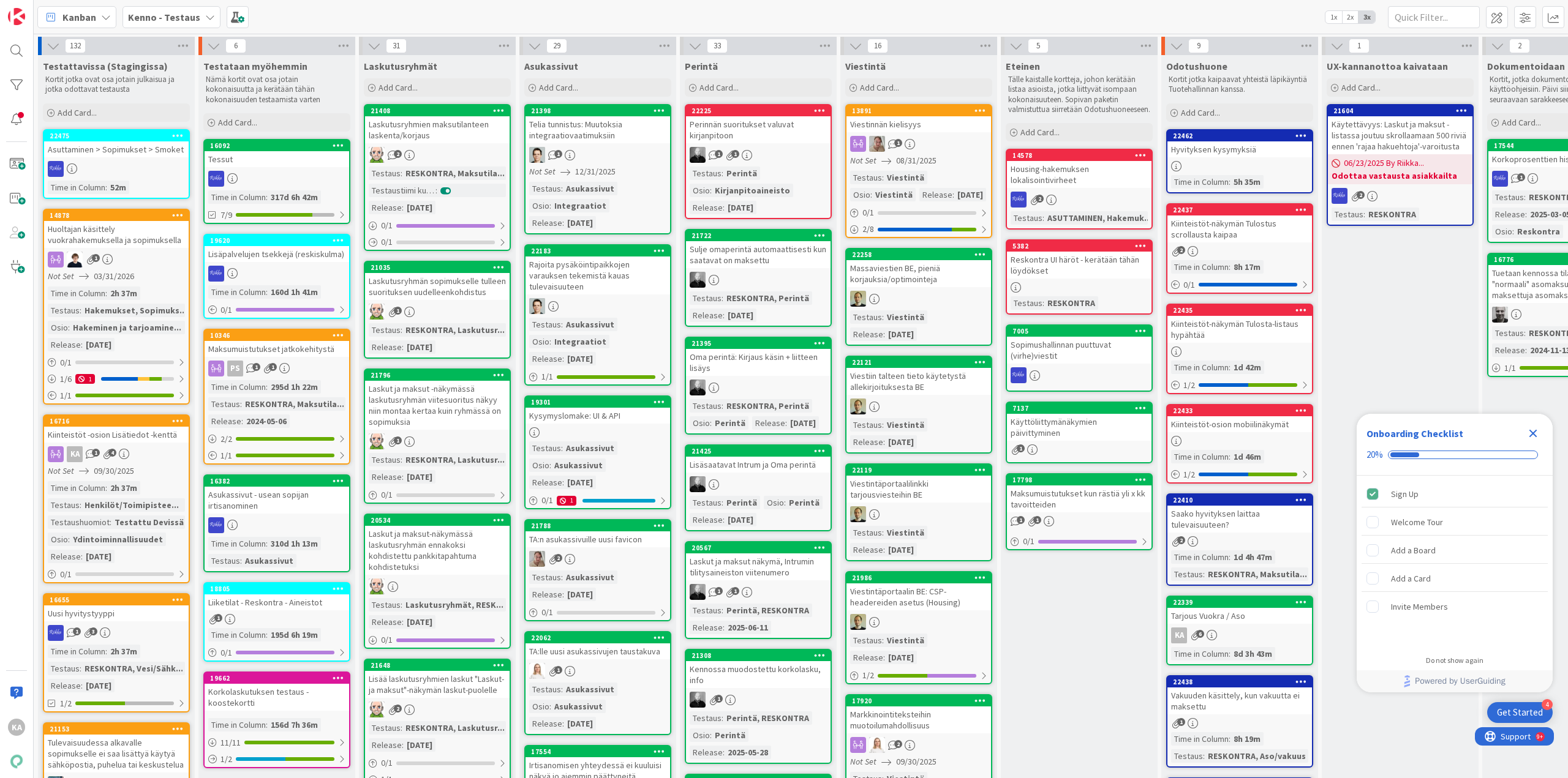click on "Kiinteistöt -osion Lisätiedot -kenttä" at bounding box center [116, 435] 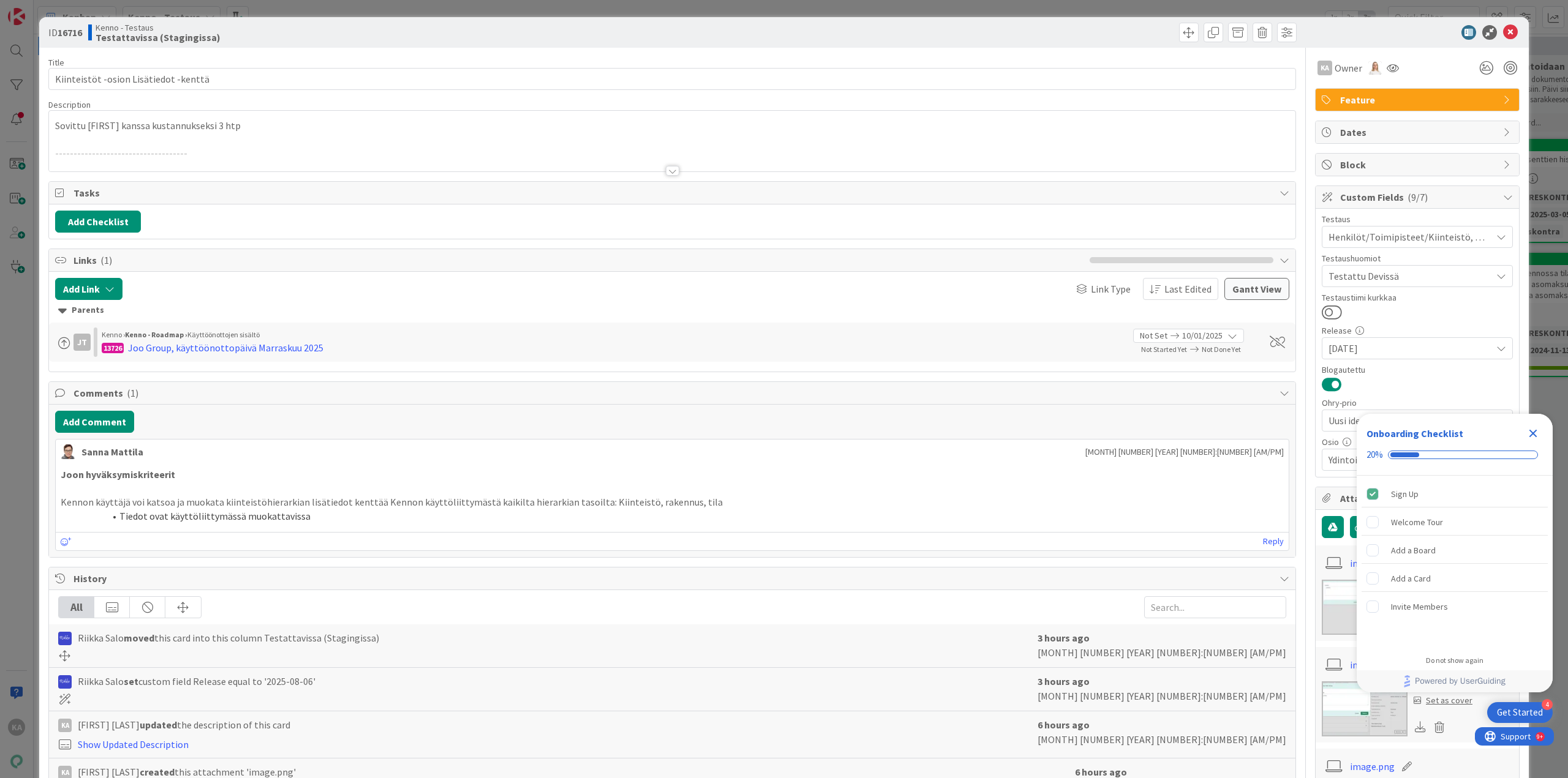 scroll, scrollTop: 0, scrollLeft: 0, axis: both 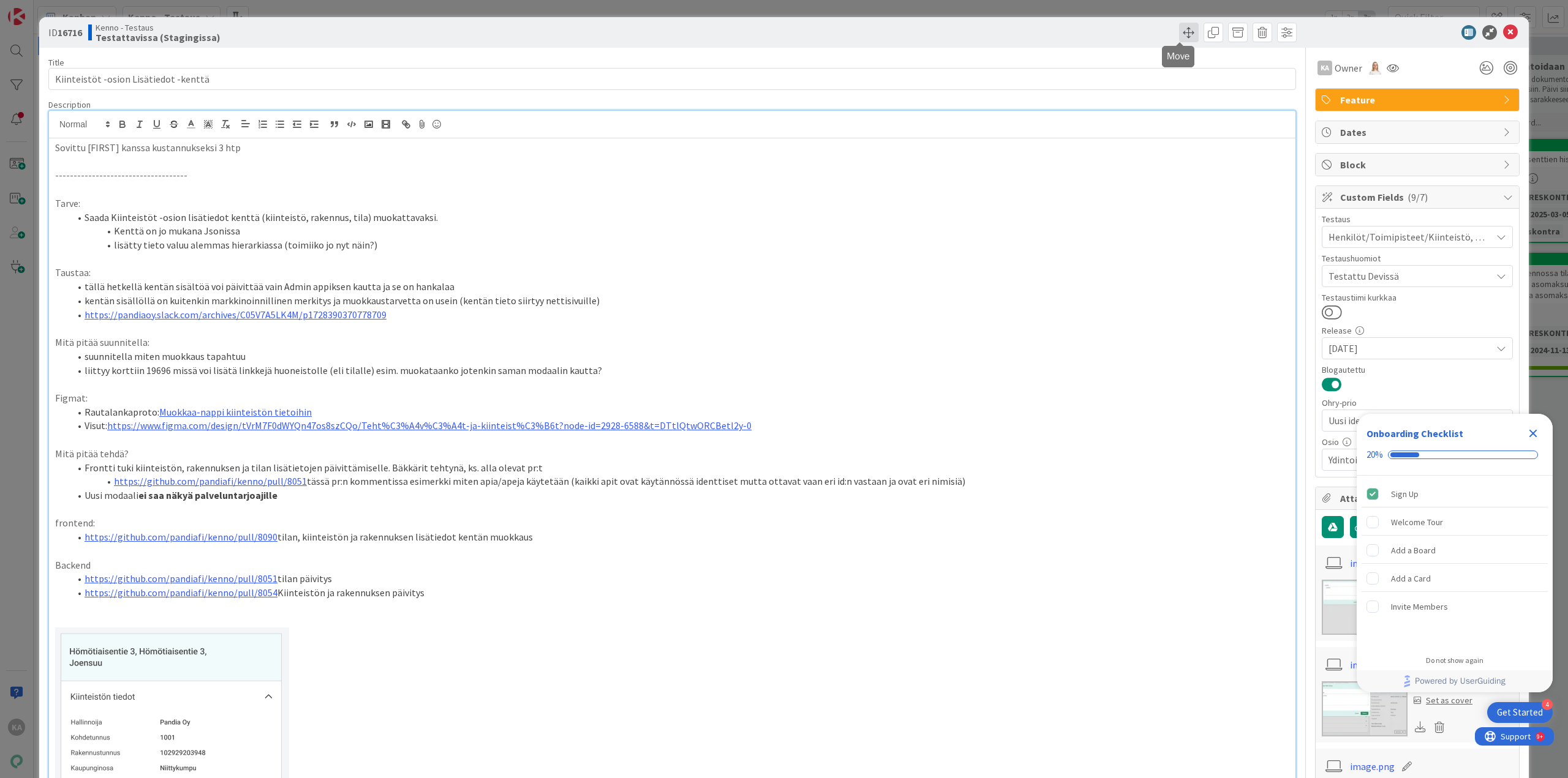 click at bounding box center [1189, 32] 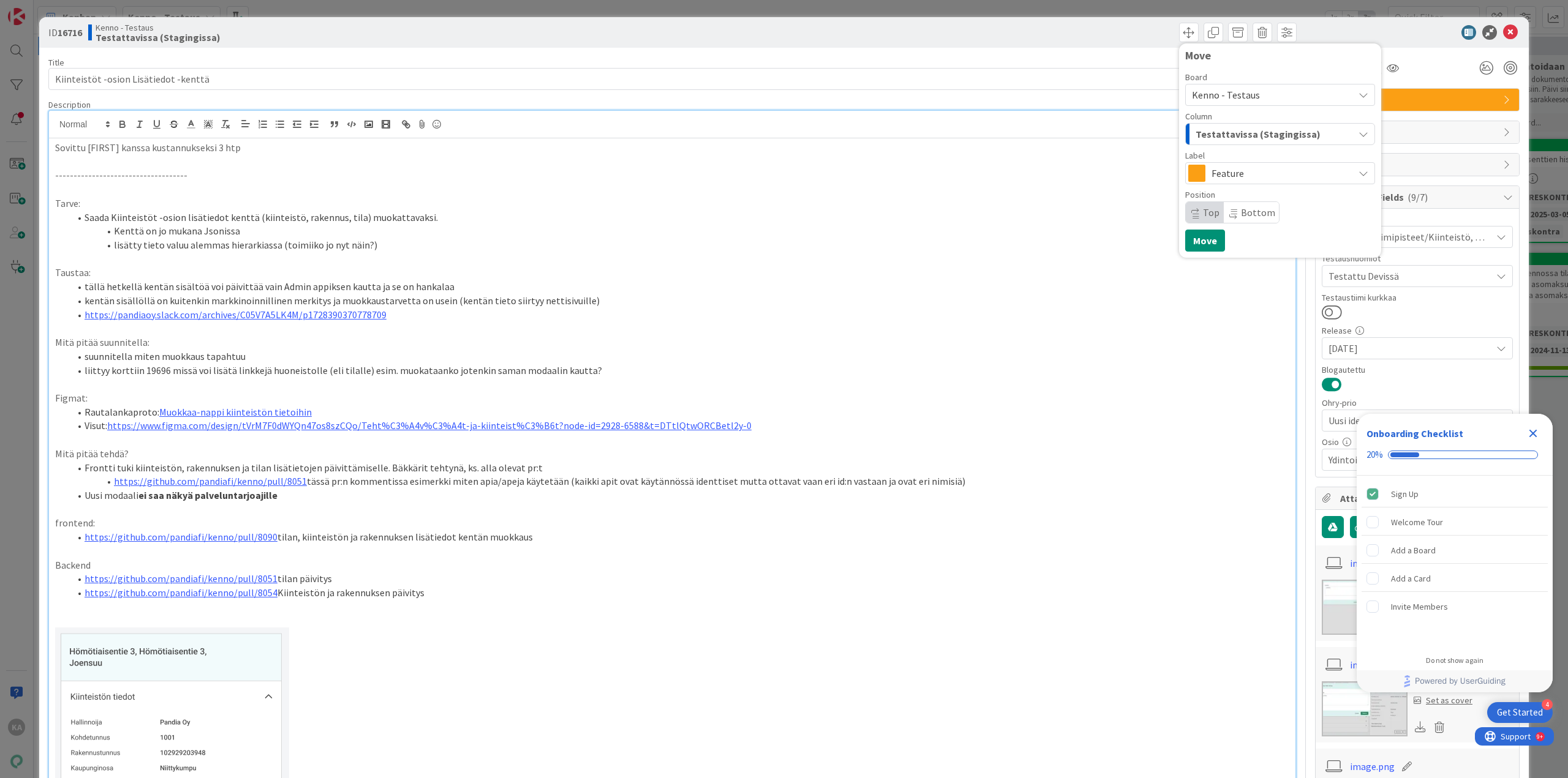 click on "Testattavissa (Stagingissa)" at bounding box center (1258, 134) 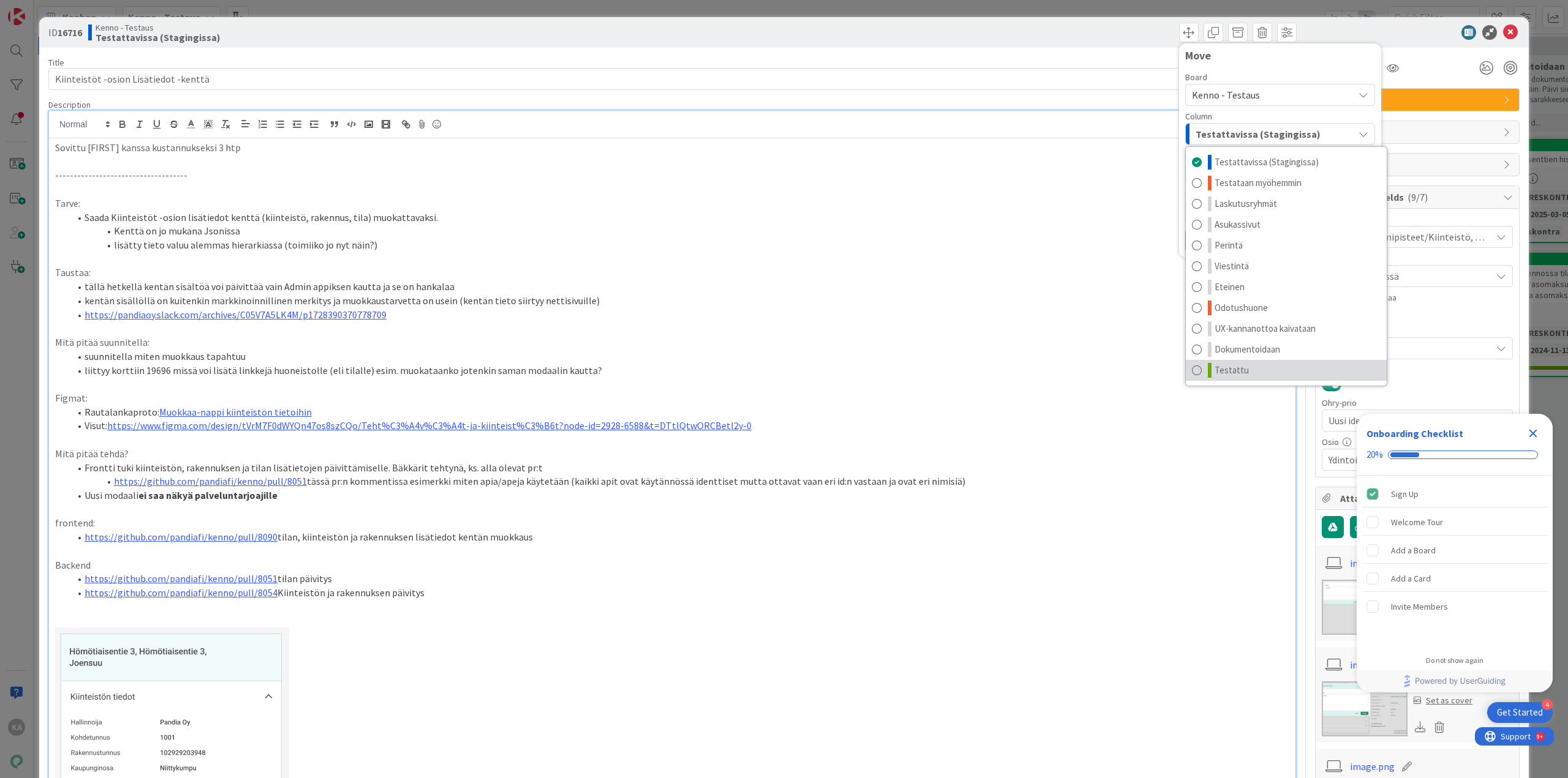 click on "Testattu" at bounding box center (1232, 370) 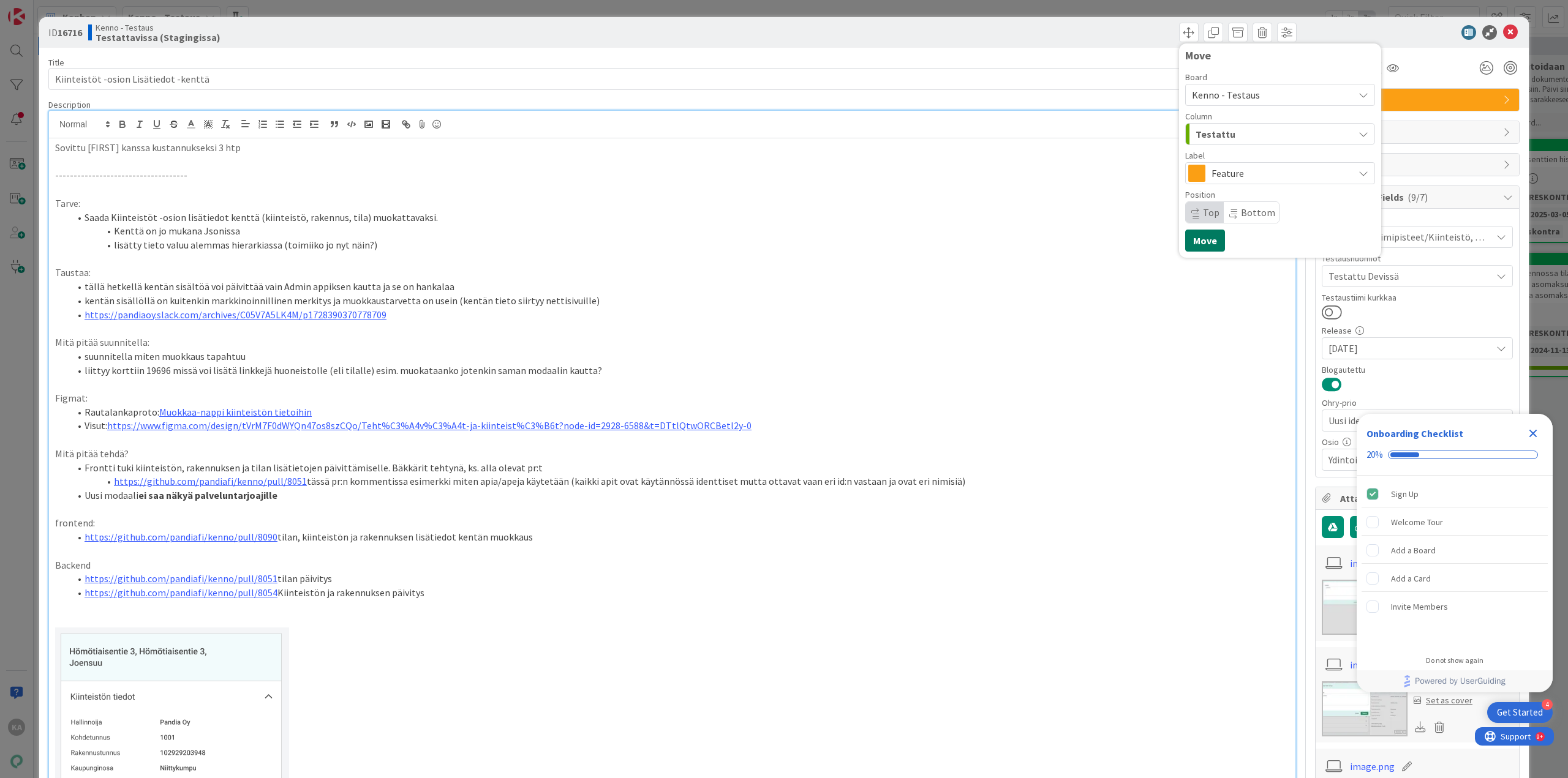 click on "Move" at bounding box center [1205, 241] 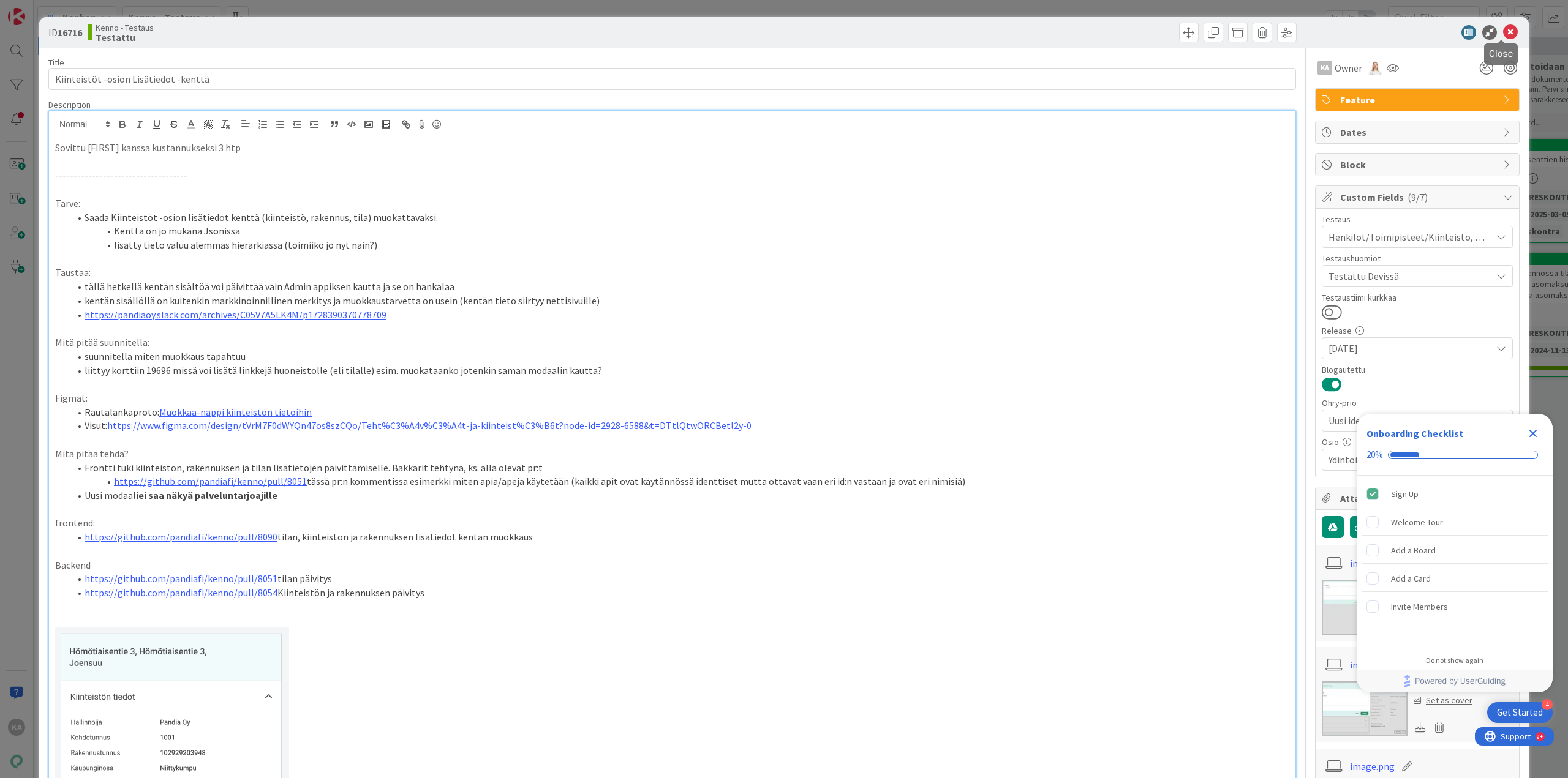 click at bounding box center (1510, 32) 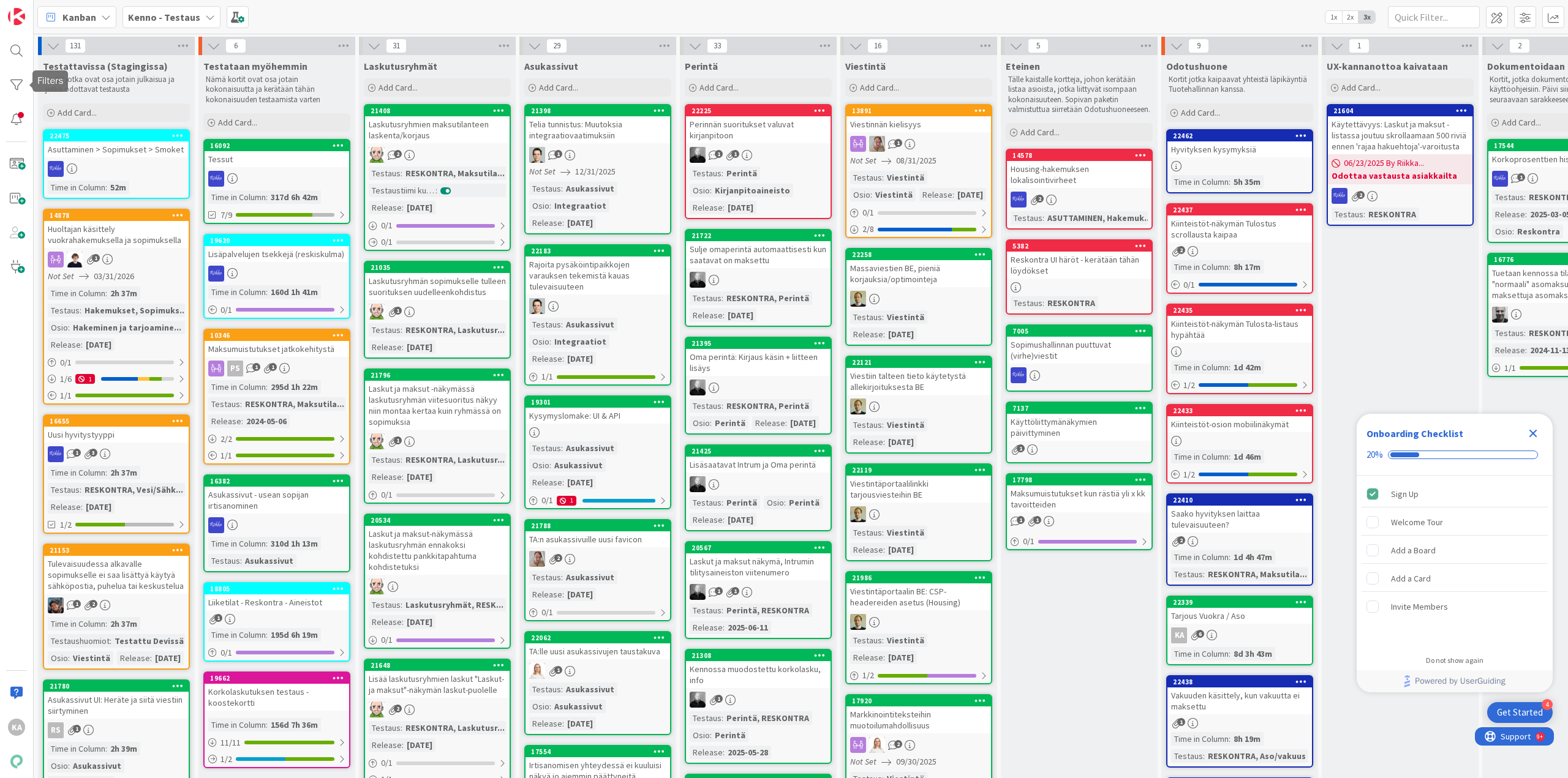 scroll, scrollTop: 0, scrollLeft: 0, axis: both 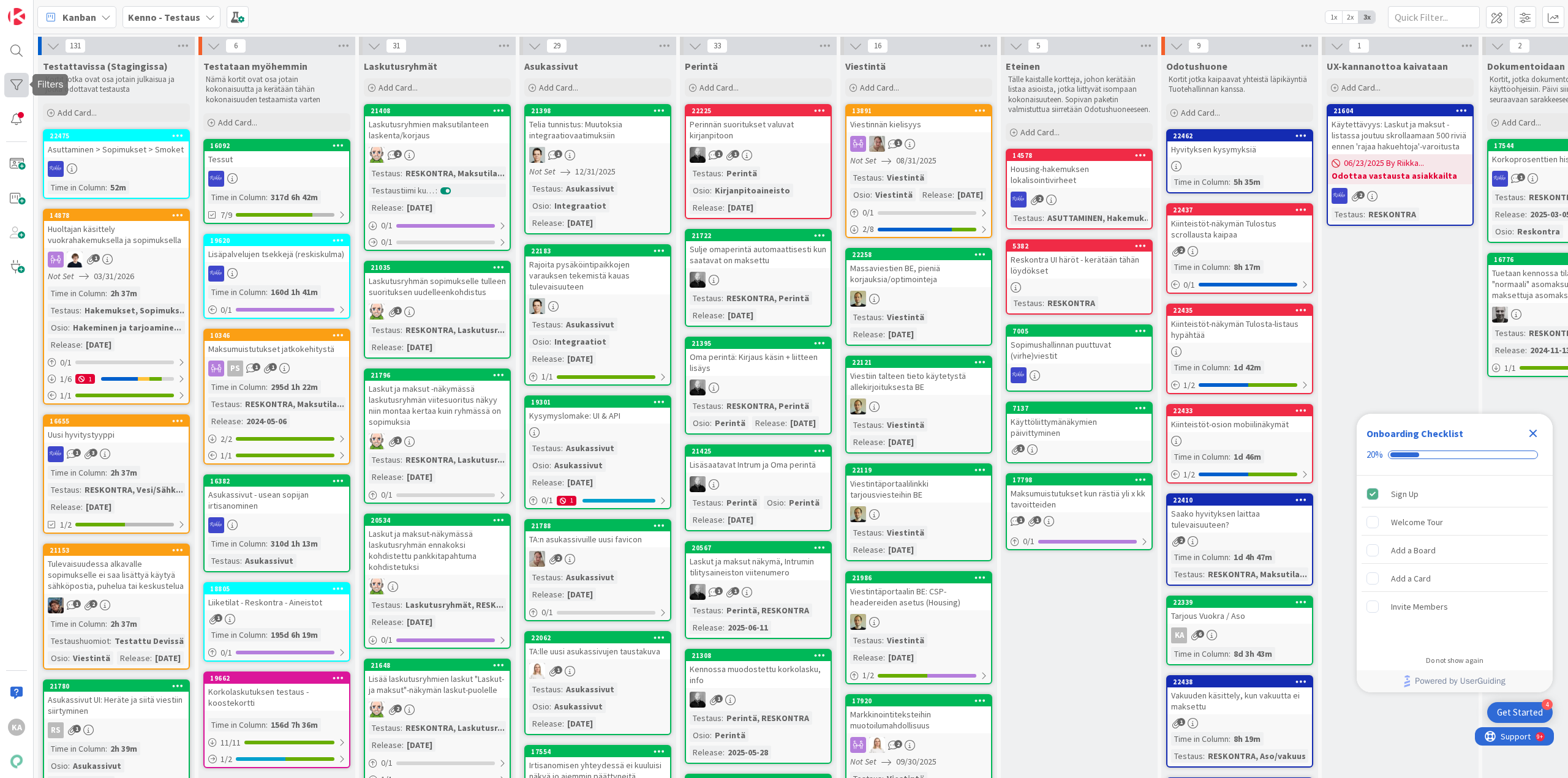 click at bounding box center (17, 85) 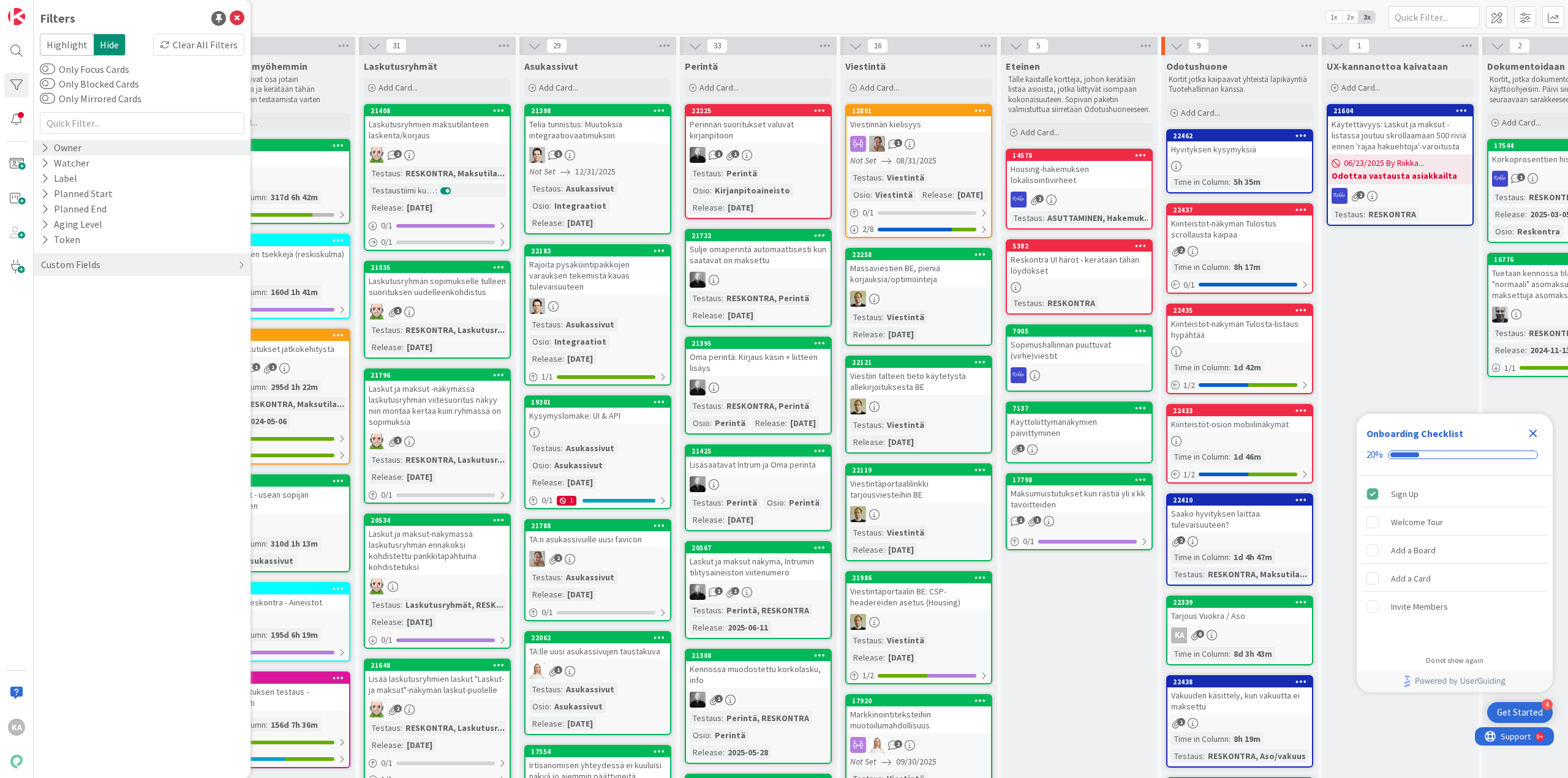 click on "Owner" at bounding box center [61, 148] 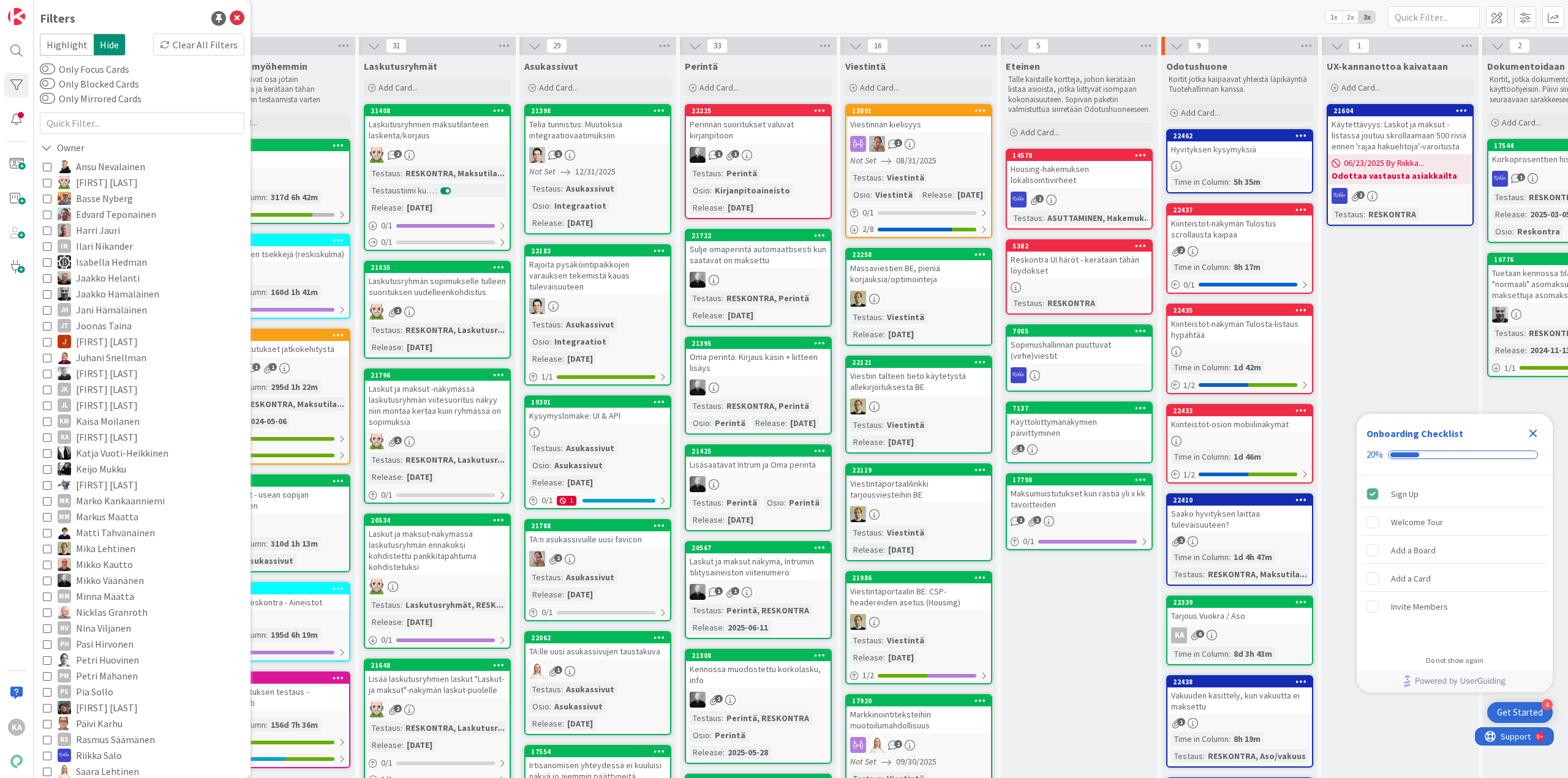 click on "[FIRST] [LAST]" at bounding box center [107, 437] 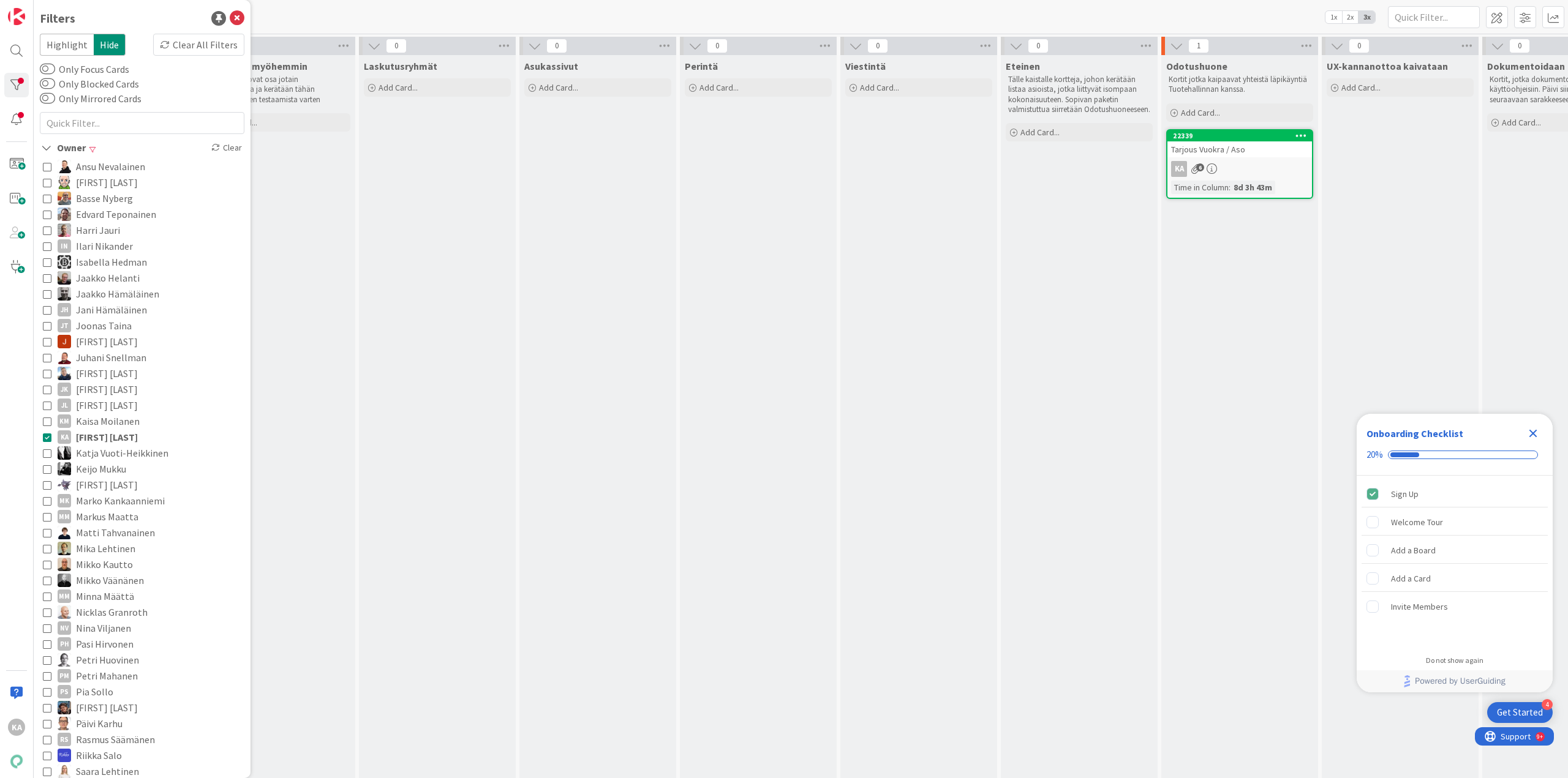 click on "Kanban Kenno - Testaus 1x 2x 3x" at bounding box center (801, 17) 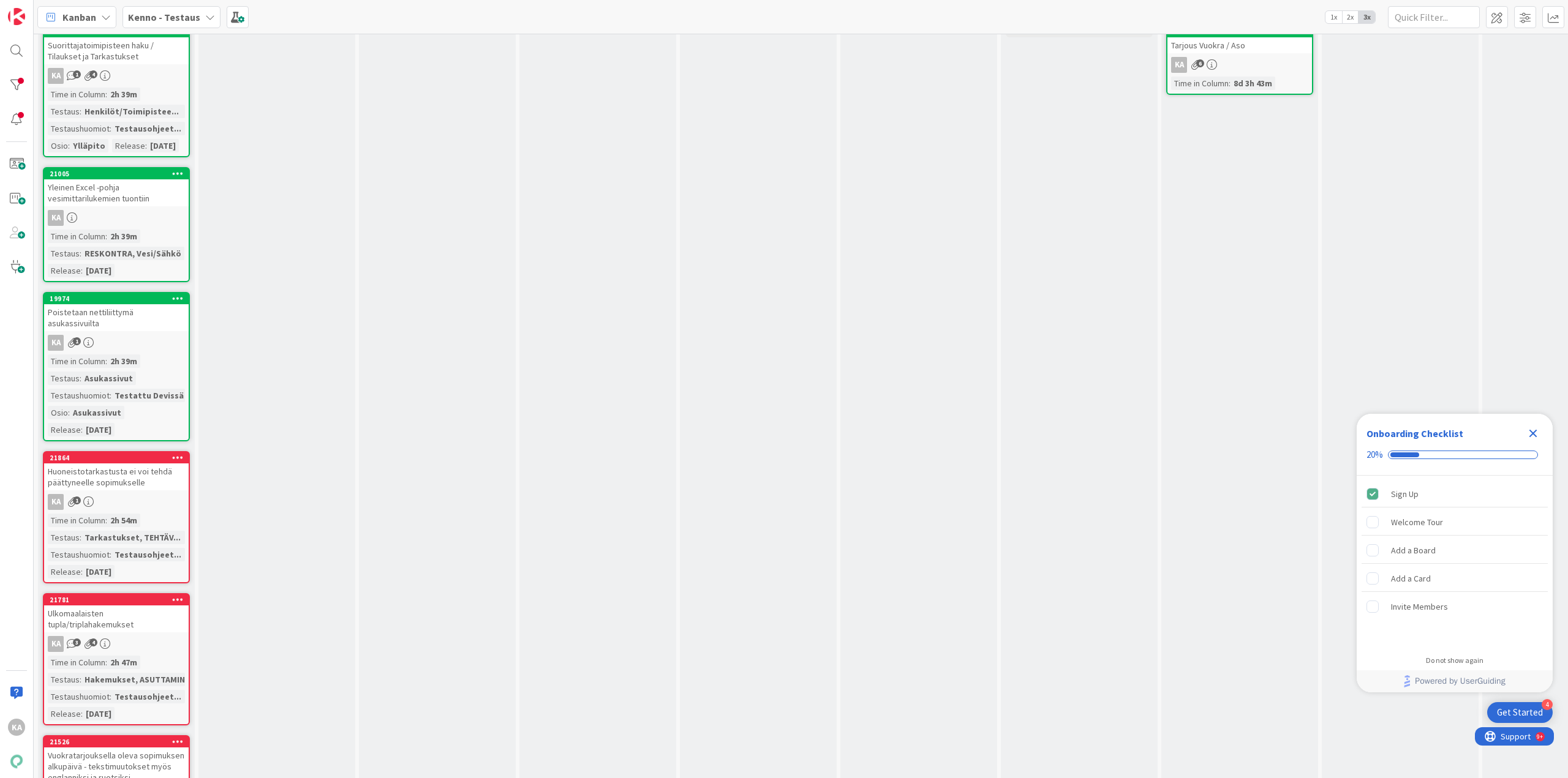scroll, scrollTop: 0, scrollLeft: 0, axis: both 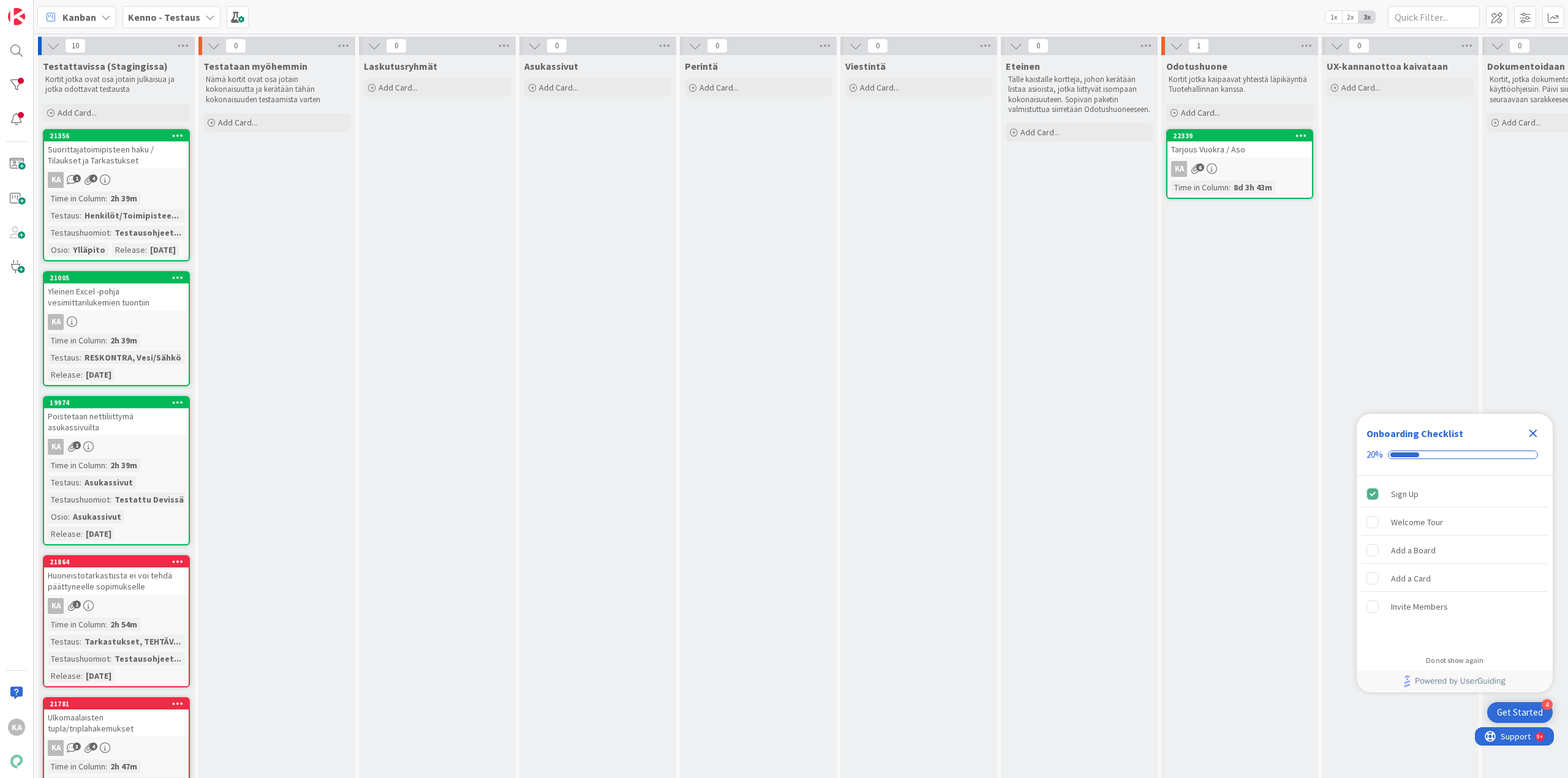 click on "Suorittajatoimipisteen haku / Tilaukset ja Tarkastukset" at bounding box center (116, 155) 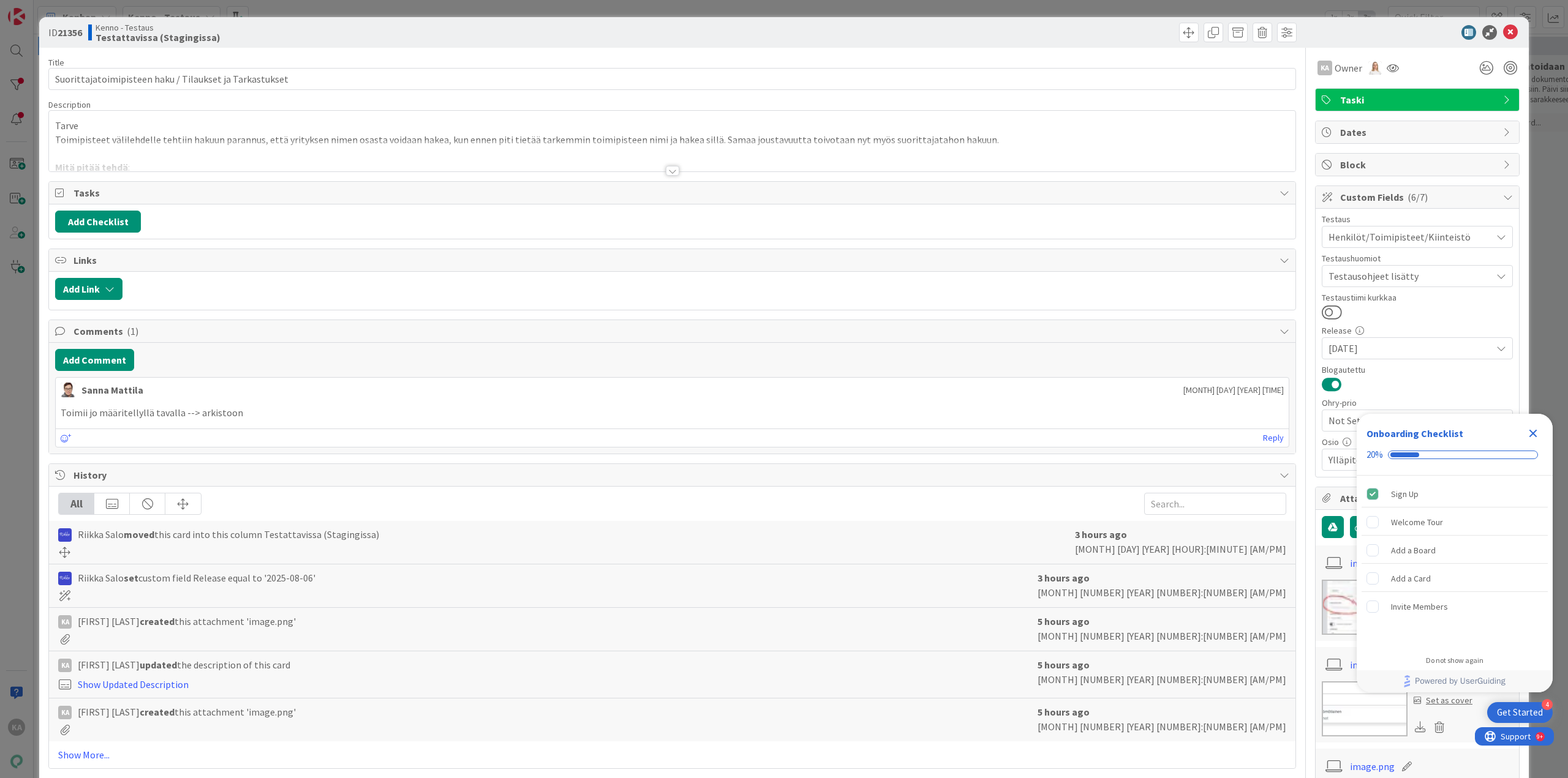 scroll, scrollTop: 0, scrollLeft: 0, axis: both 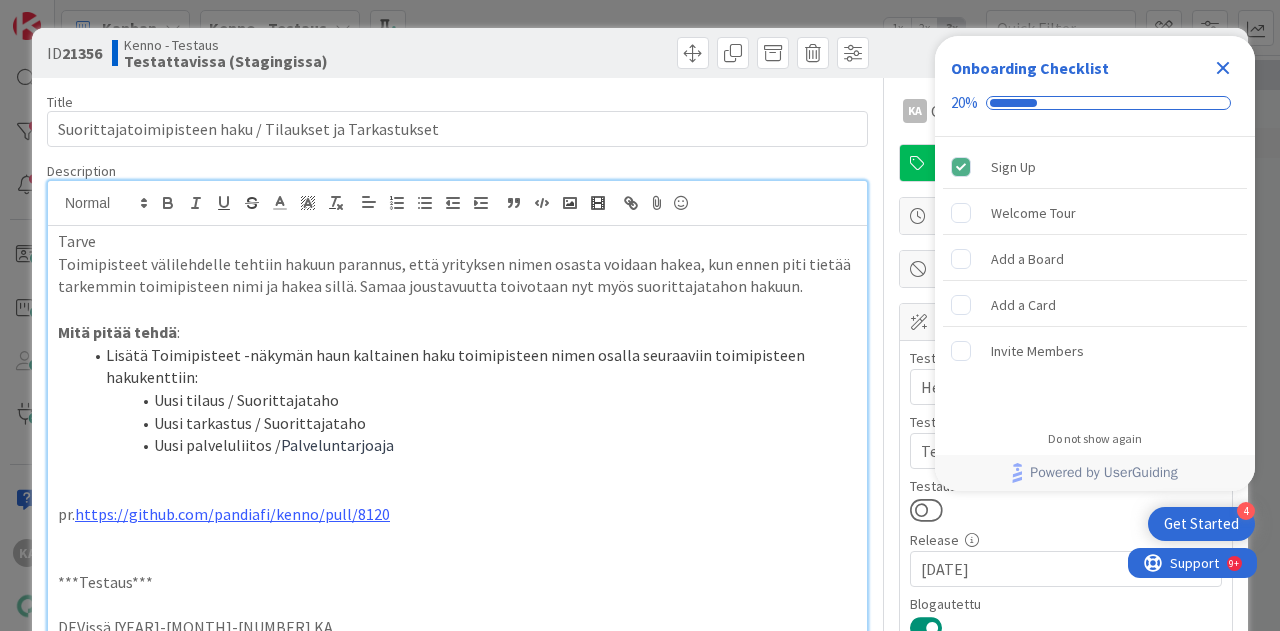 click 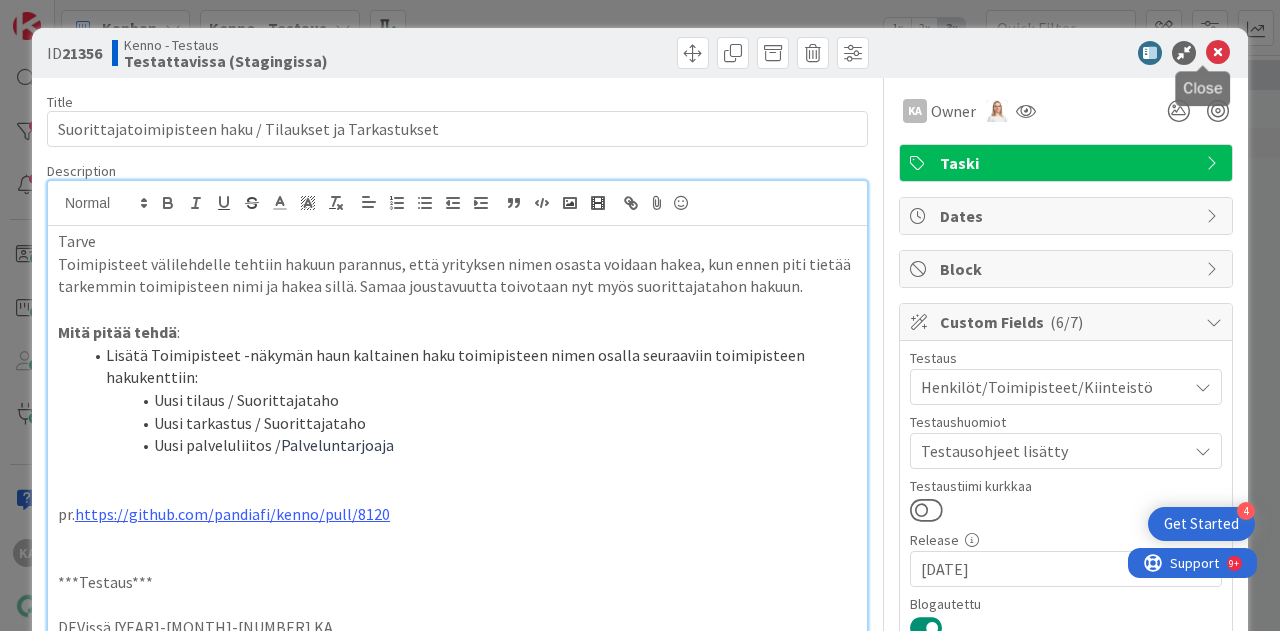 scroll, scrollTop: 0, scrollLeft: 0, axis: both 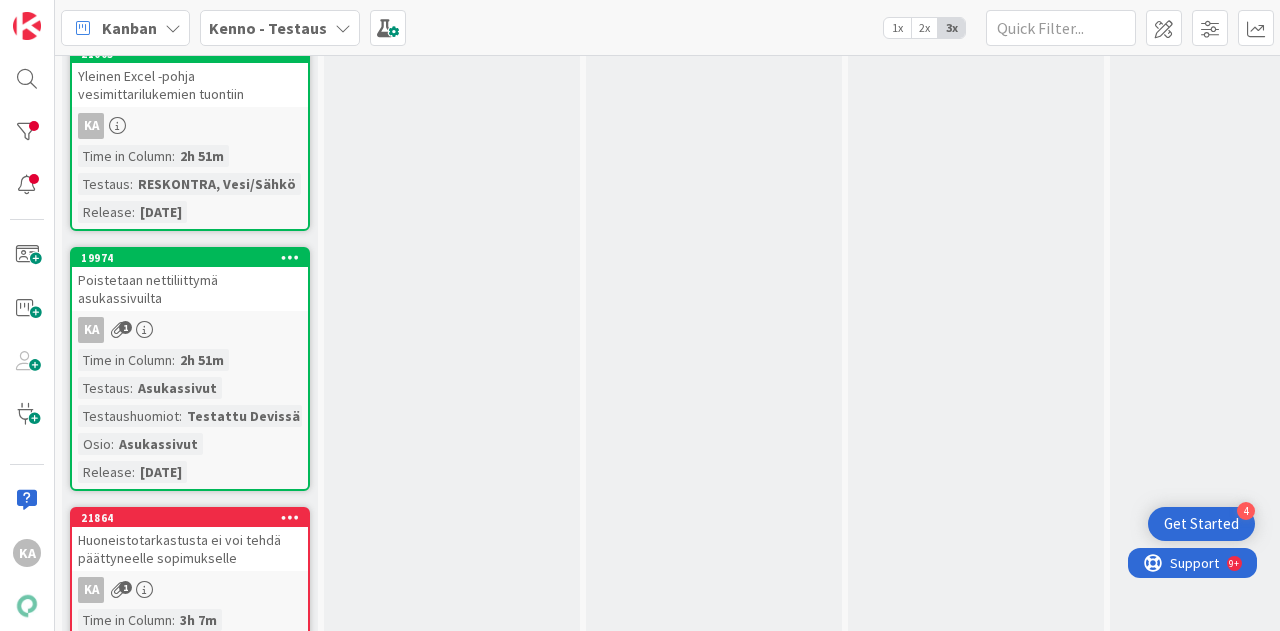 click on "Poistetaan nettiliittymä asukassivuilta" at bounding box center [190, 289] 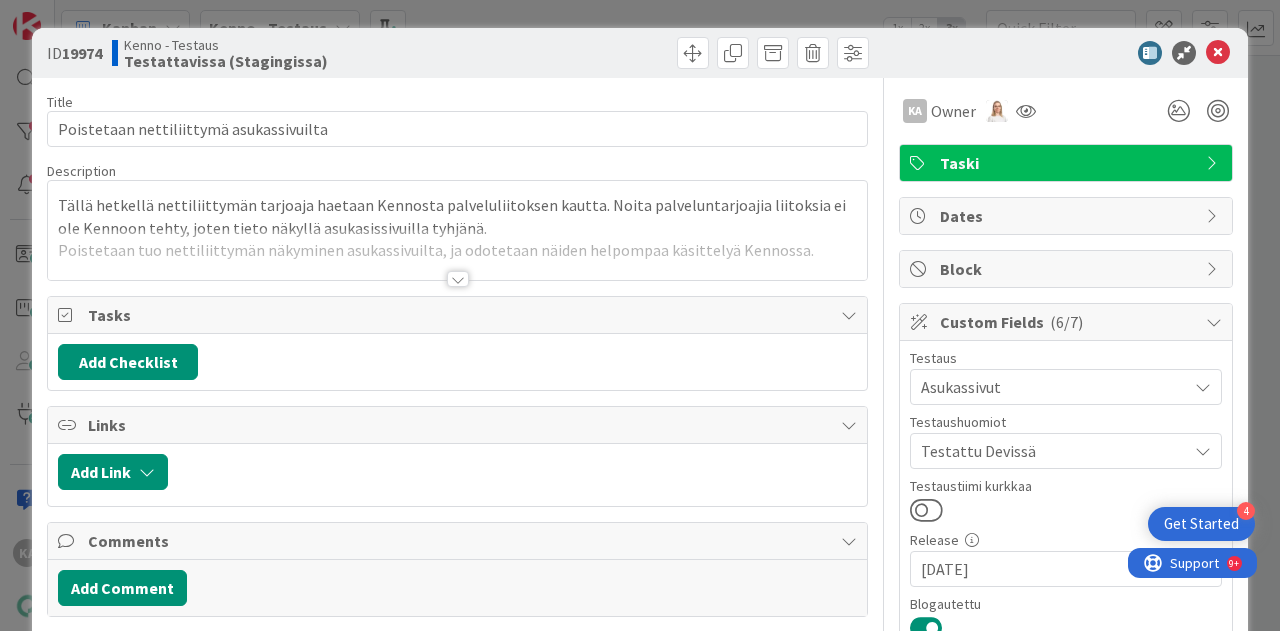 scroll, scrollTop: 0, scrollLeft: 0, axis: both 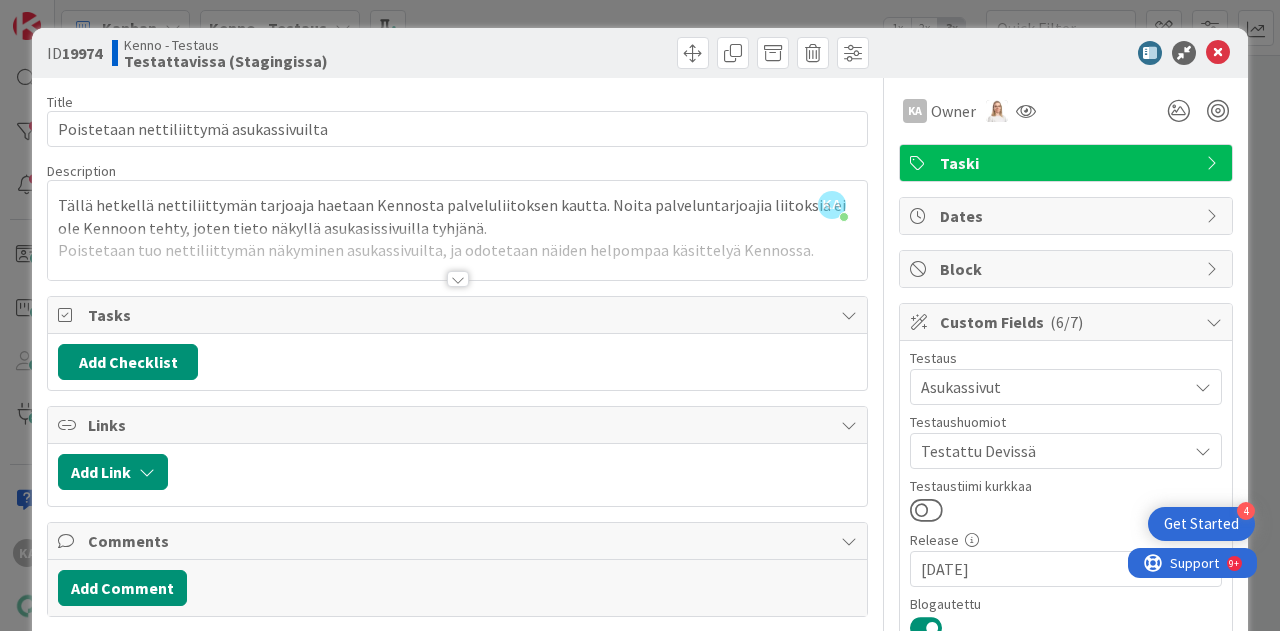 click at bounding box center [458, 279] 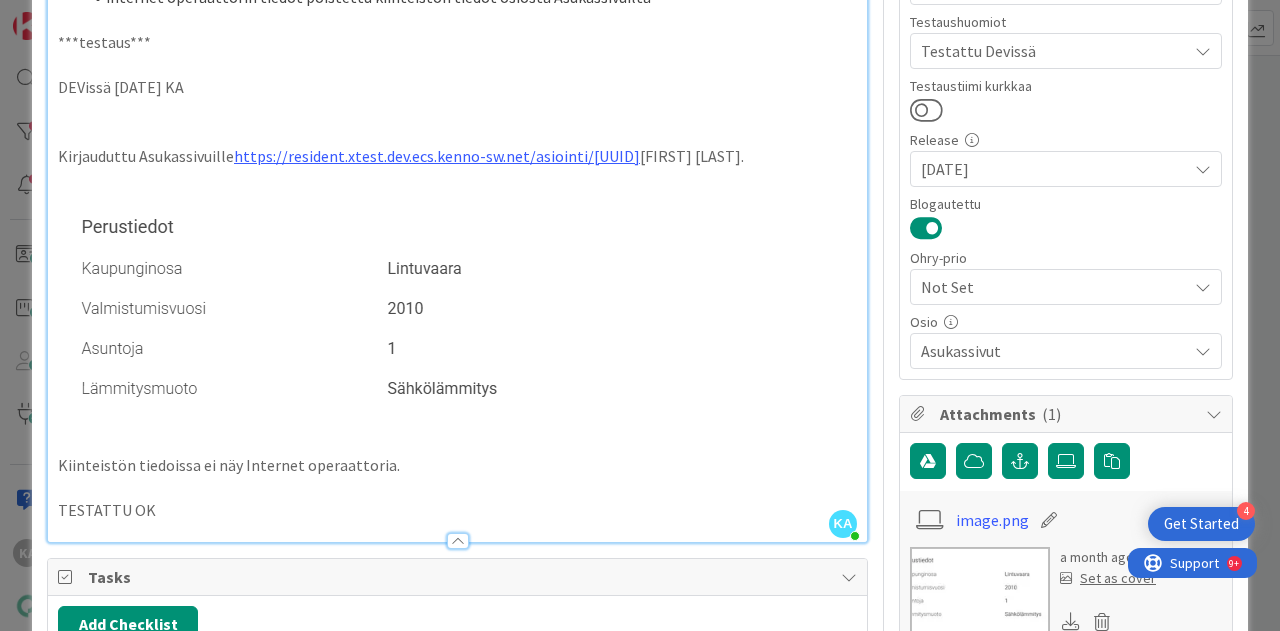 scroll, scrollTop: 0, scrollLeft: 0, axis: both 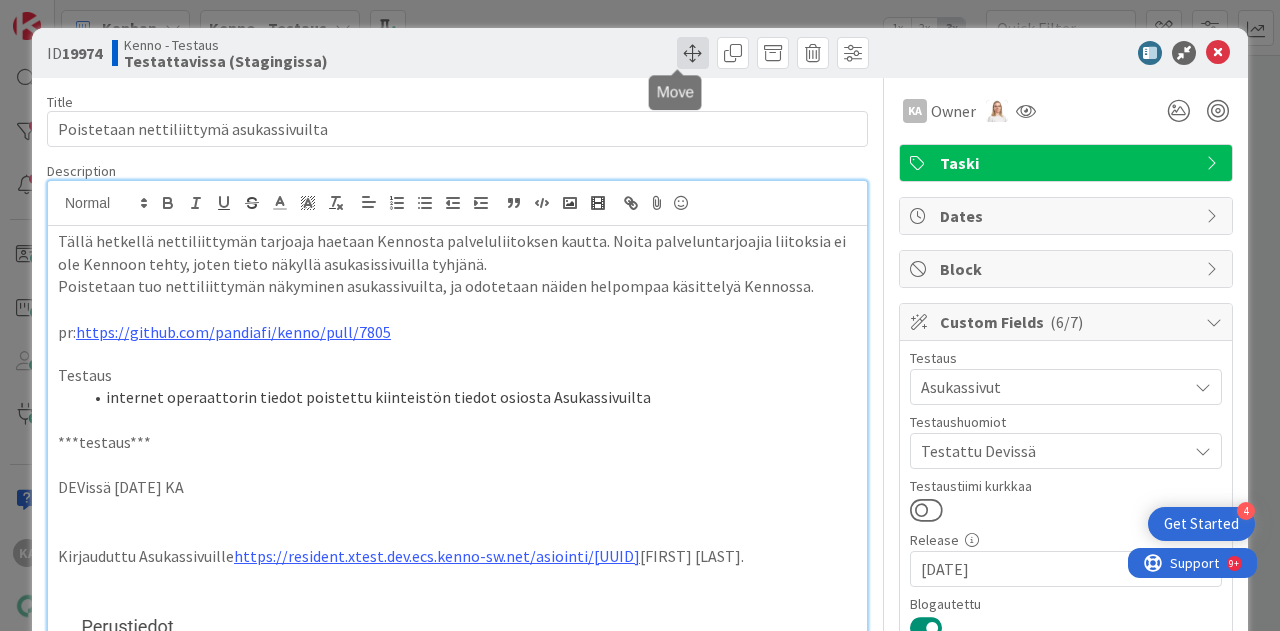 click at bounding box center (693, 53) 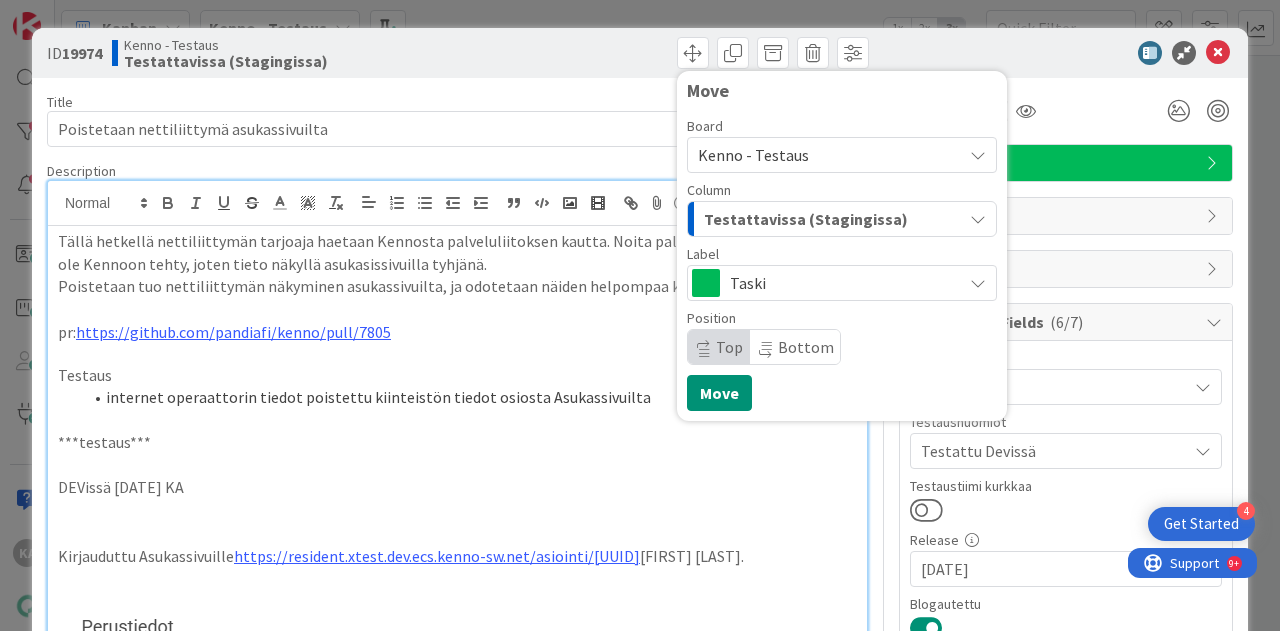 click on "Testattavissa (Stagingissa)" at bounding box center (806, 219) 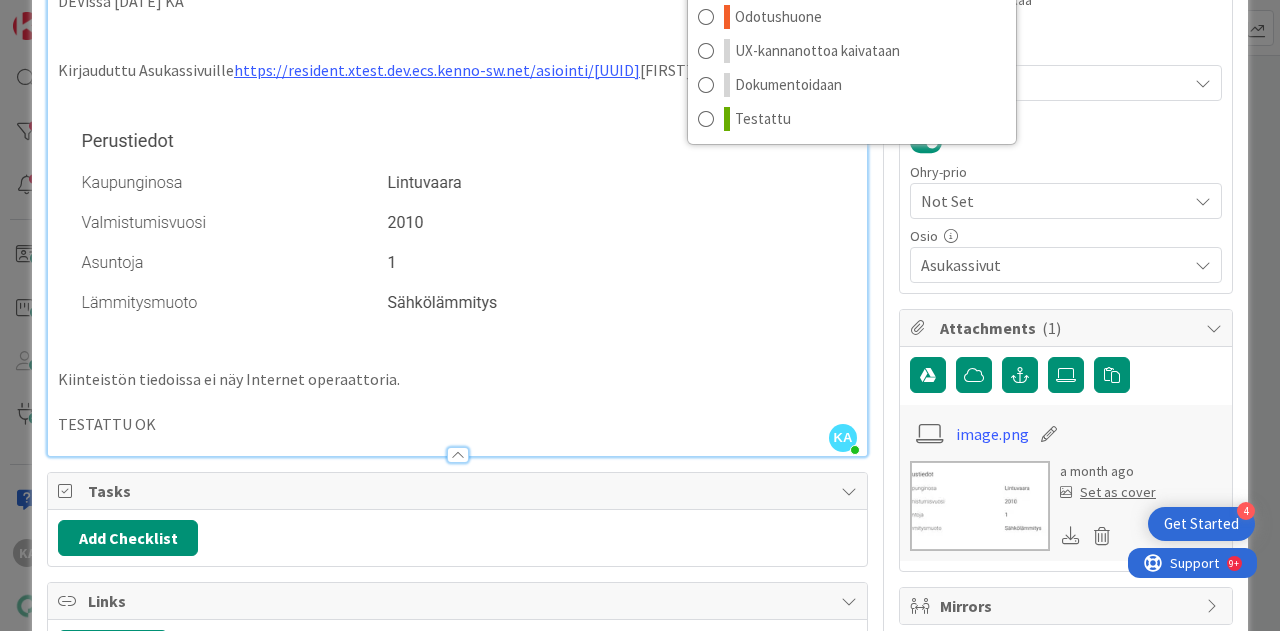 scroll, scrollTop: 500, scrollLeft: 0, axis: vertical 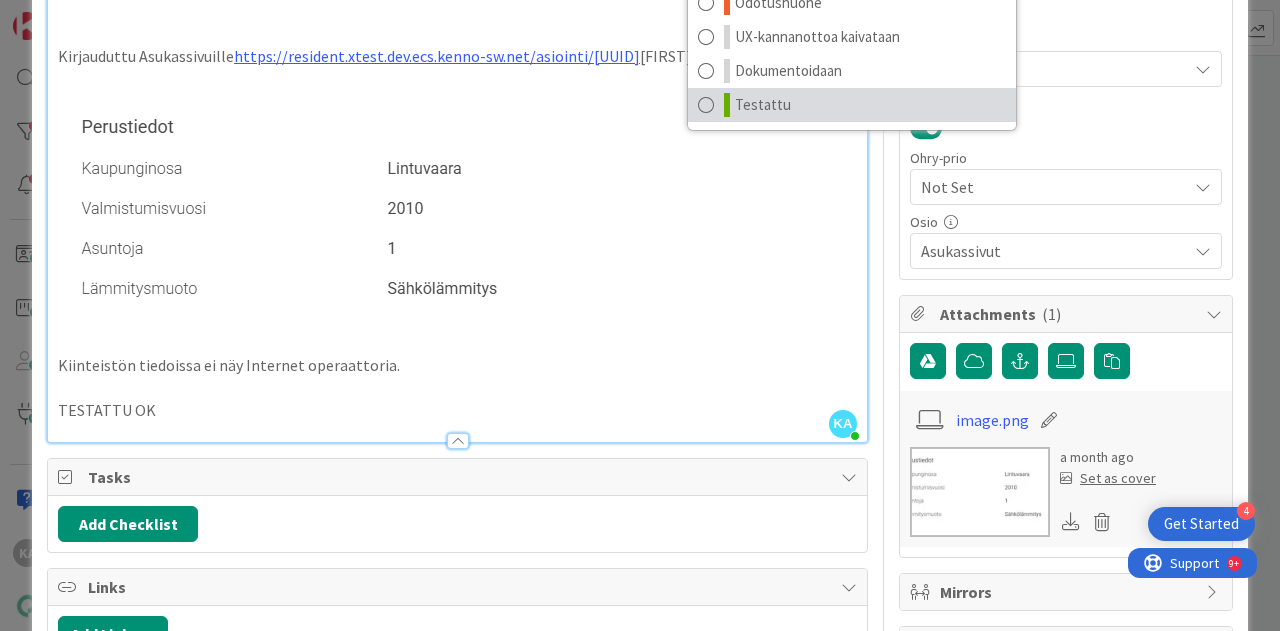 click on "Testattu" at bounding box center (852, 105) 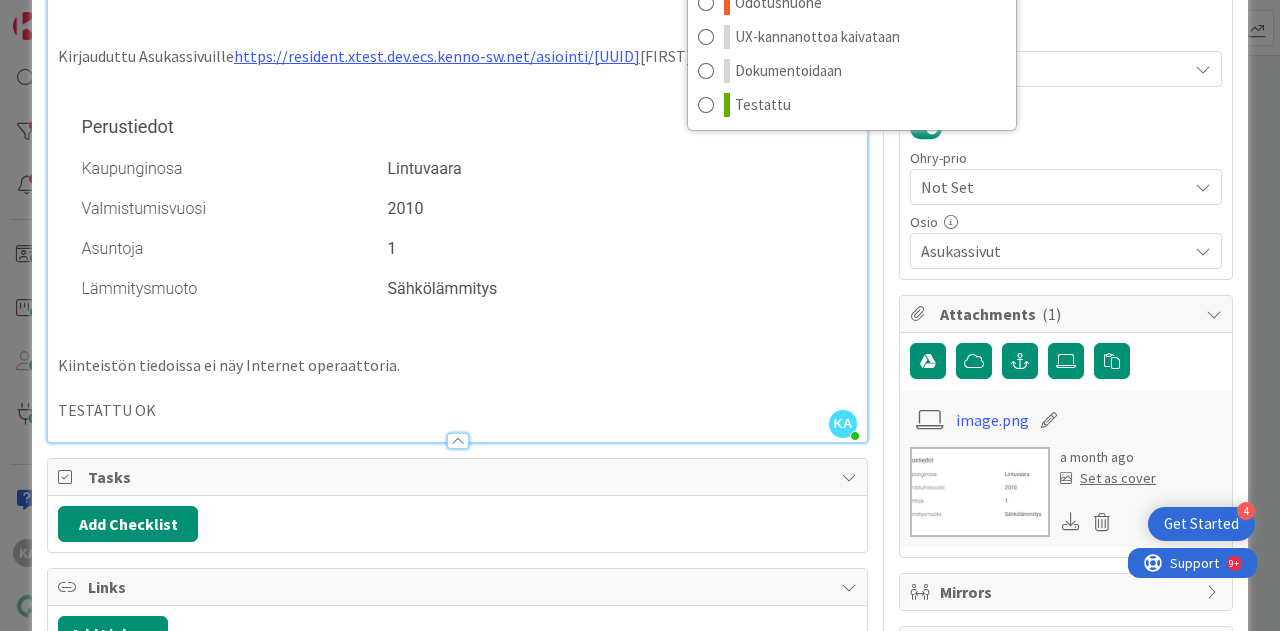 scroll, scrollTop: 0, scrollLeft: 0, axis: both 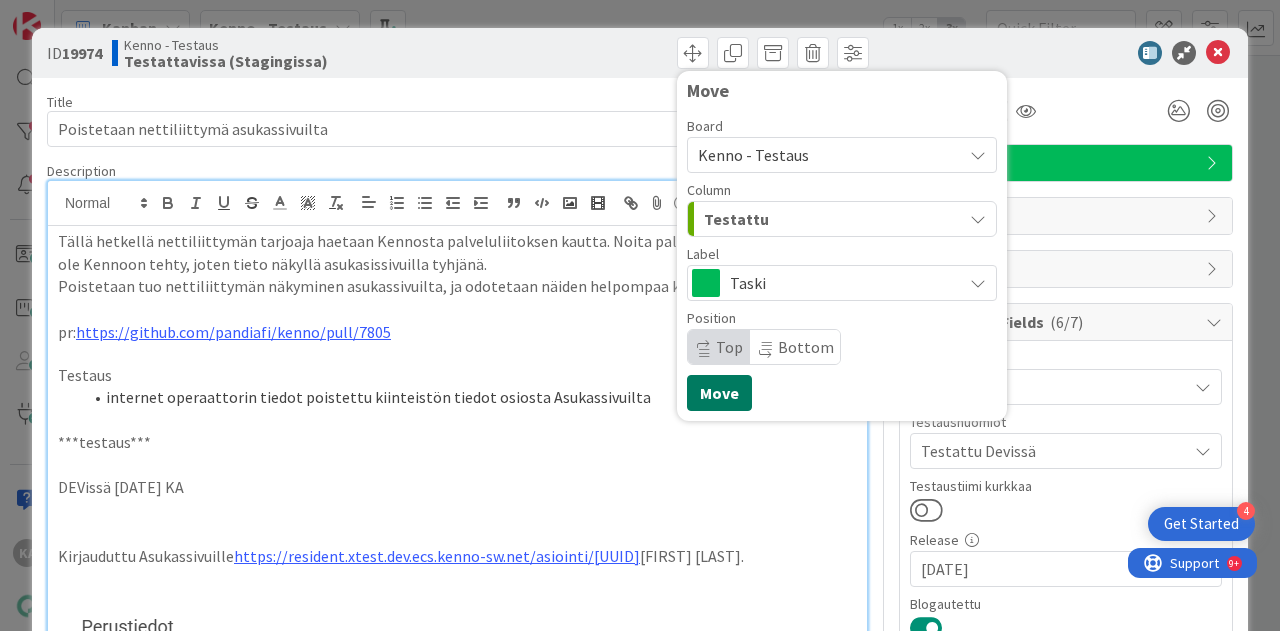 click on "Move" at bounding box center (719, 393) 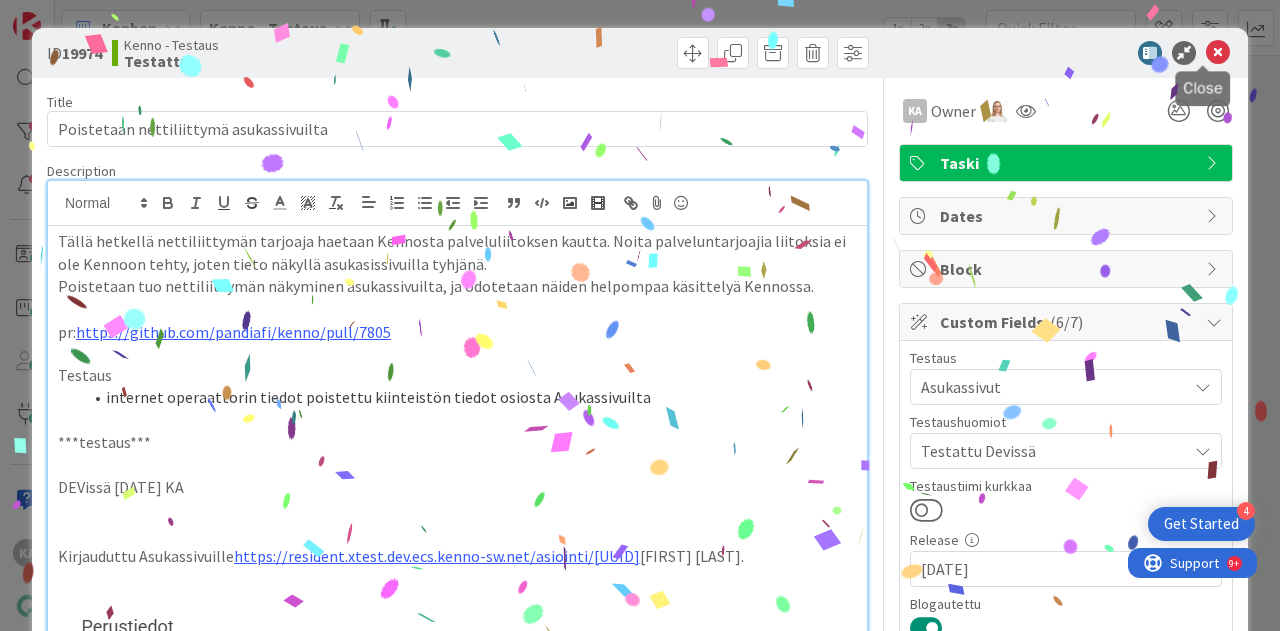 click at bounding box center (1218, 53) 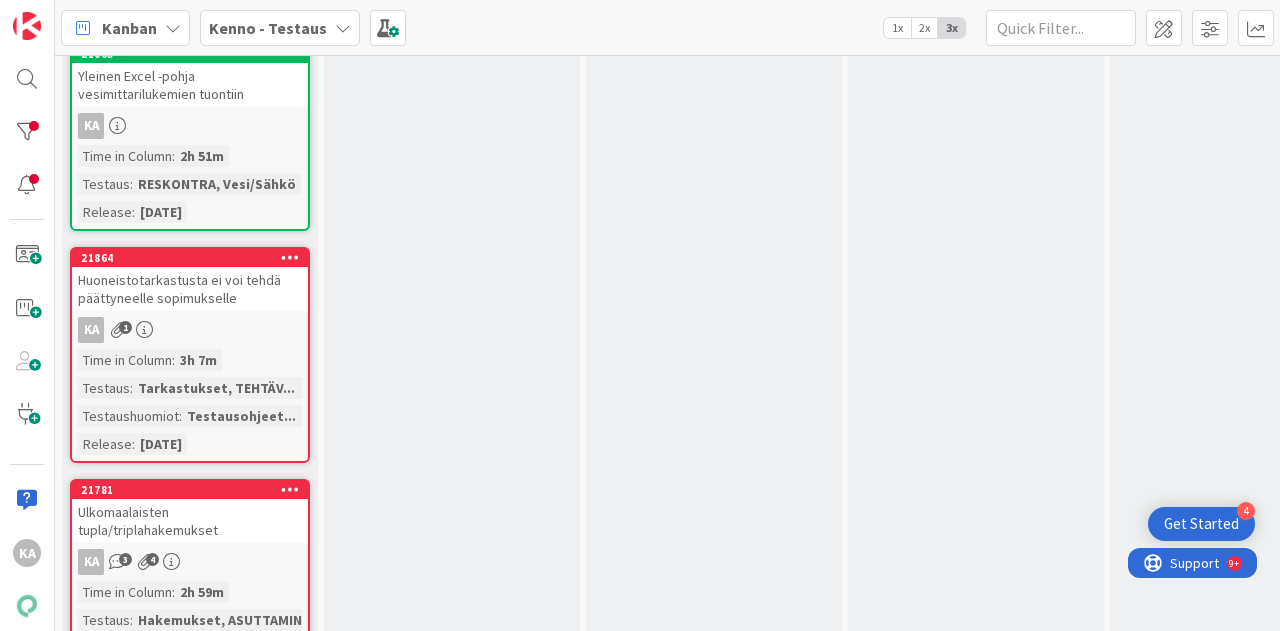 scroll, scrollTop: 0, scrollLeft: 0, axis: both 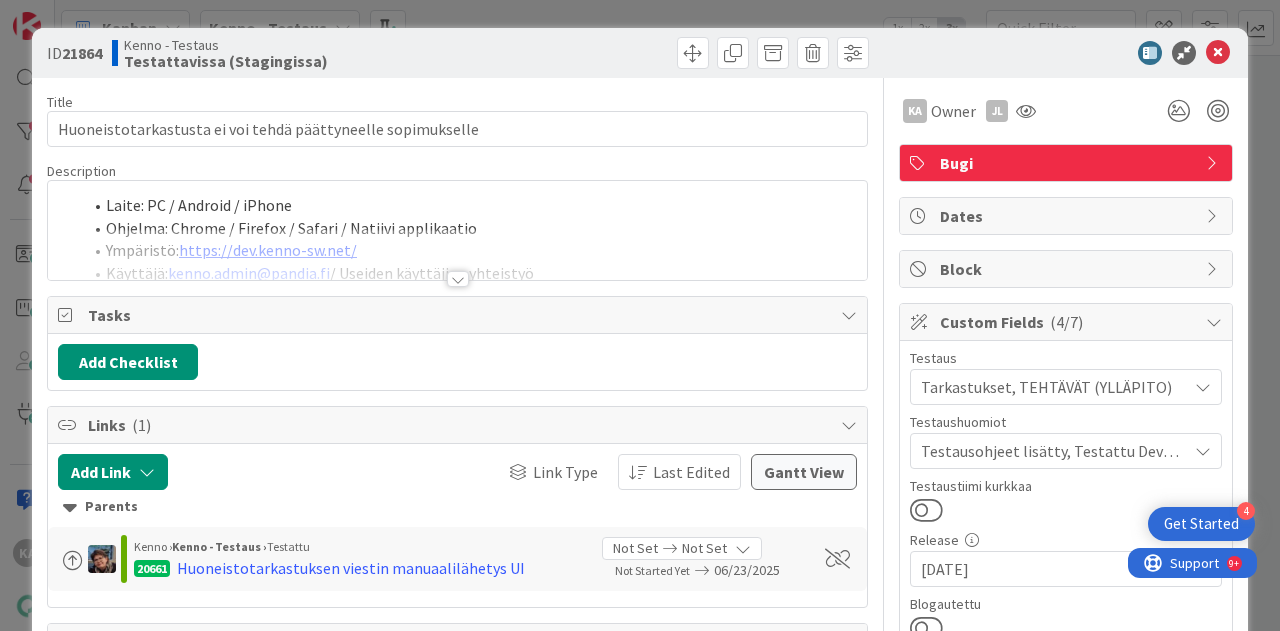 click at bounding box center (458, 279) 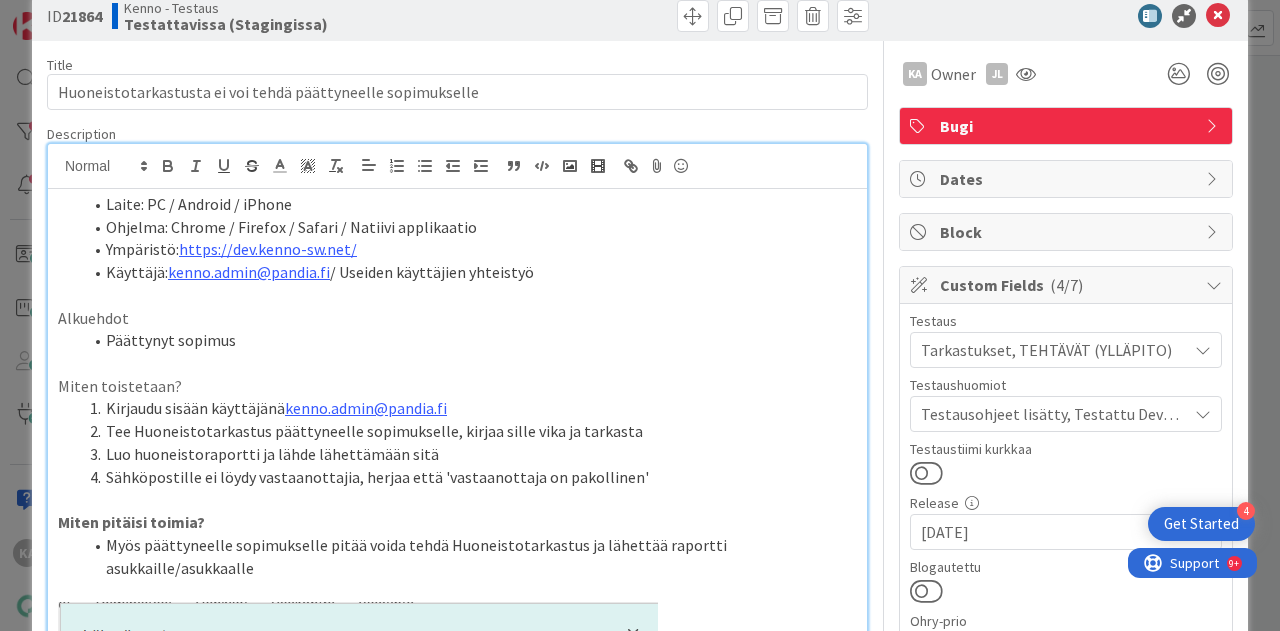 scroll, scrollTop: 0, scrollLeft: 0, axis: both 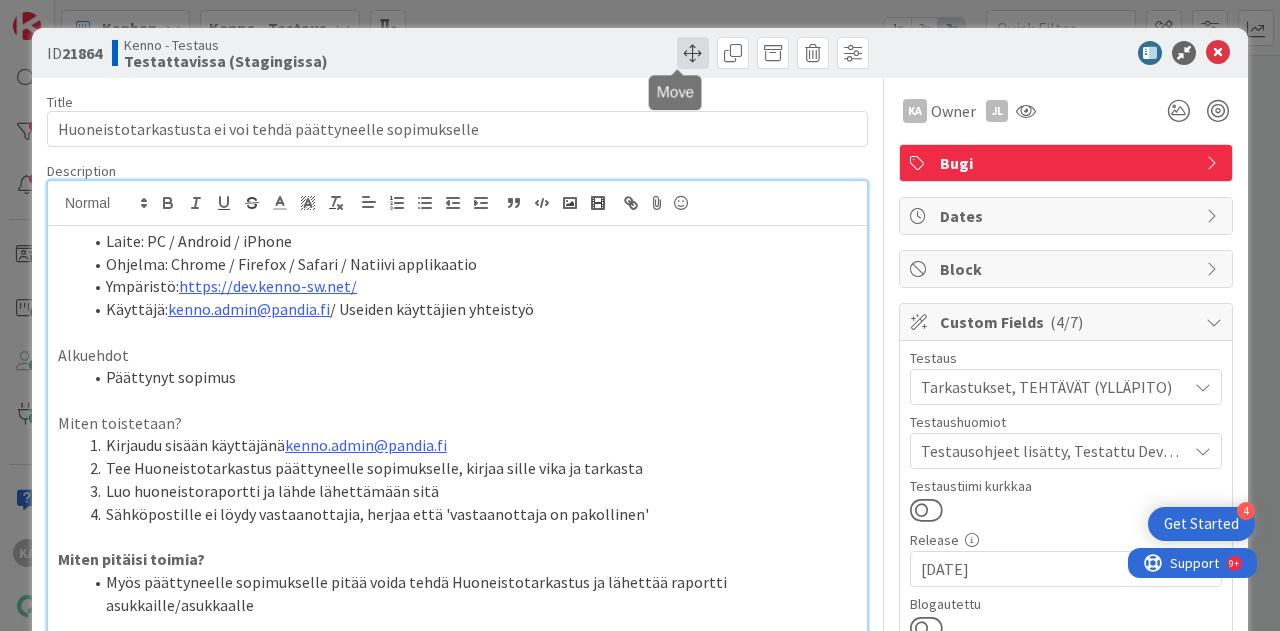 click at bounding box center [693, 53] 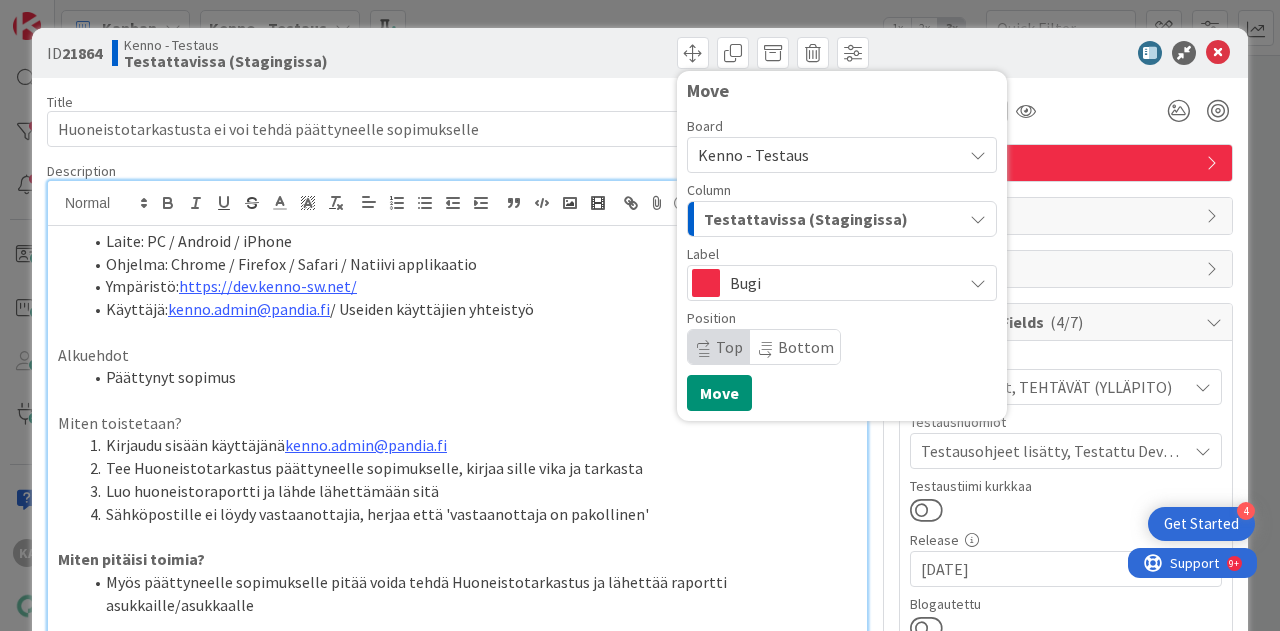 click on "Testattavissa (Stagingissa)" at bounding box center [806, 219] 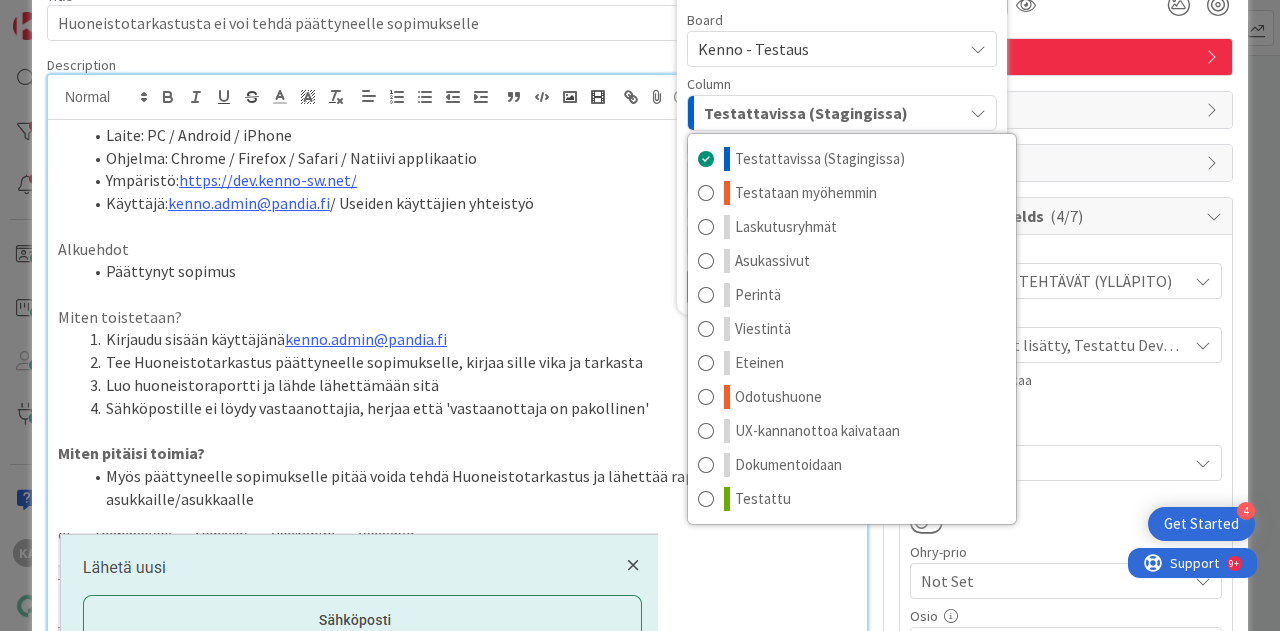 scroll, scrollTop: 300, scrollLeft: 0, axis: vertical 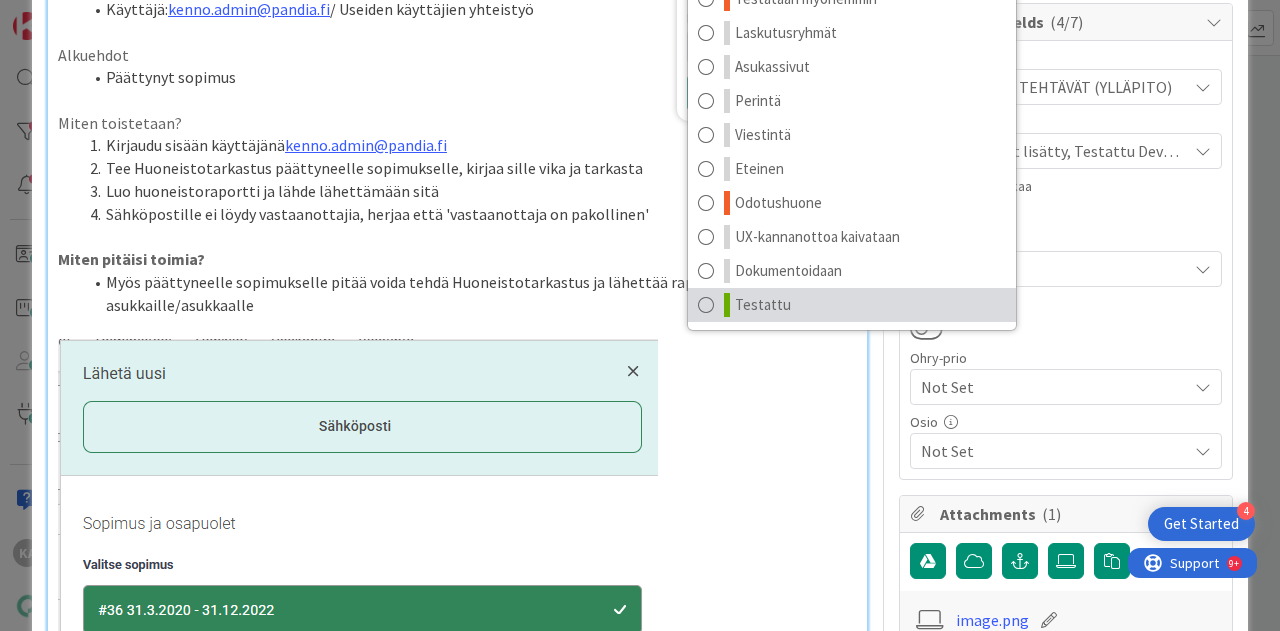 click on "Testattu" at bounding box center (763, 305) 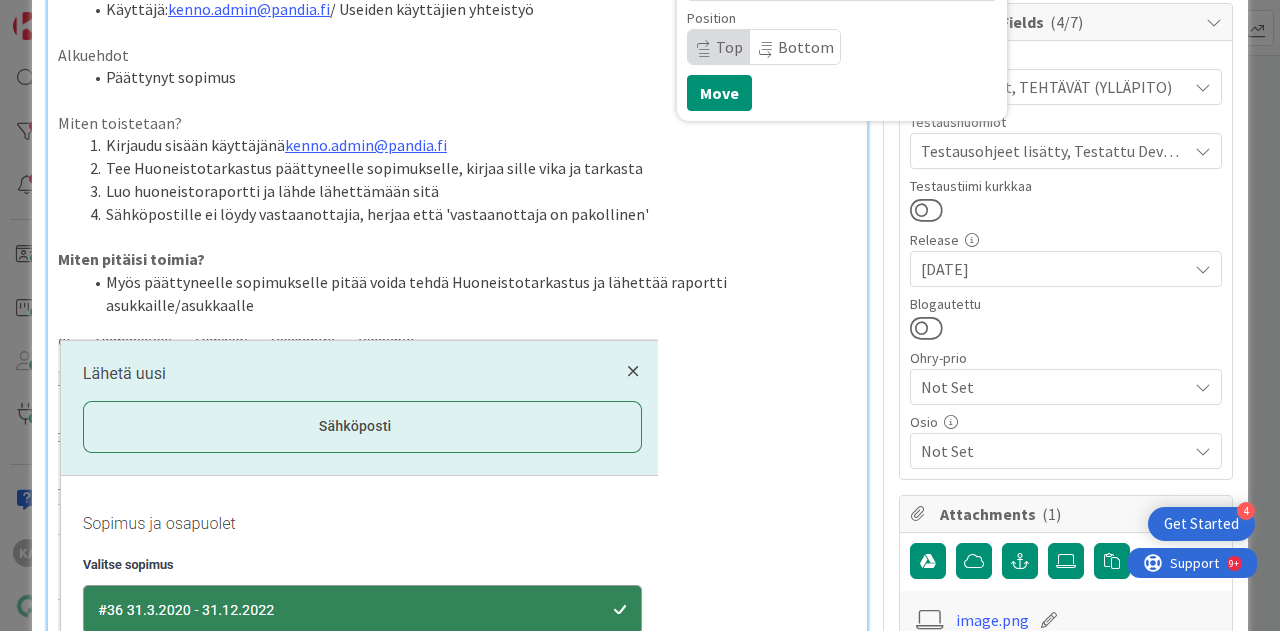 scroll, scrollTop: 0, scrollLeft: 0, axis: both 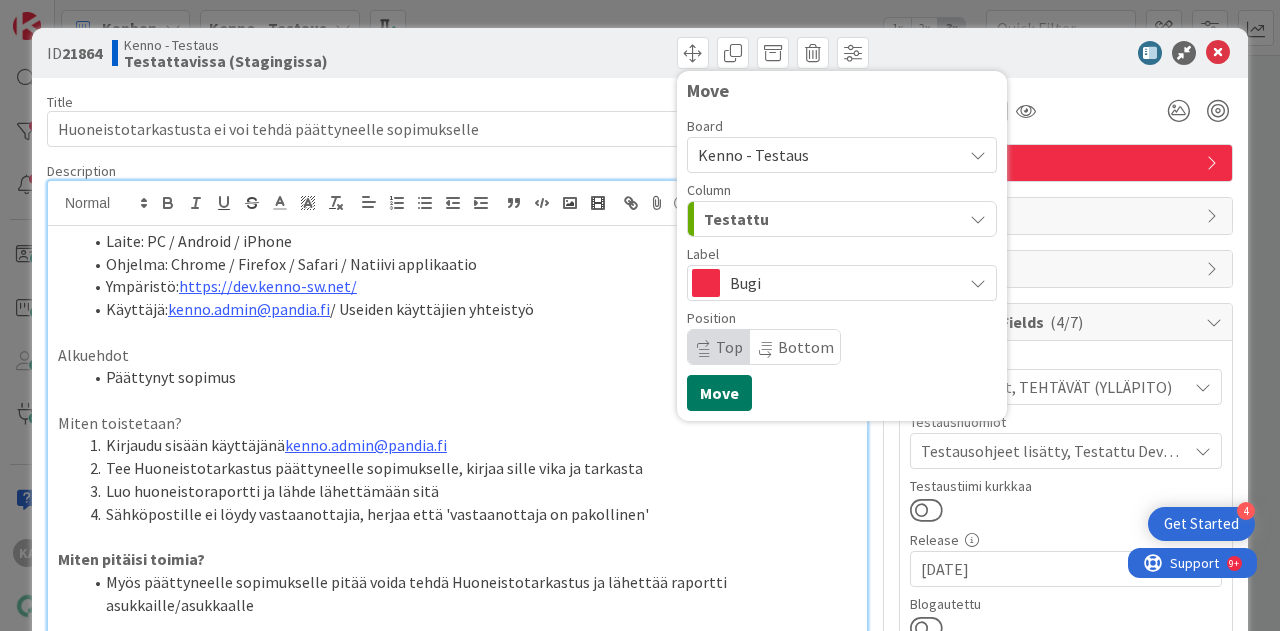 click on "Move" at bounding box center [719, 393] 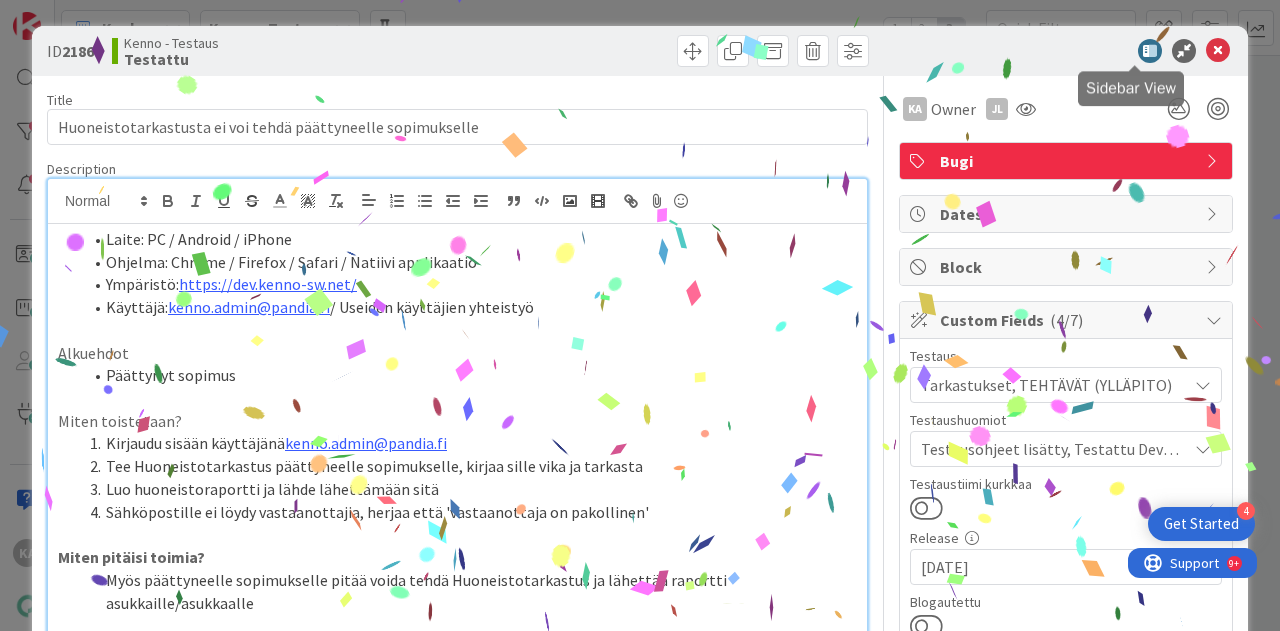 scroll, scrollTop: 0, scrollLeft: 0, axis: both 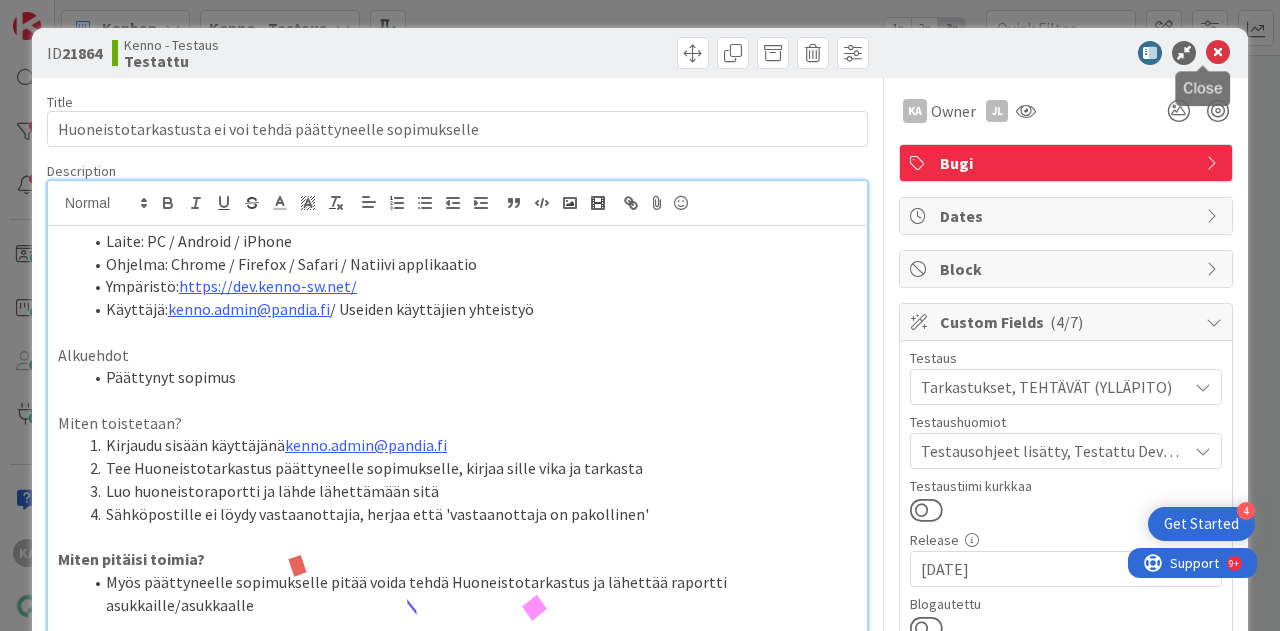 click at bounding box center (1218, 53) 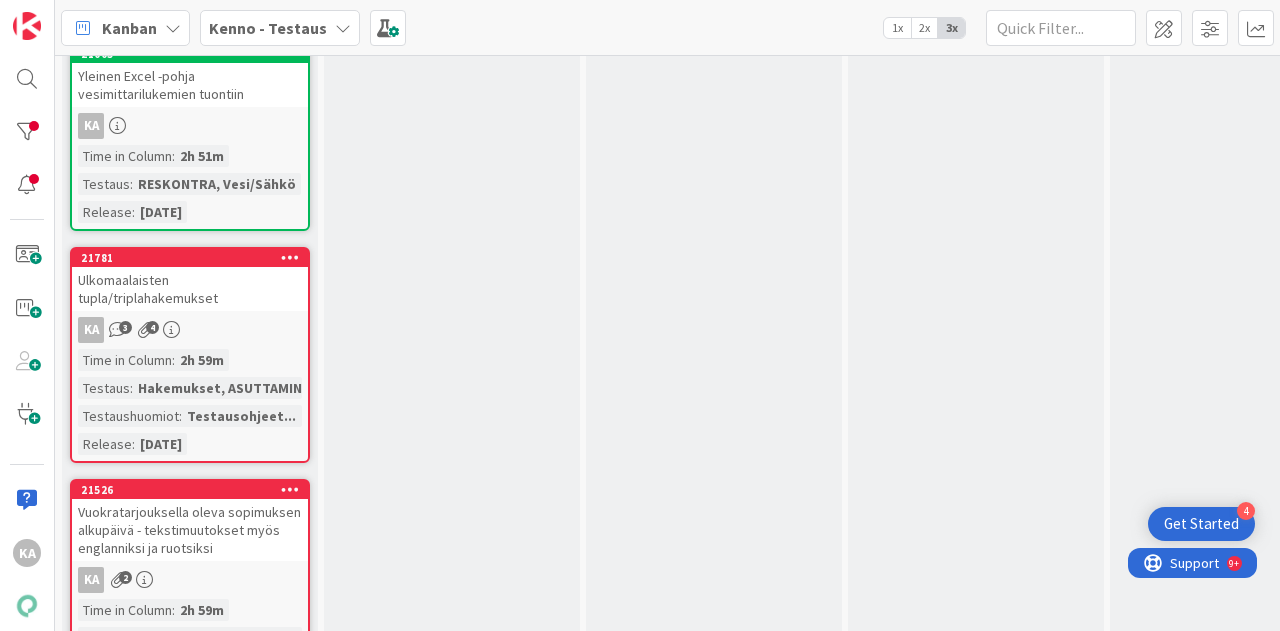 scroll, scrollTop: 0, scrollLeft: 0, axis: both 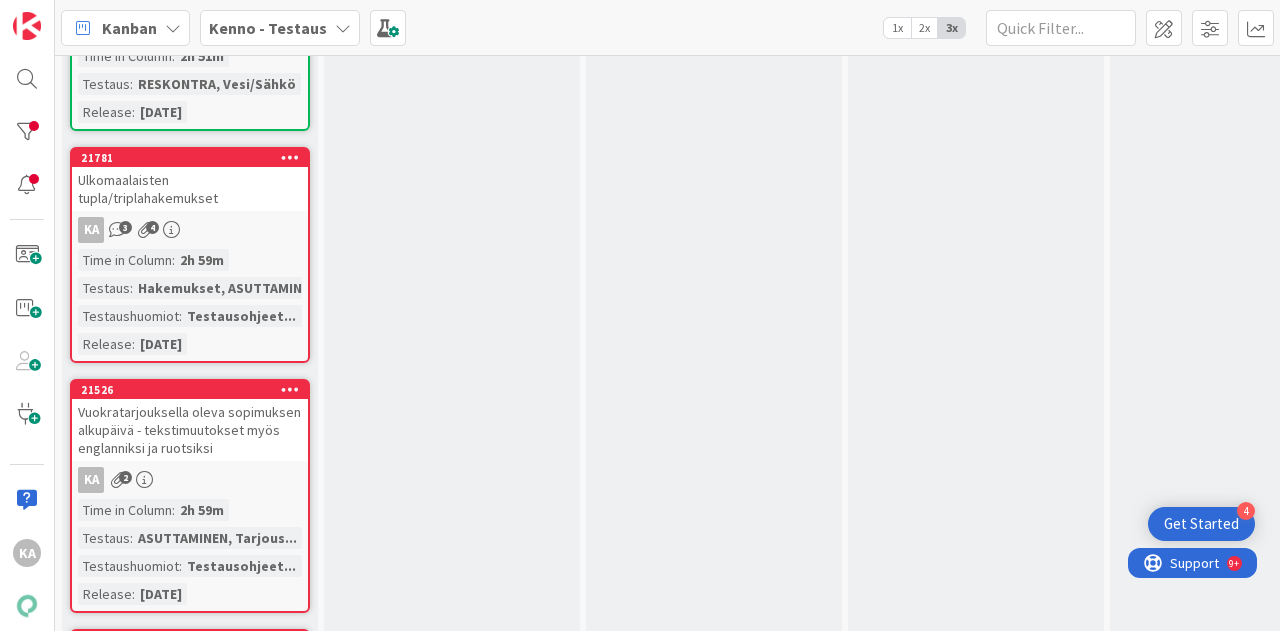 click on "Ulkomaalaisten tupla/triplahakemukset" at bounding box center [190, 189] 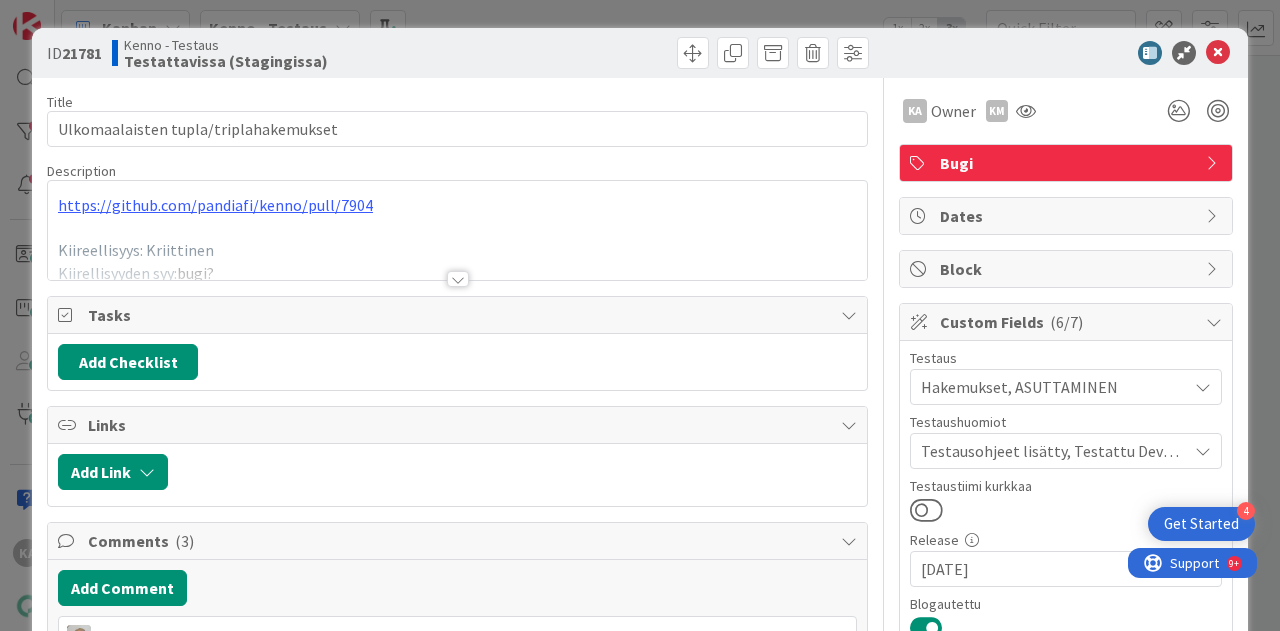 scroll, scrollTop: 0, scrollLeft: 0, axis: both 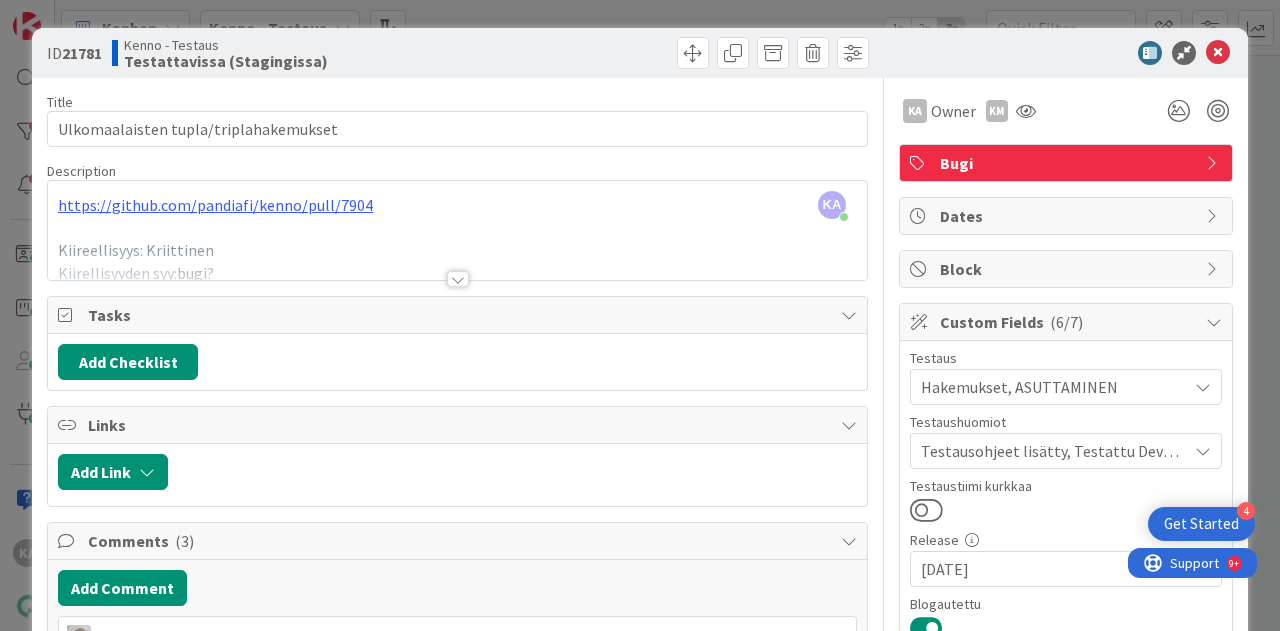 click at bounding box center [457, 254] 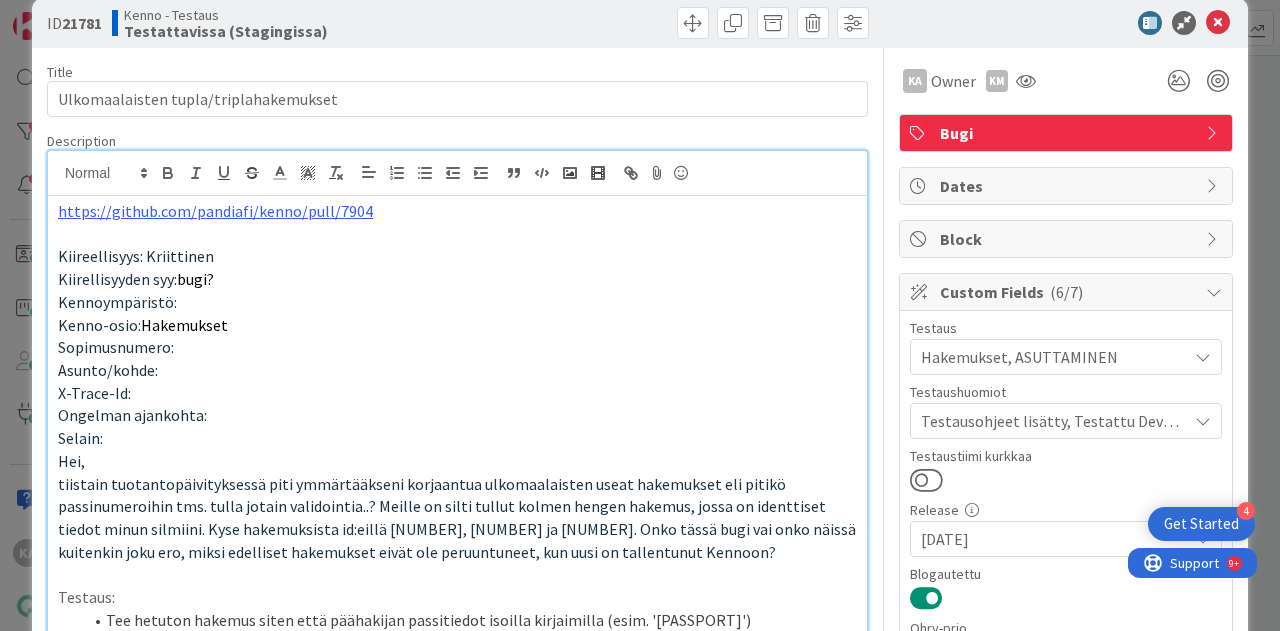 scroll, scrollTop: 0, scrollLeft: 0, axis: both 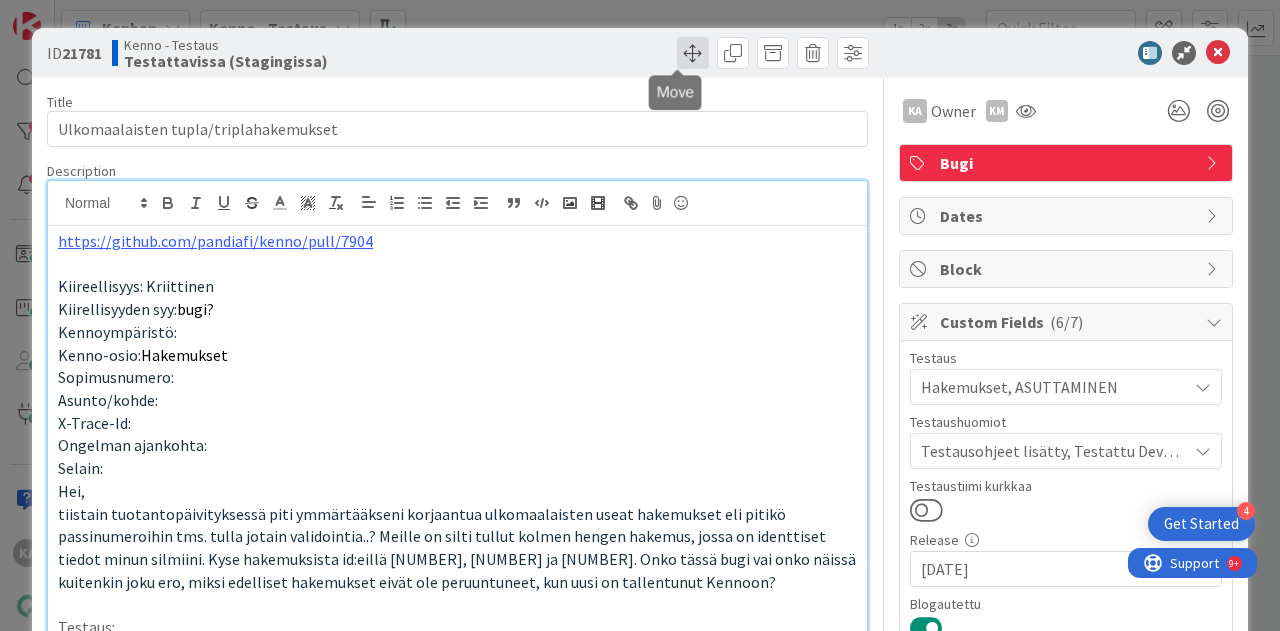 click at bounding box center [693, 53] 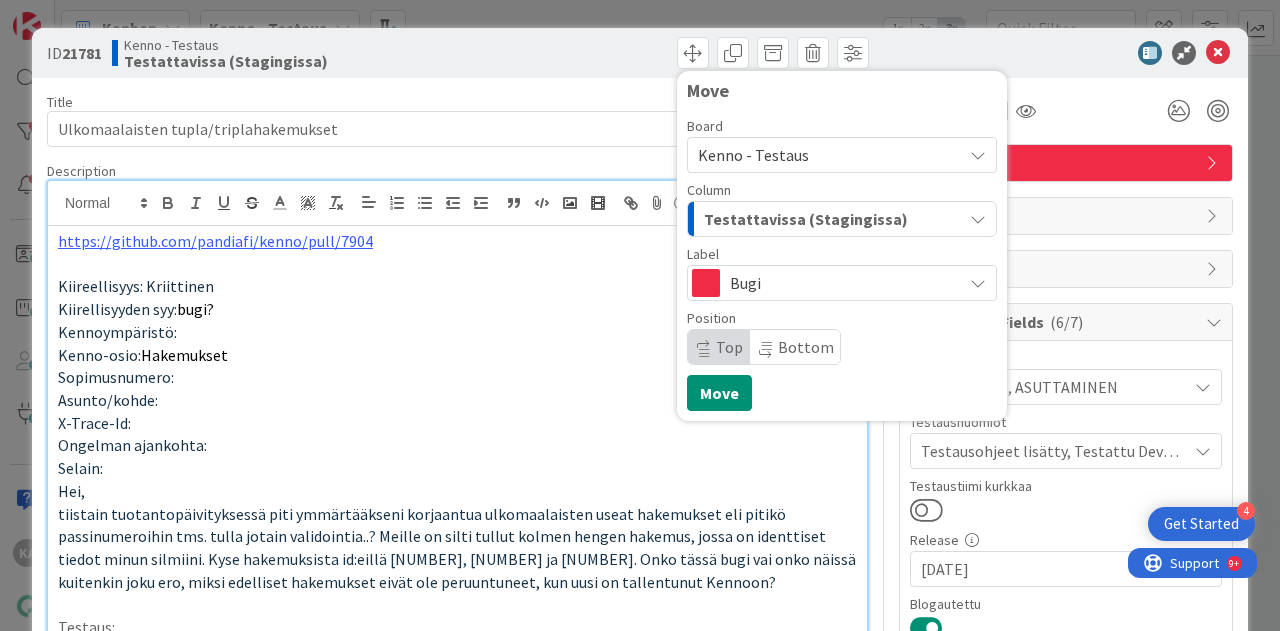 click on "Testattavissa (Stagingissa)" at bounding box center (806, 219) 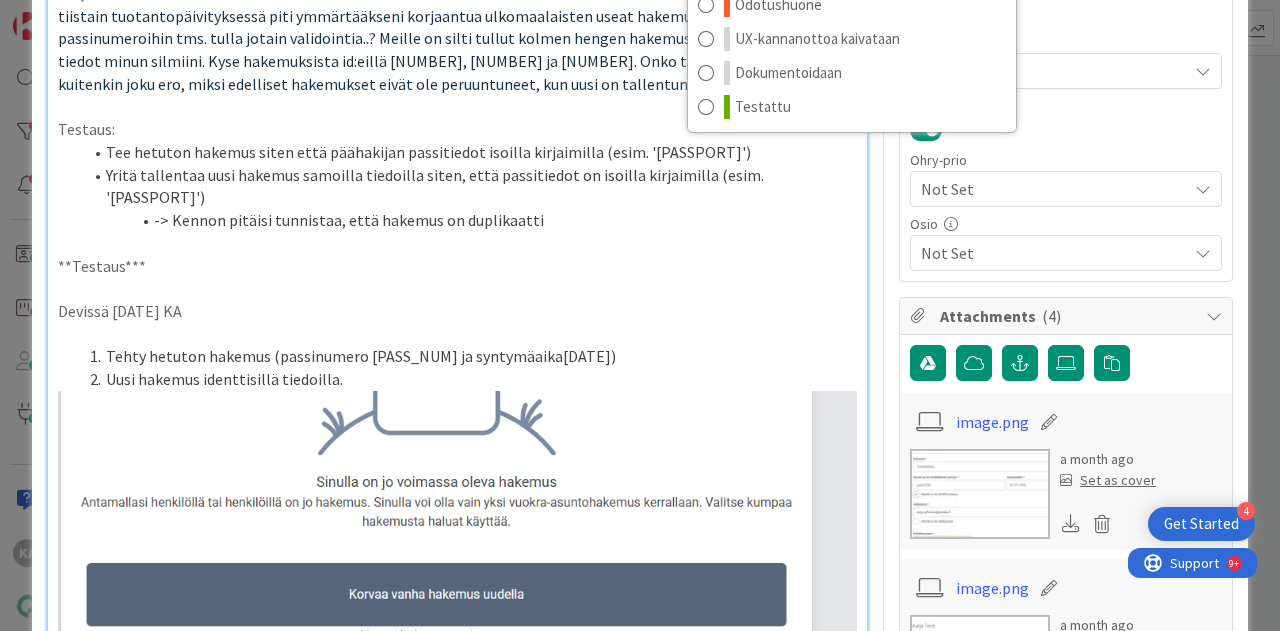 scroll, scrollTop: 500, scrollLeft: 0, axis: vertical 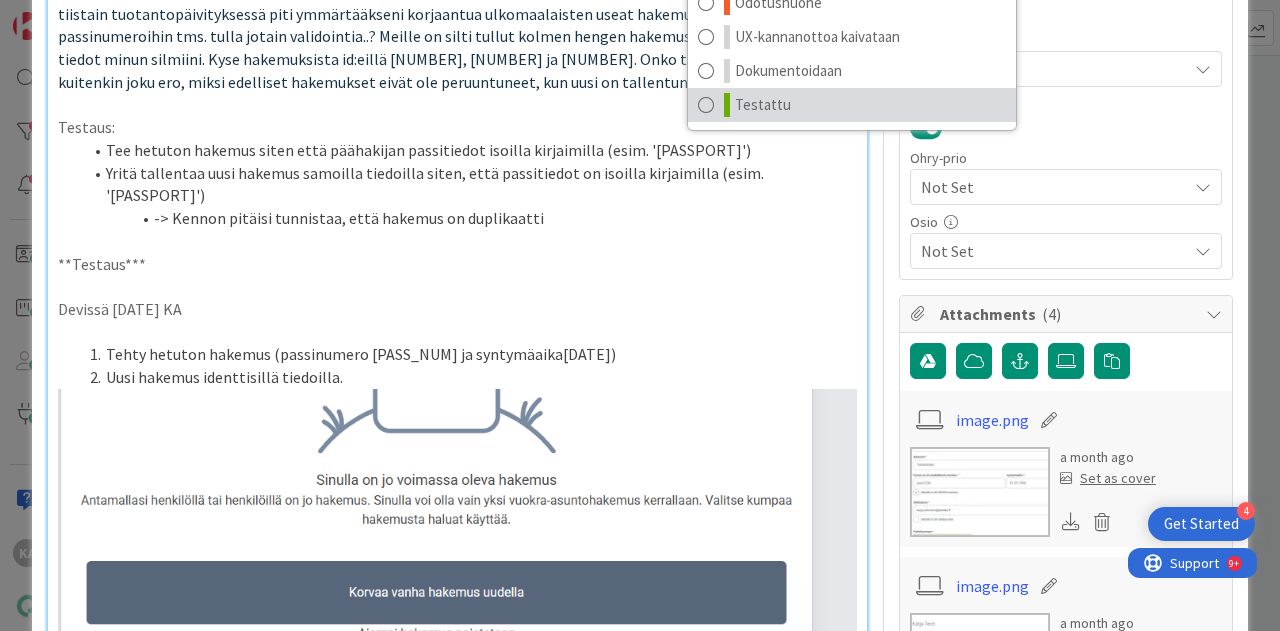 click on "Testattu" at bounding box center [763, 105] 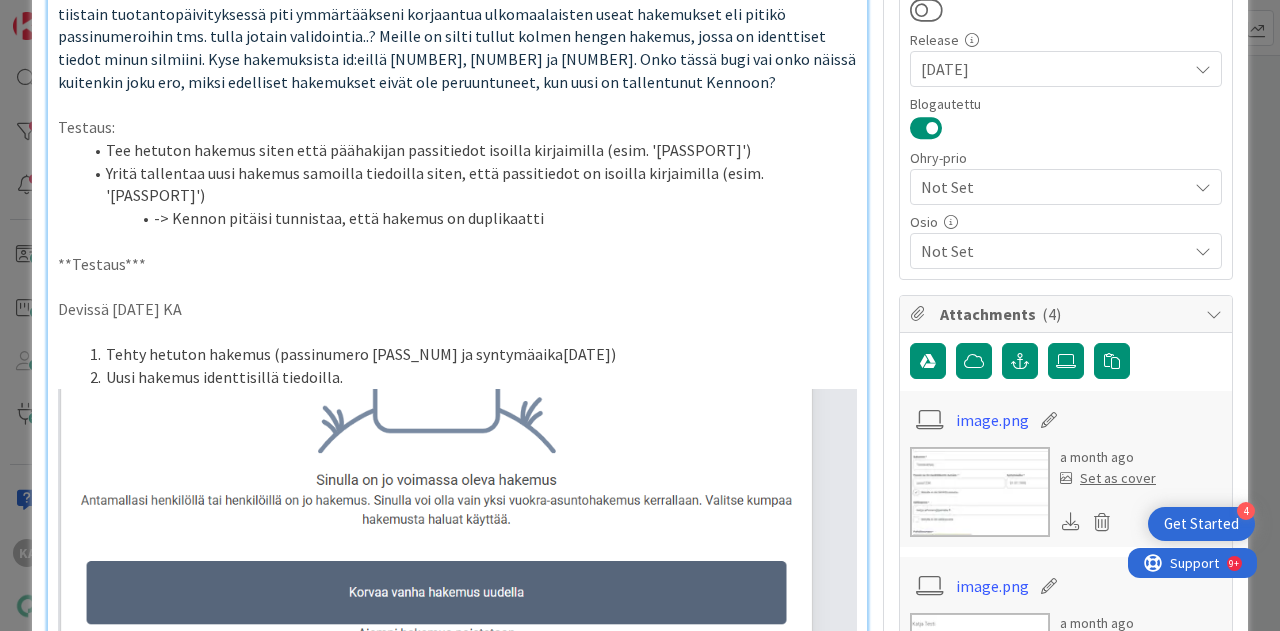 scroll, scrollTop: 0, scrollLeft: 0, axis: both 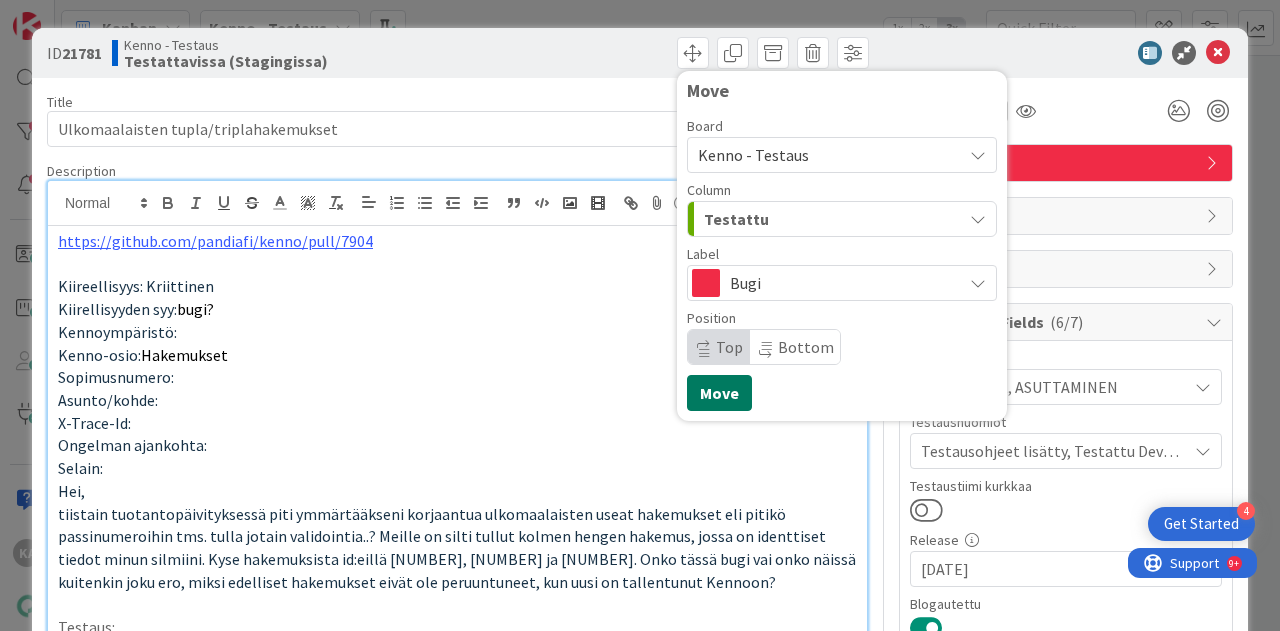 click on "Move" at bounding box center [719, 393] 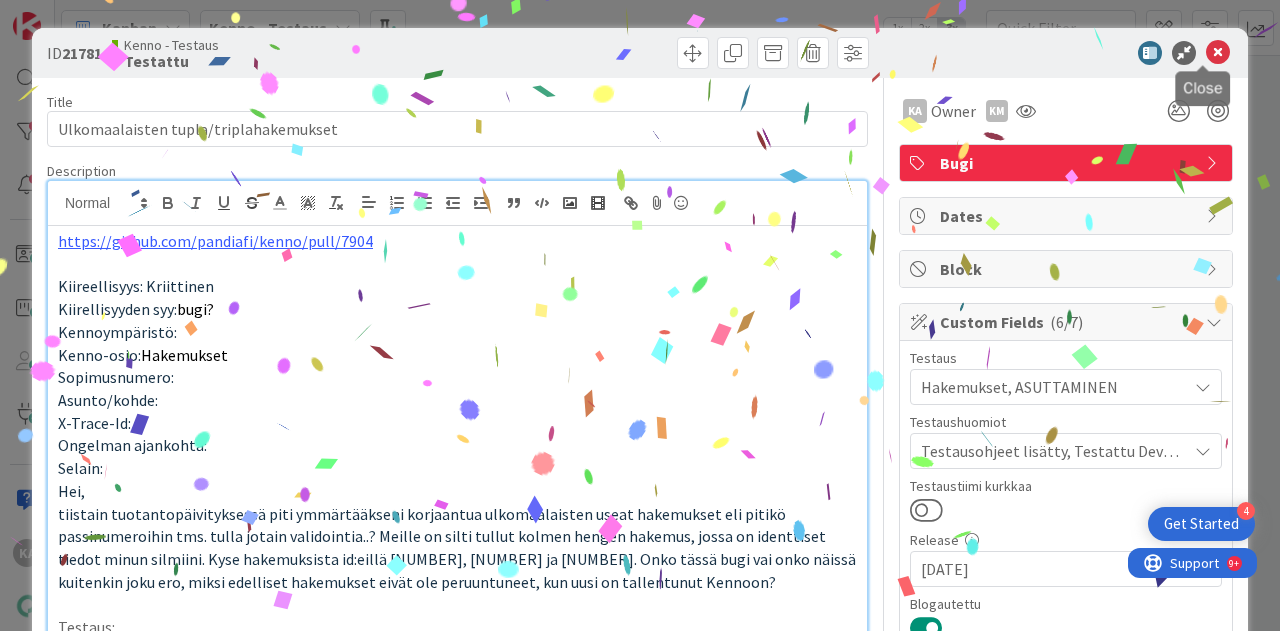 click at bounding box center (1218, 53) 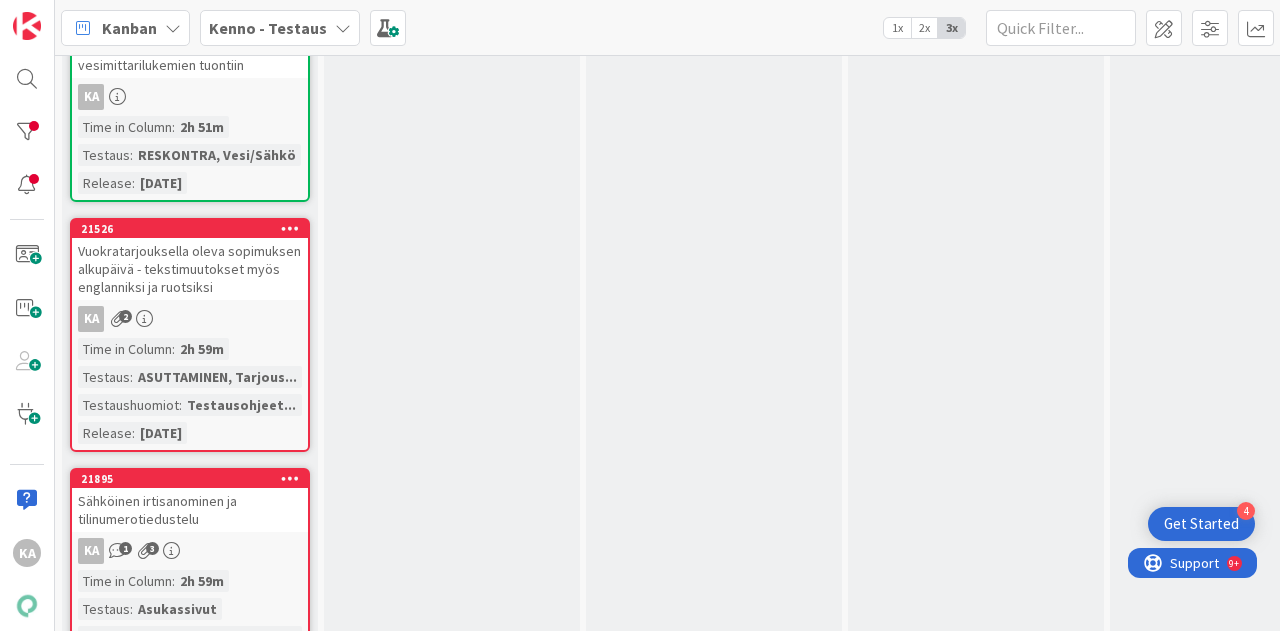 scroll, scrollTop: 300, scrollLeft: 0, axis: vertical 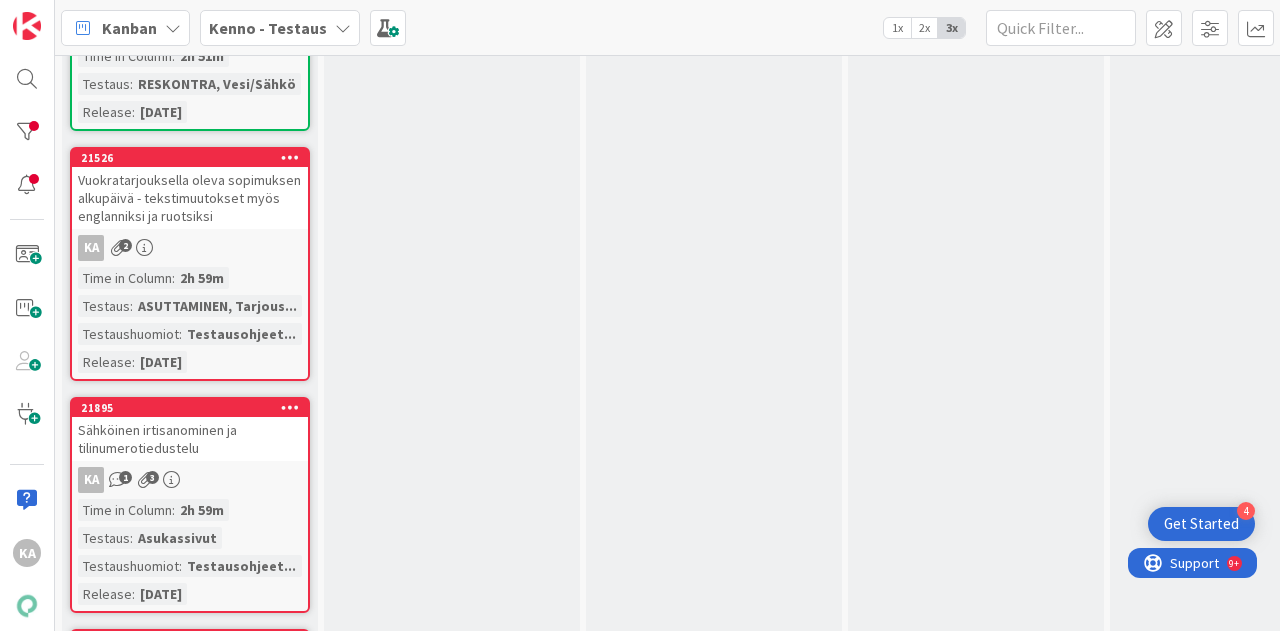 click on "Vuokratarjouksella oleva sopimuksen alkupäivä - tekstimuutokset myös englanniksi ja ruotsiksi" at bounding box center (190, 198) 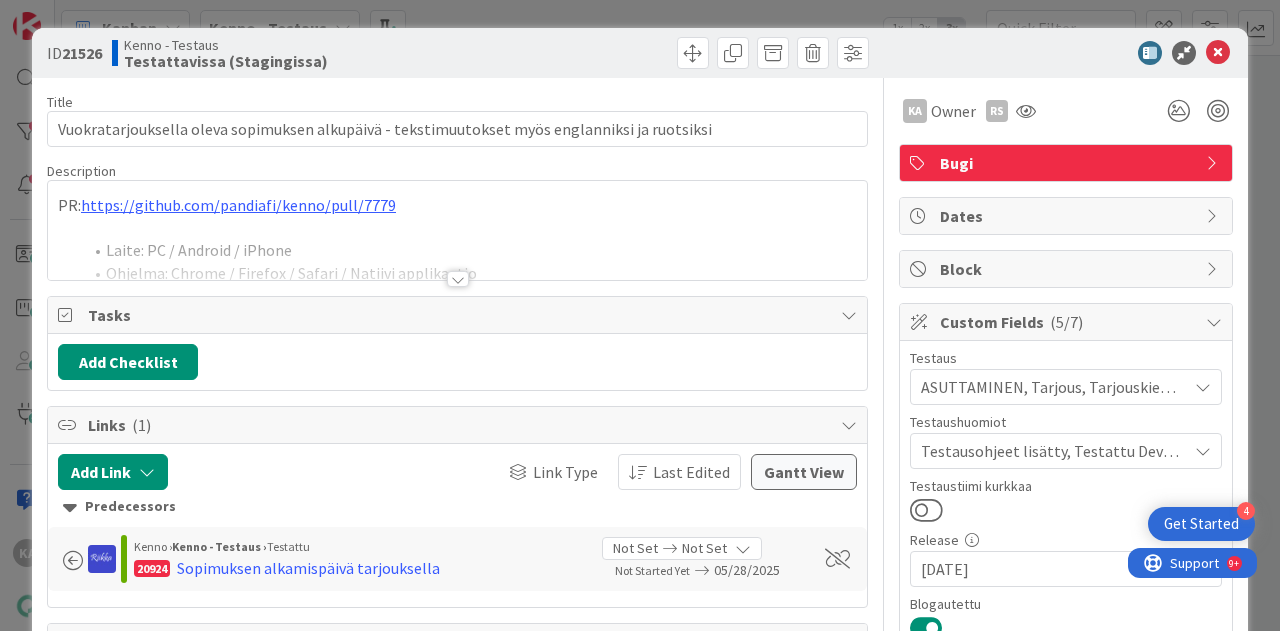 scroll, scrollTop: 0, scrollLeft: 0, axis: both 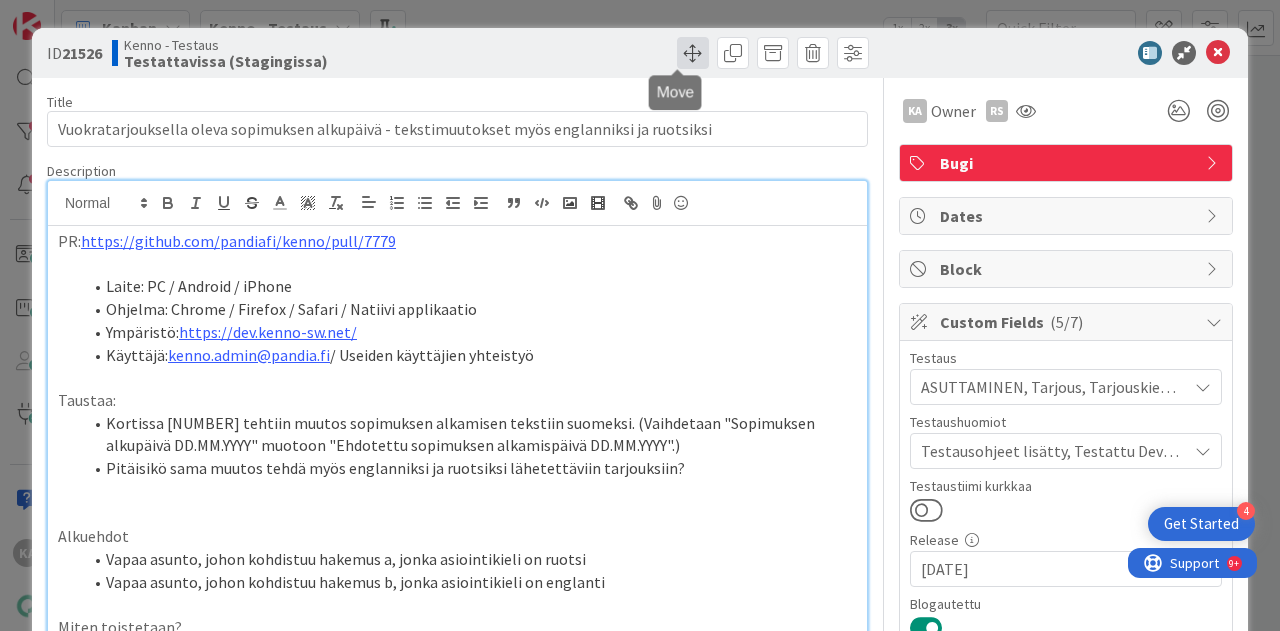 click at bounding box center (693, 53) 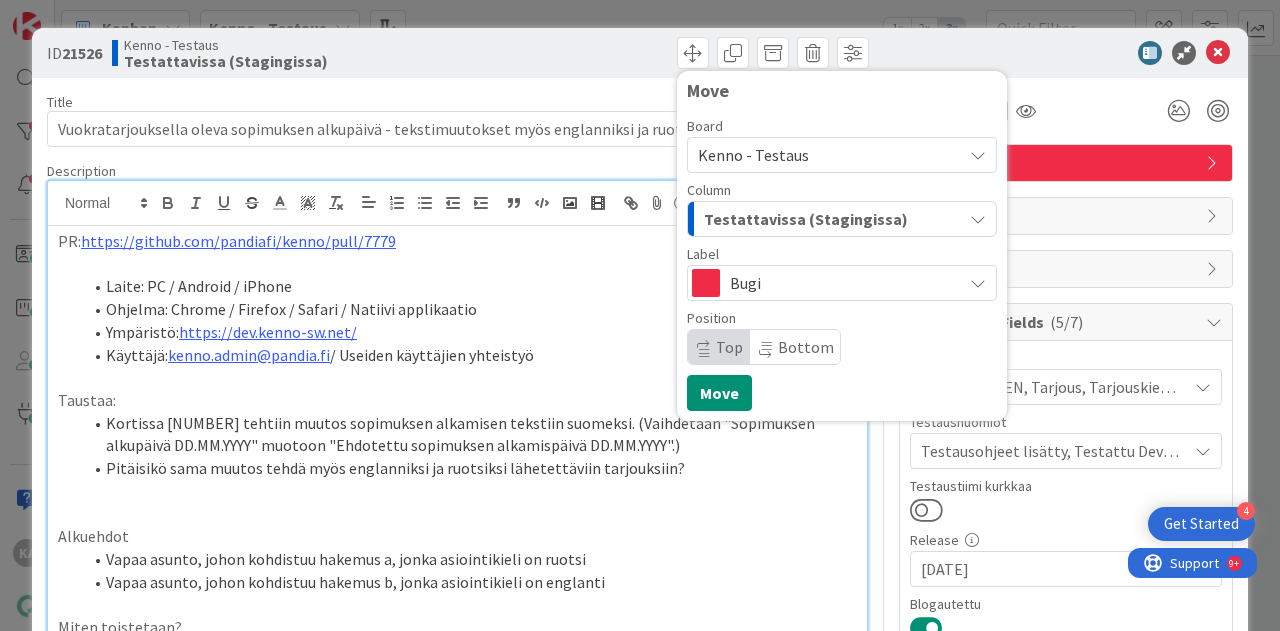 click on "Testattavissa (Stagingissa)" at bounding box center [806, 219] 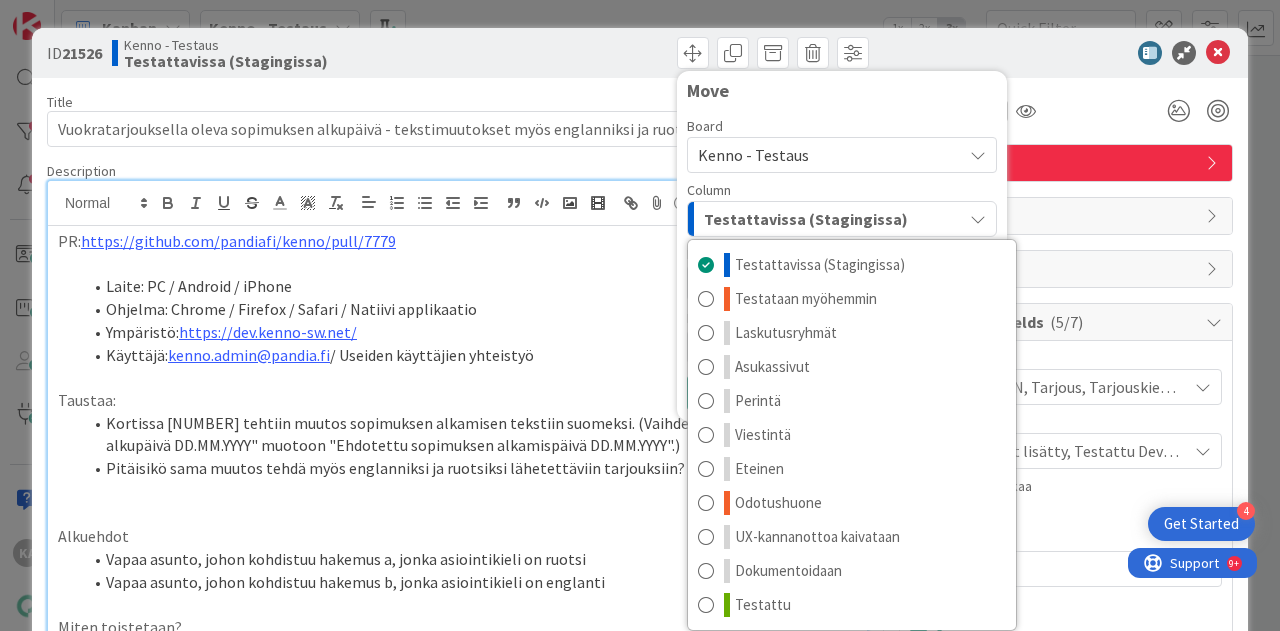 scroll, scrollTop: 200, scrollLeft: 0, axis: vertical 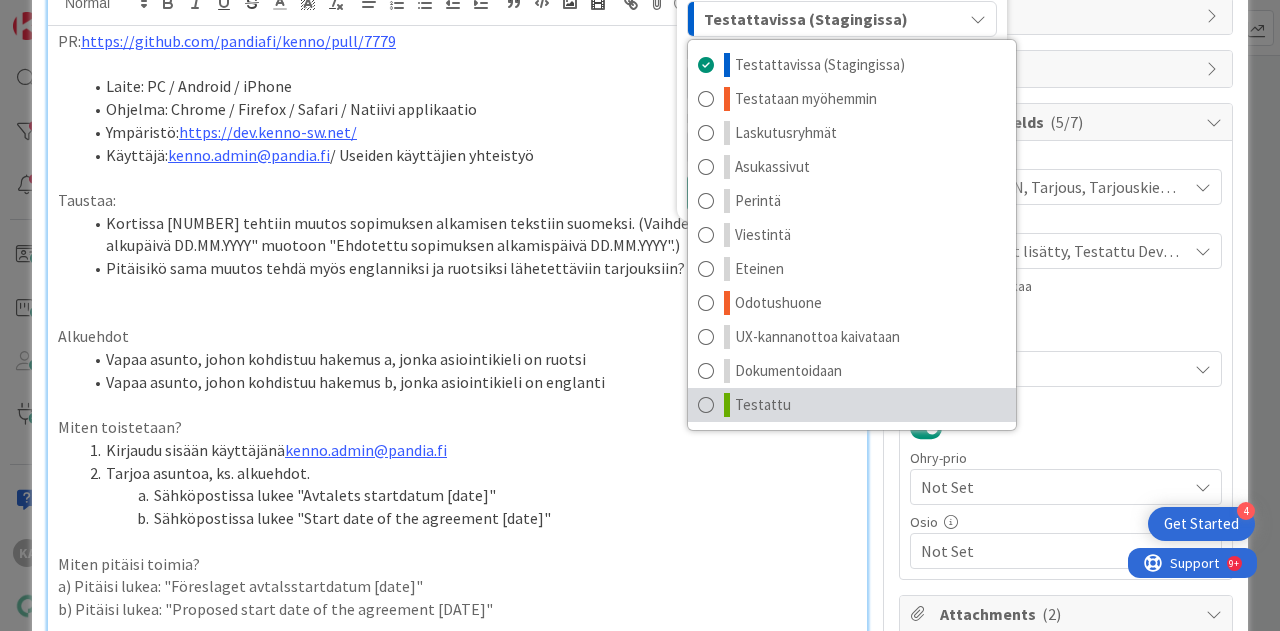 click on "Testattu" at bounding box center (852, 405) 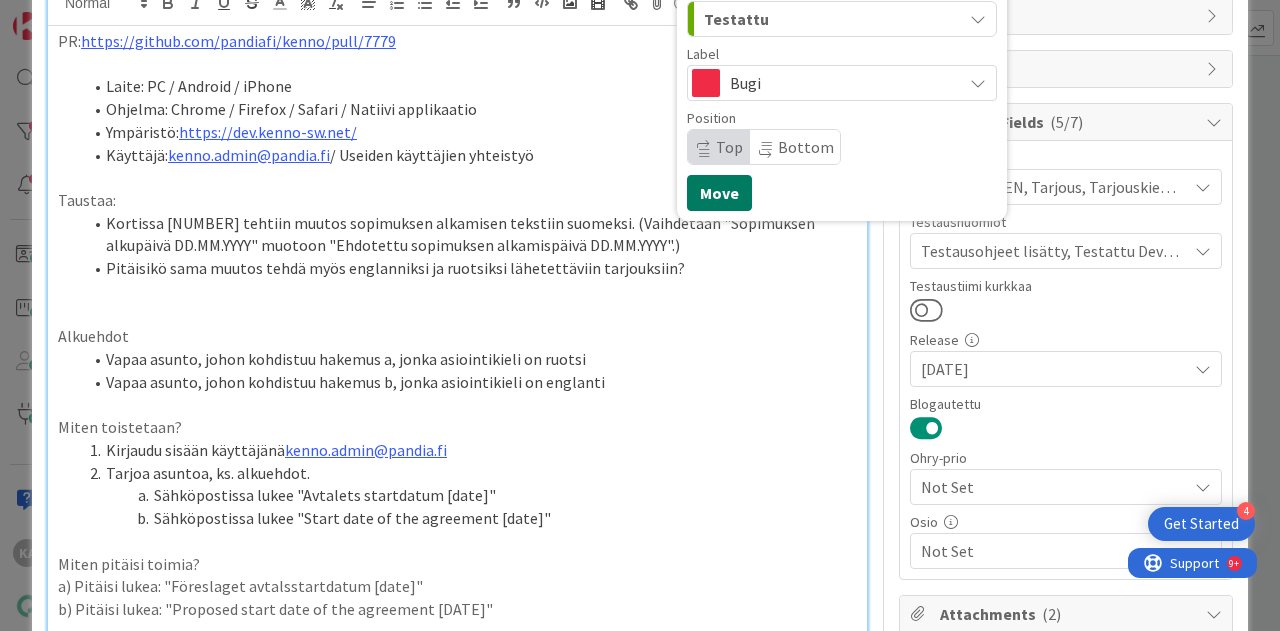 click on "Move" at bounding box center (719, 193) 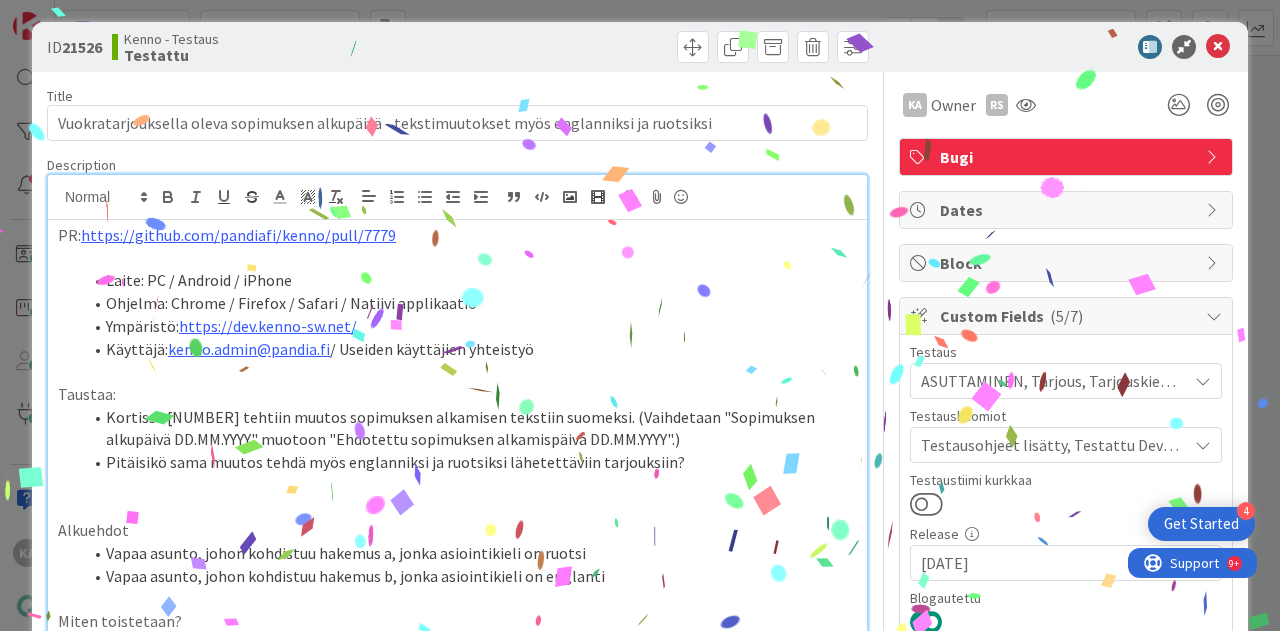 scroll, scrollTop: 0, scrollLeft: 0, axis: both 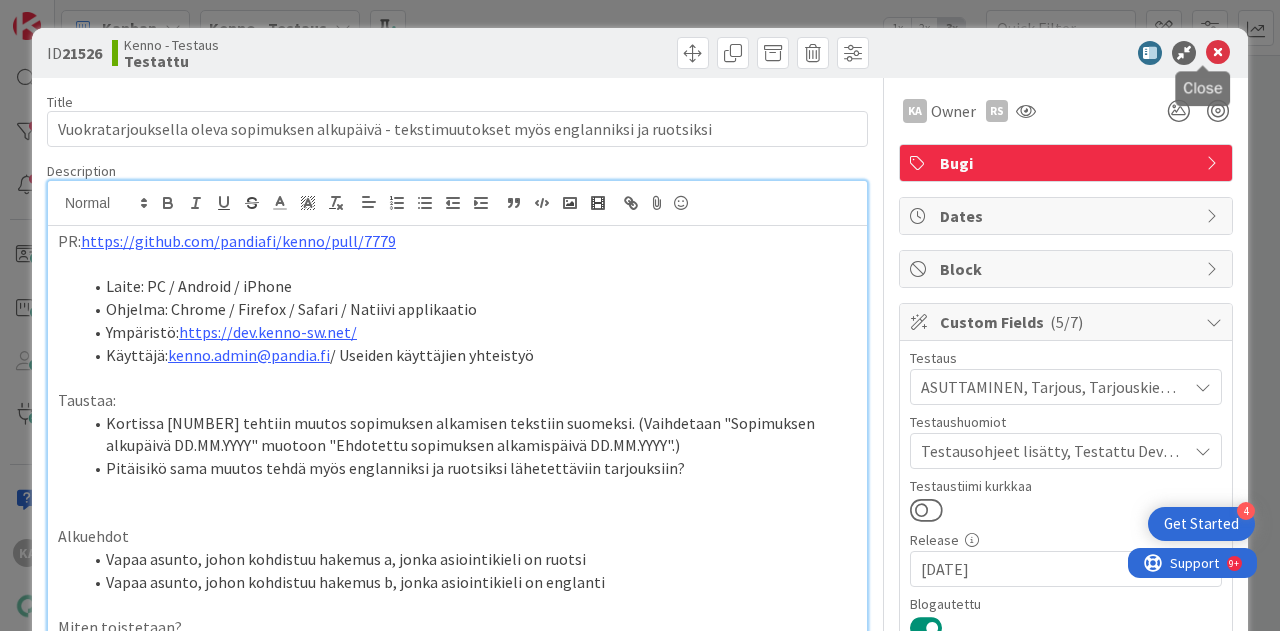 click at bounding box center [1218, 53] 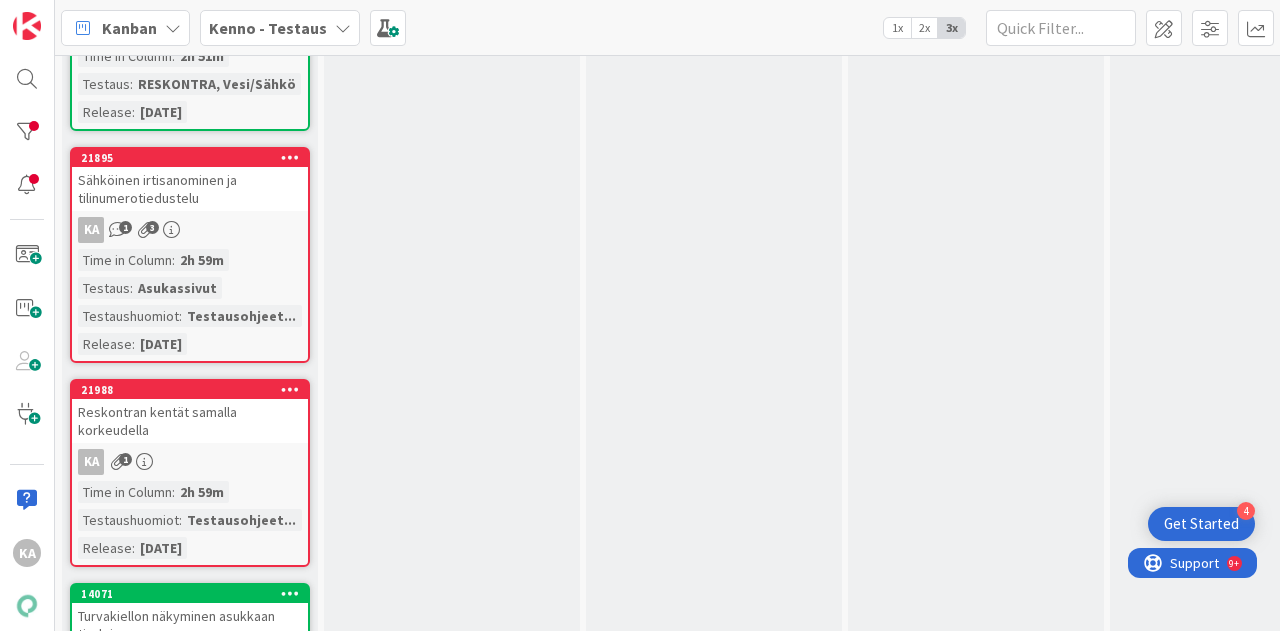 scroll, scrollTop: 0, scrollLeft: 0, axis: both 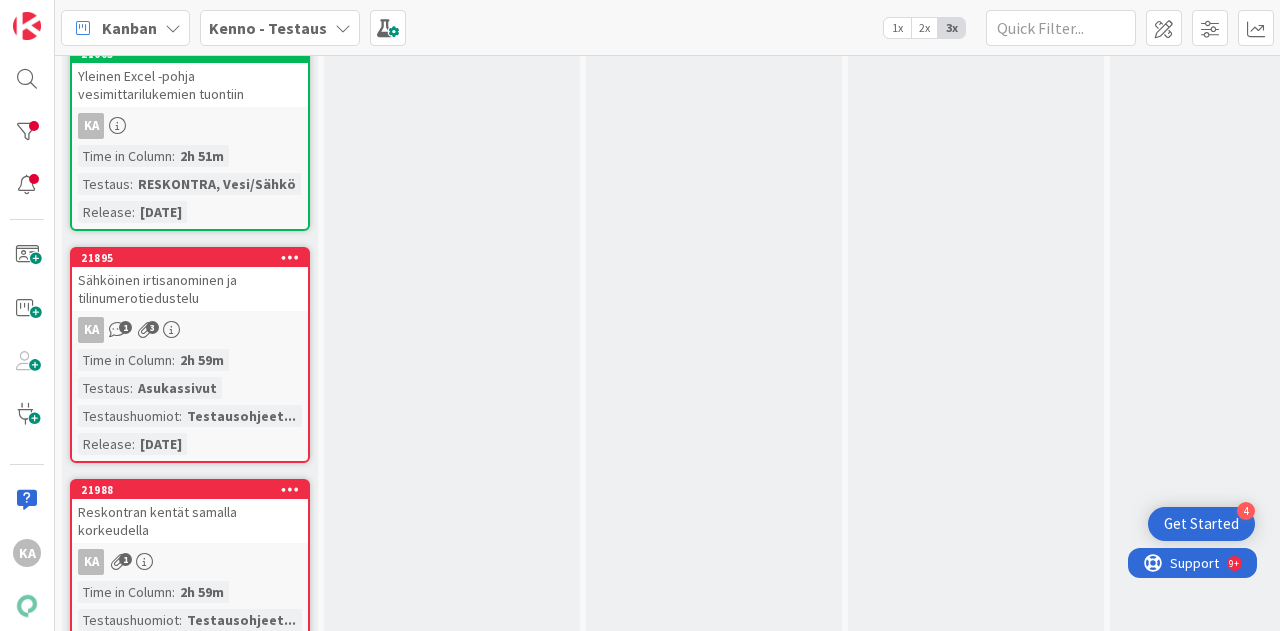 click on "Sähköinen irtisanominen ja tilinumerotiedustelu" at bounding box center [190, 289] 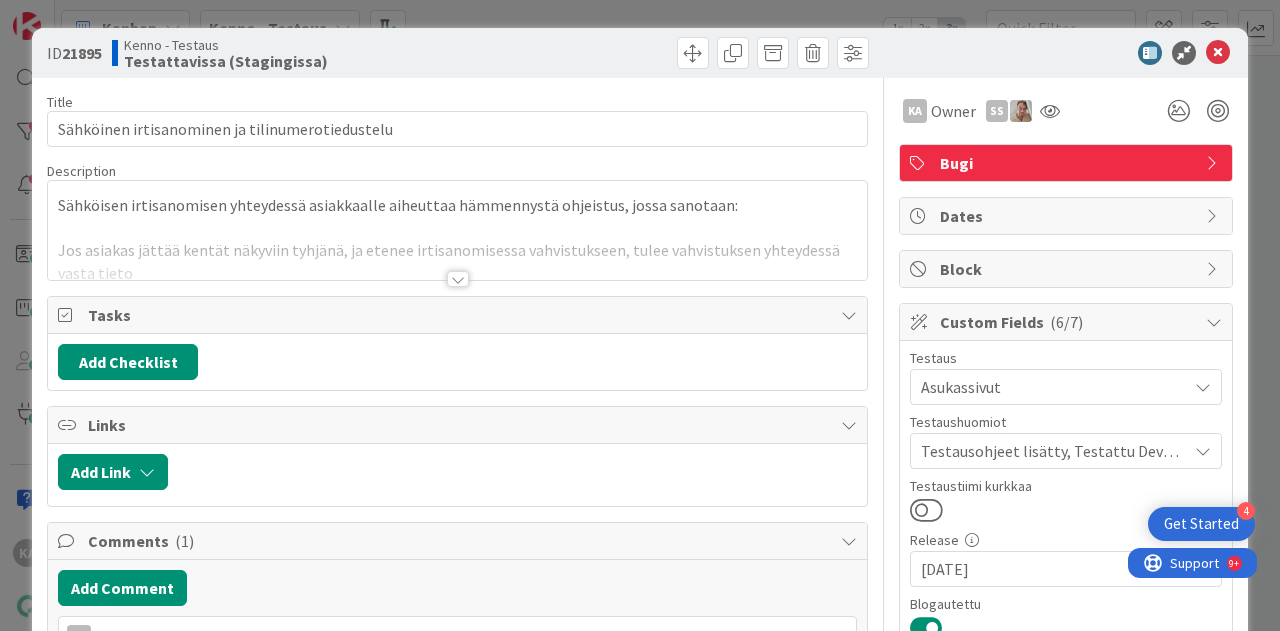 scroll, scrollTop: 0, scrollLeft: 0, axis: both 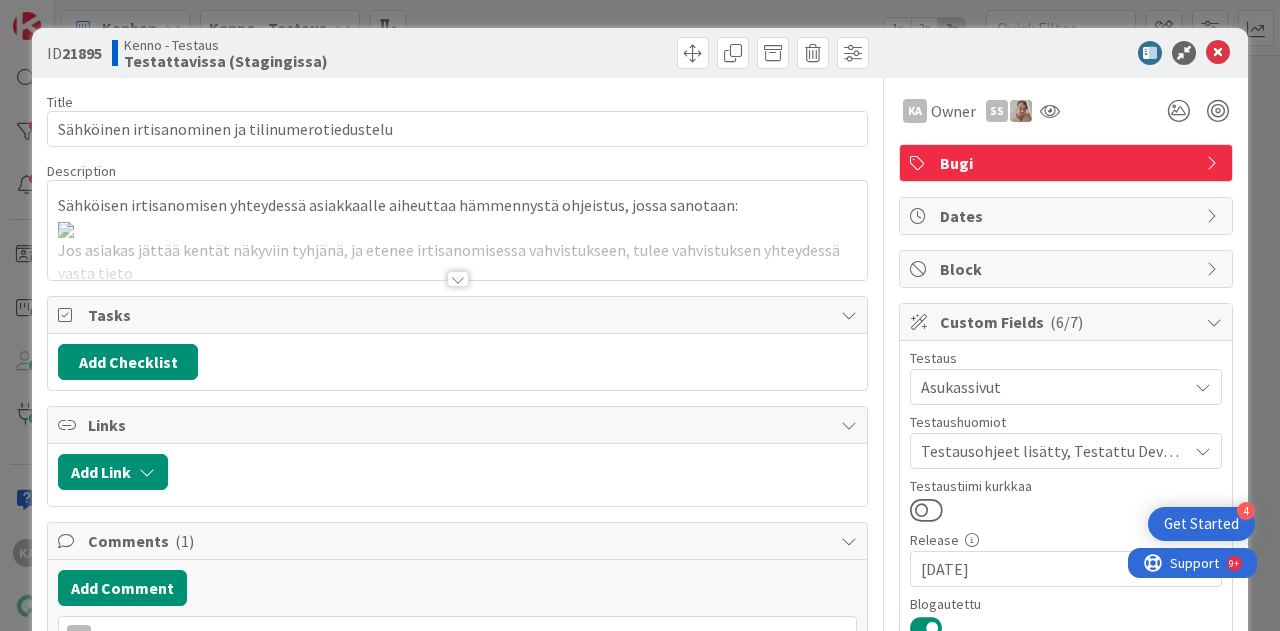 click at bounding box center [458, 279] 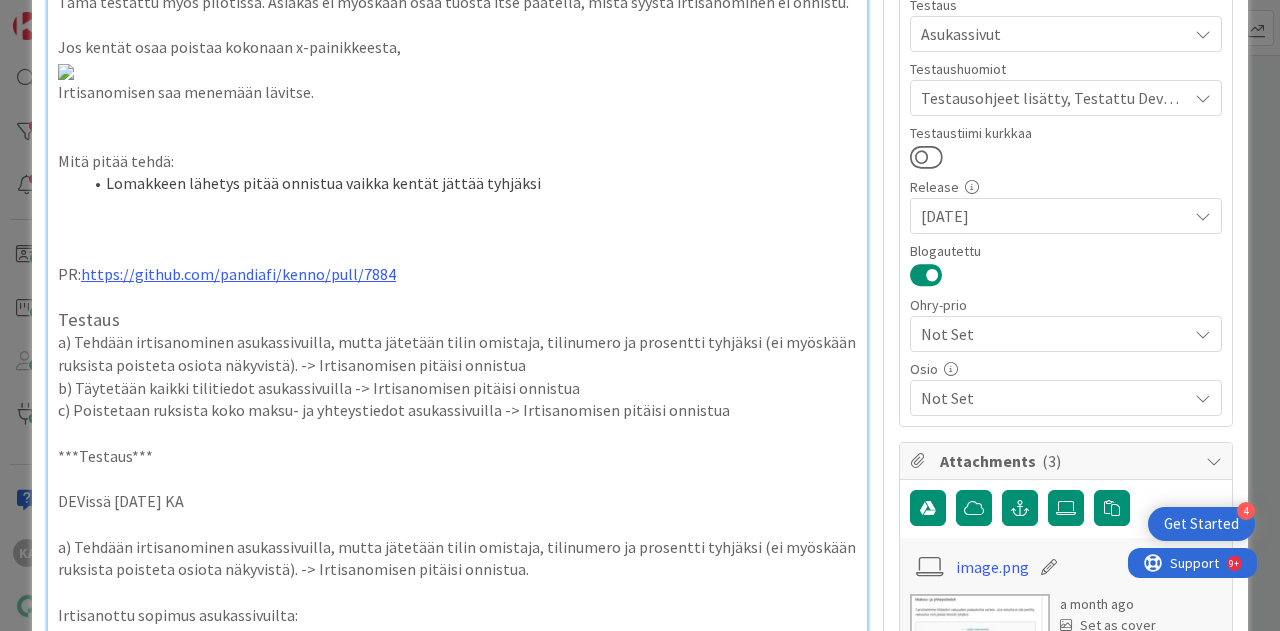 scroll, scrollTop: 0, scrollLeft: 0, axis: both 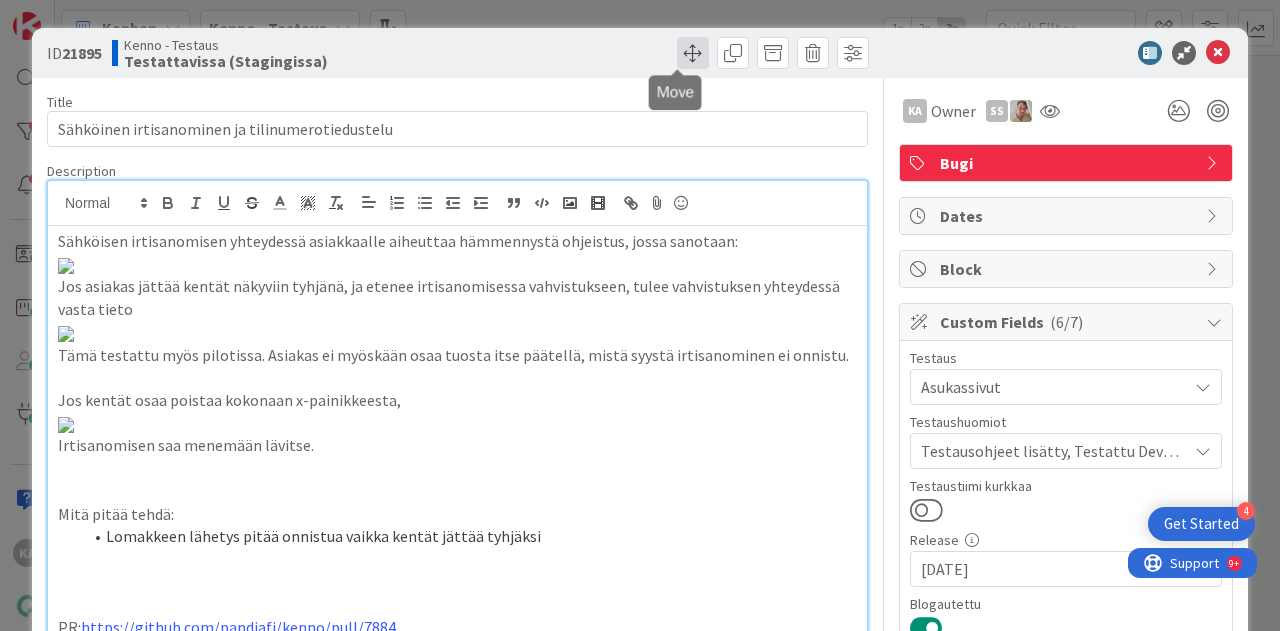 click at bounding box center (693, 53) 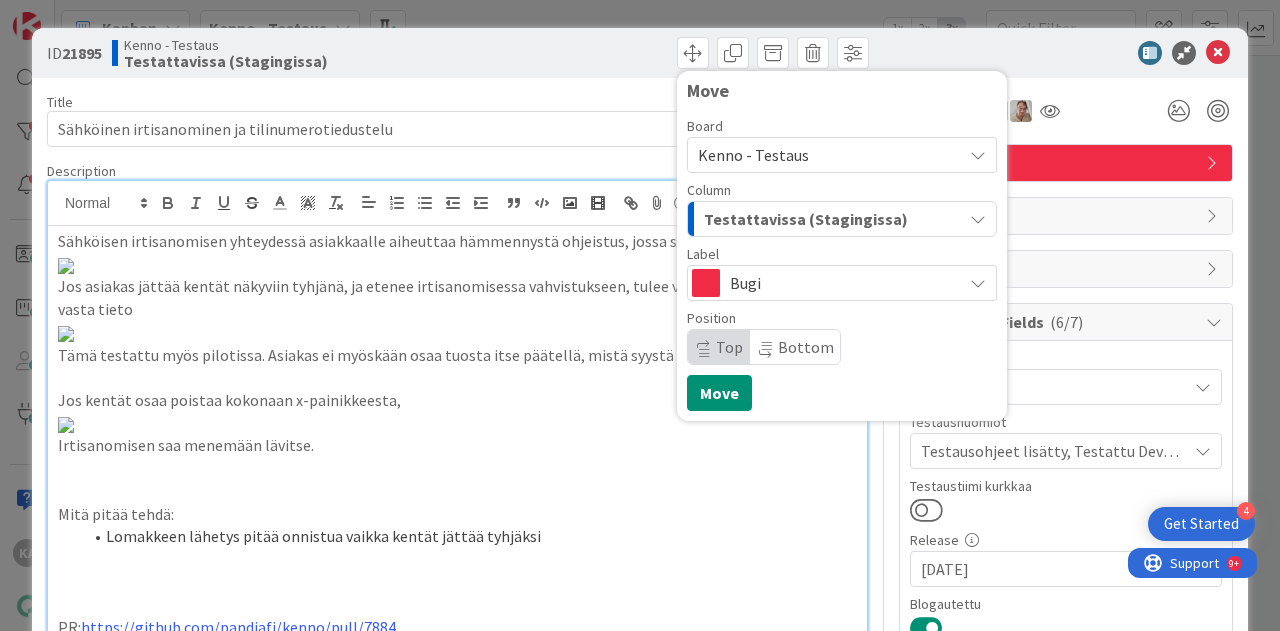 click on "Testattavissa (Stagingissa)" at bounding box center [806, 219] 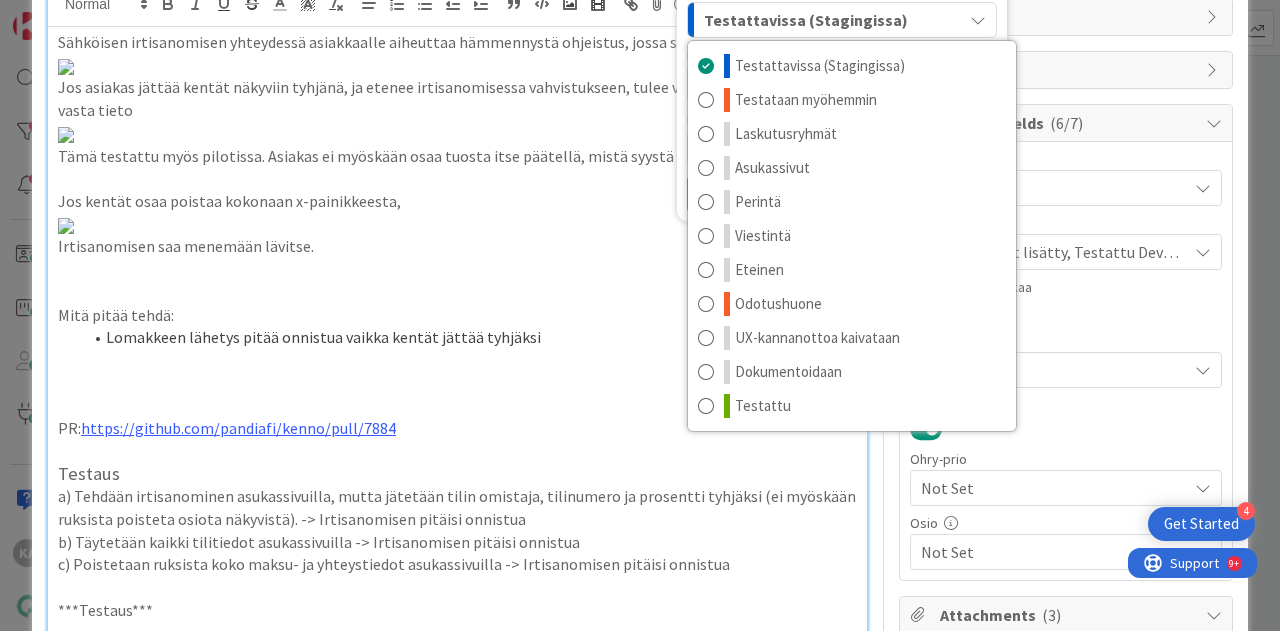 scroll 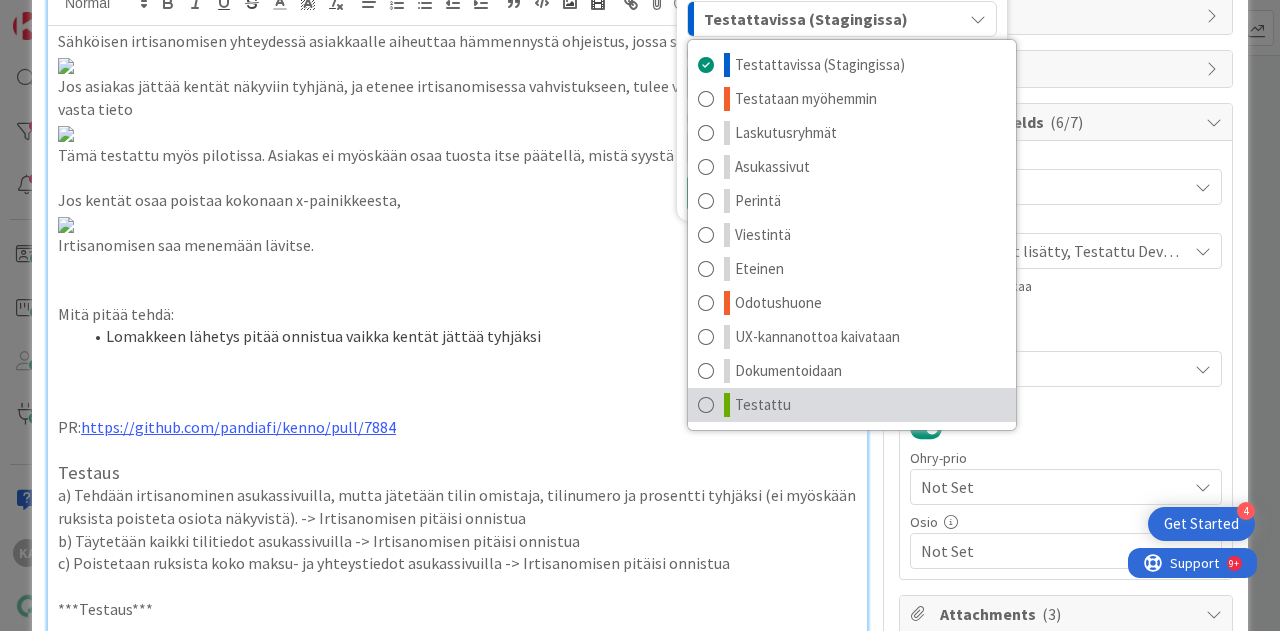 click on "Testattu" at bounding box center [852, 405] 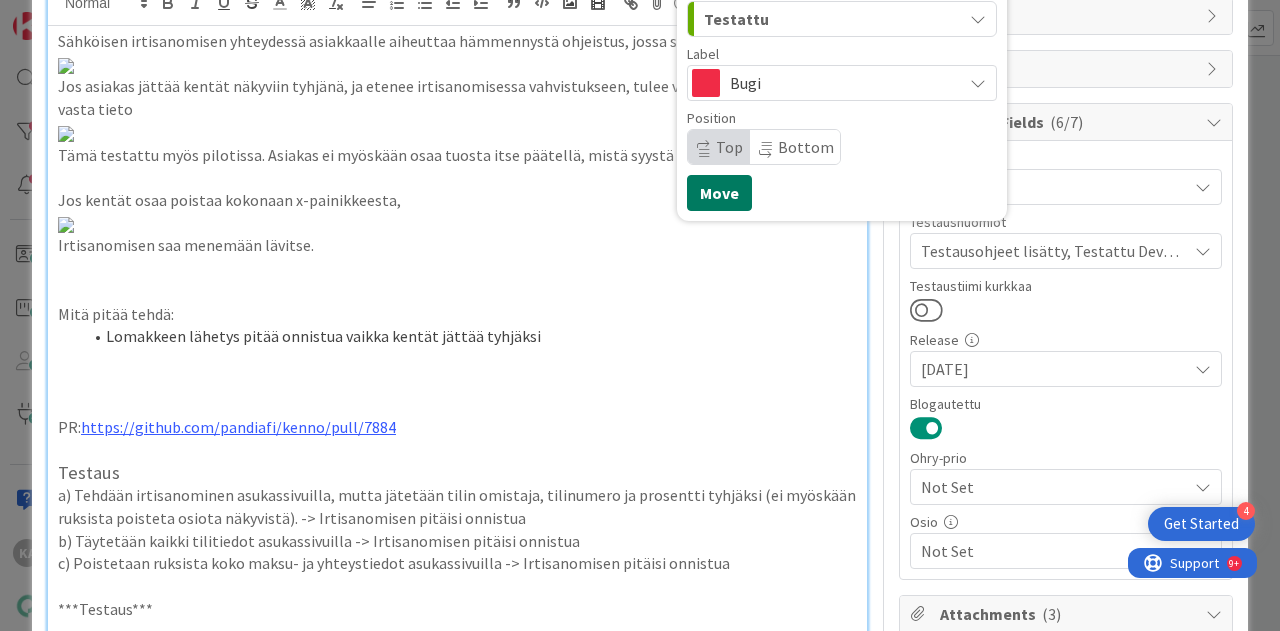 click on "Move" at bounding box center [719, 193] 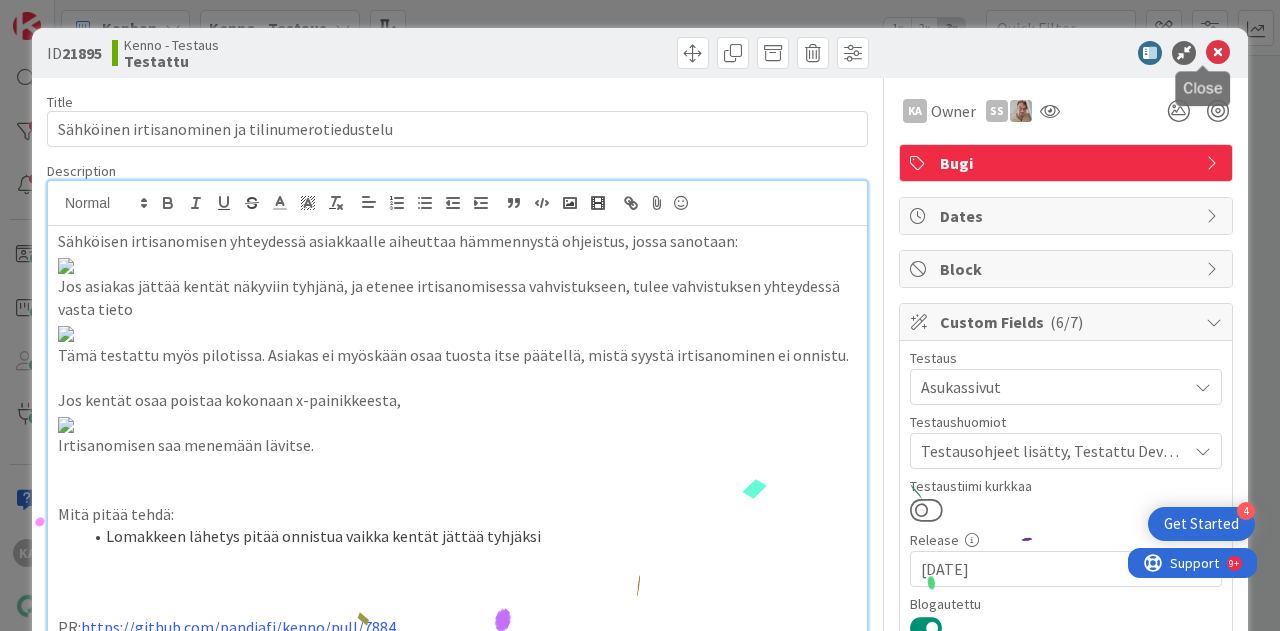 click at bounding box center (1218, 53) 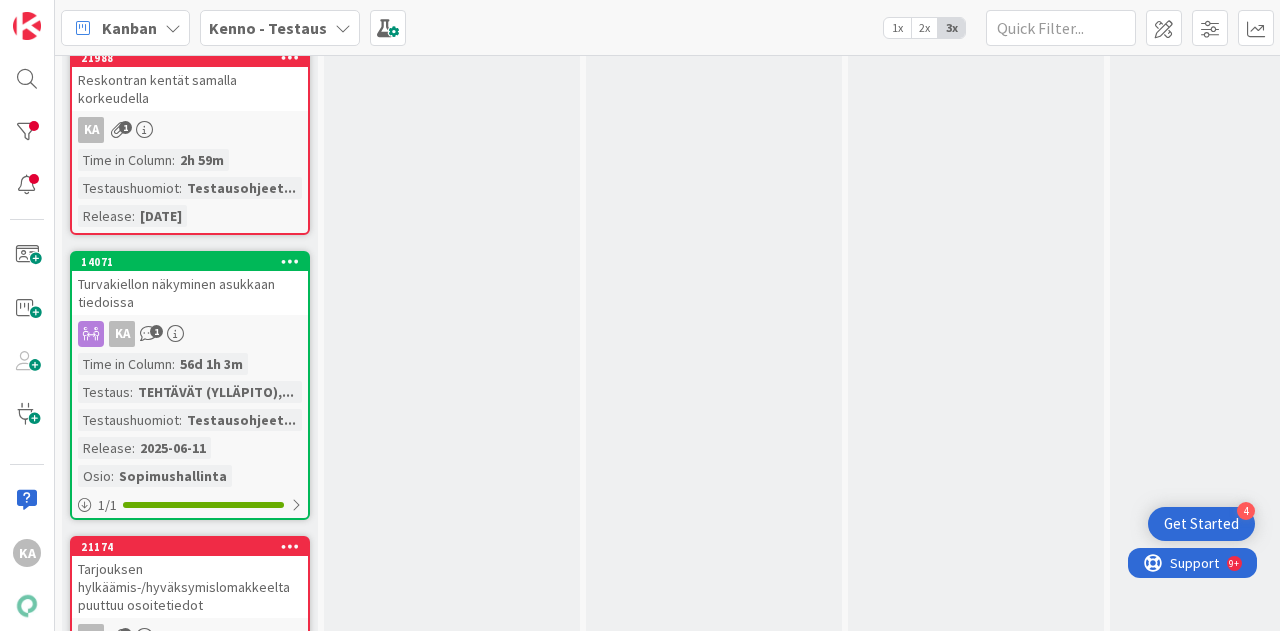 click on "Reskontran kentät samalla korkeudella" at bounding box center [190, 89] 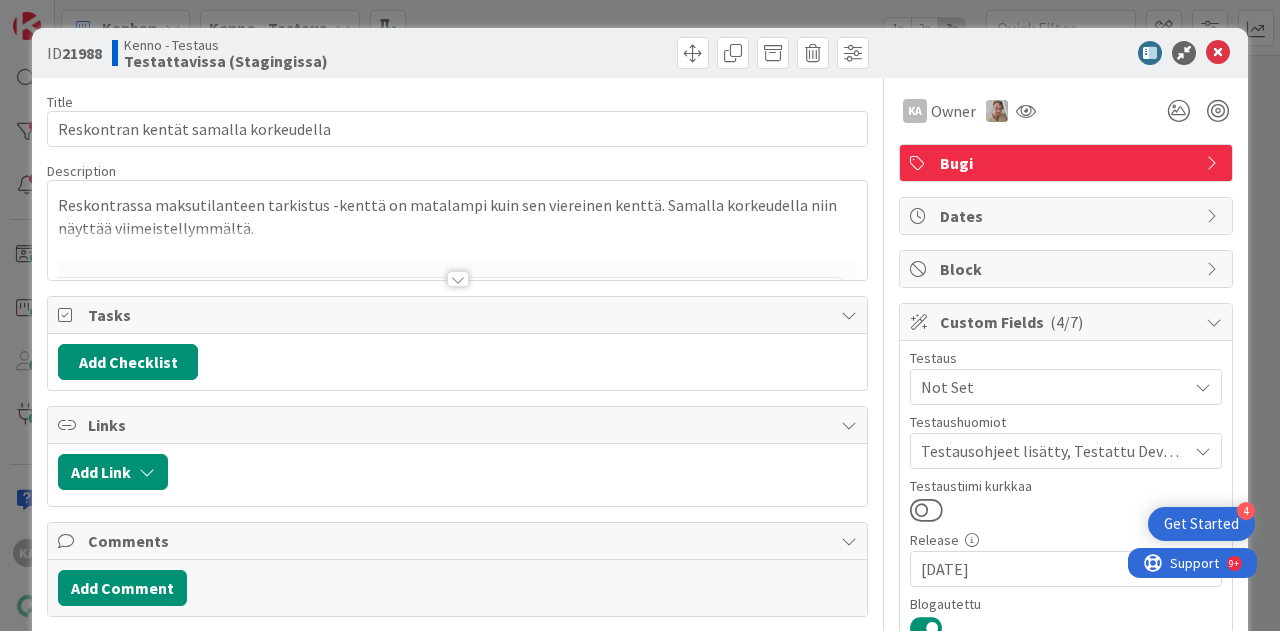 click at bounding box center [458, 279] 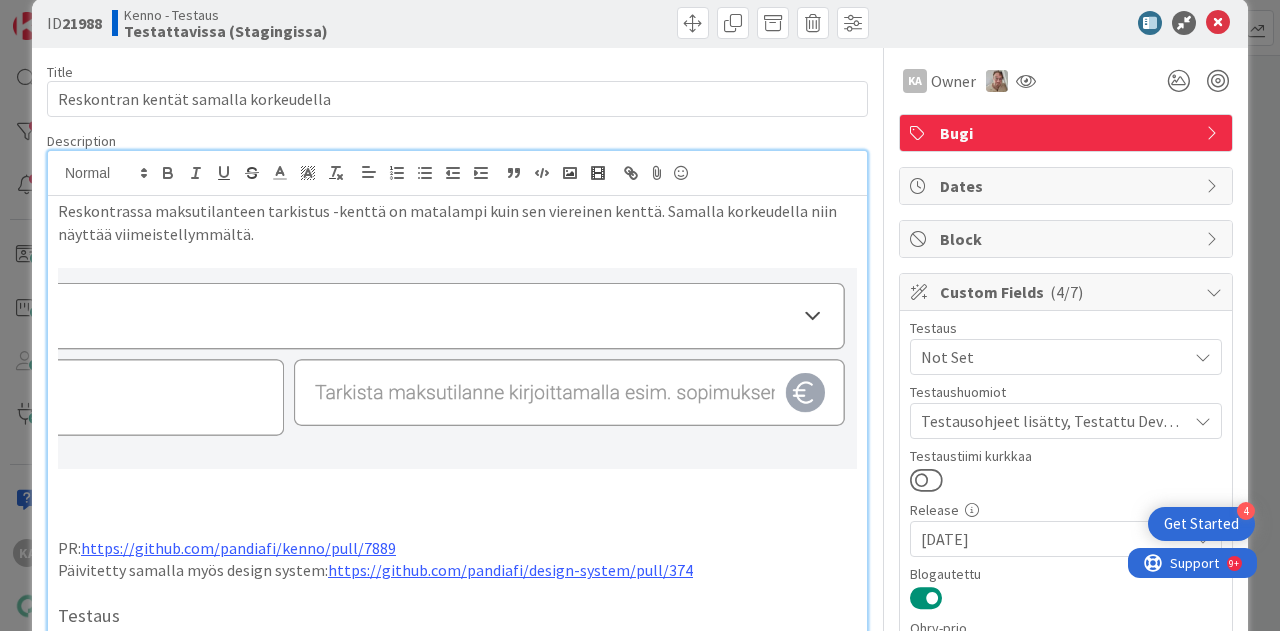 scroll, scrollTop: 0, scrollLeft: 0, axis: both 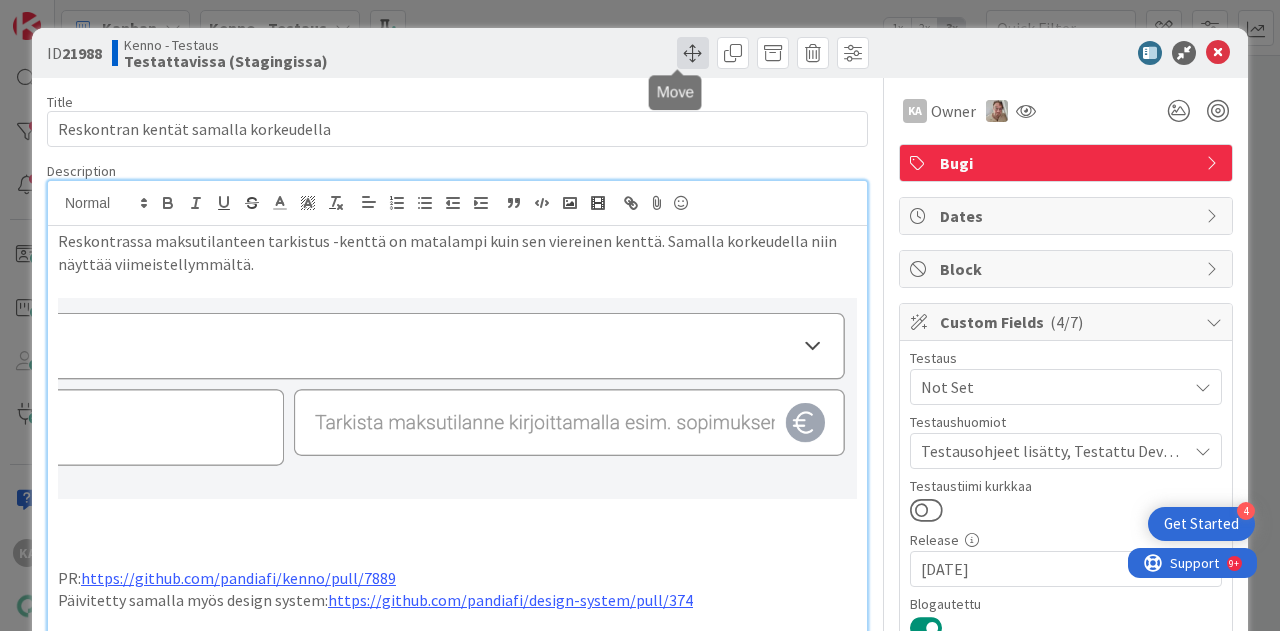 click at bounding box center [693, 53] 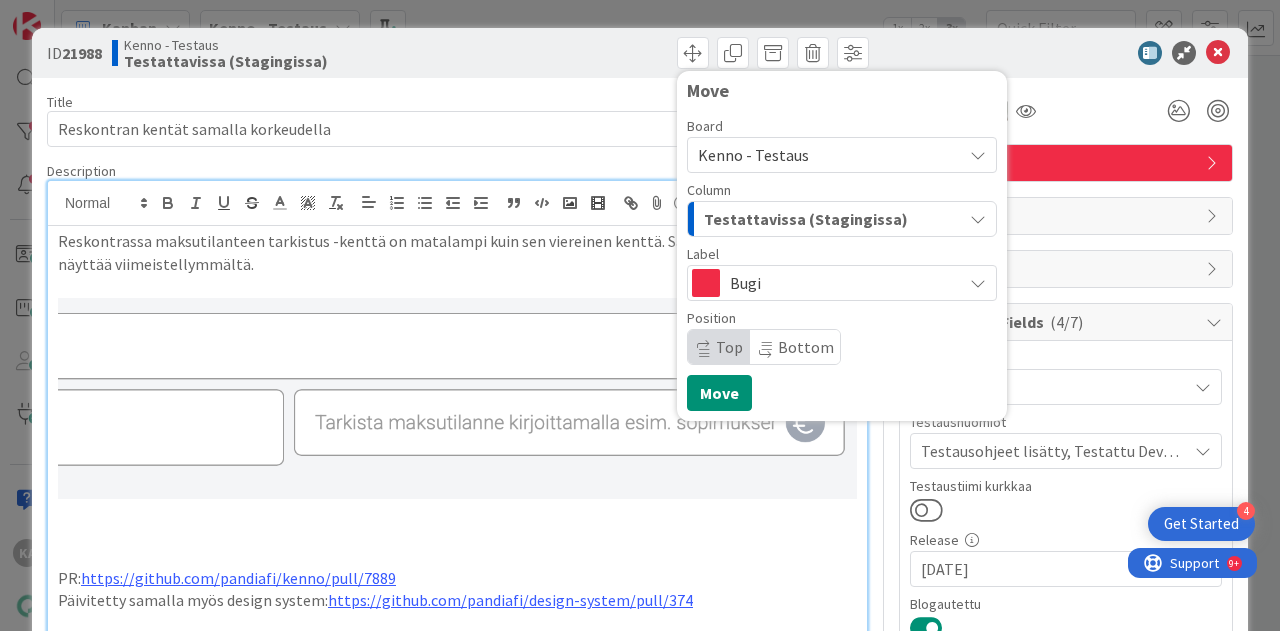 click on "Testattavissa (Stagingissa)" at bounding box center (806, 219) 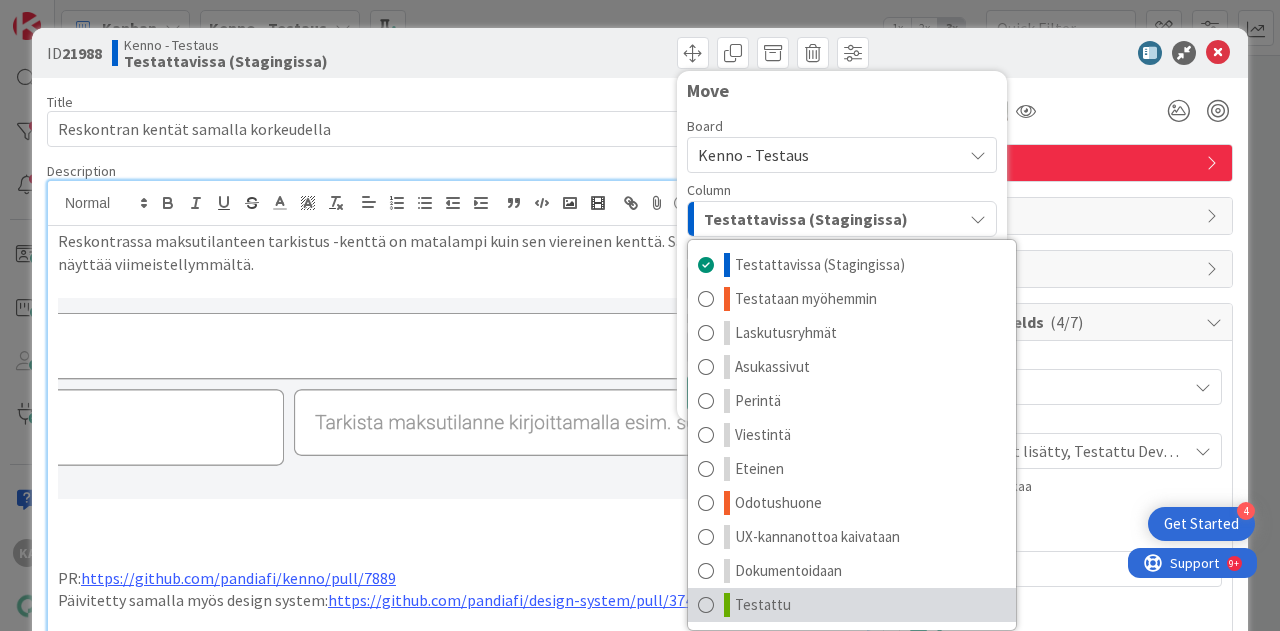 click on "Testattu" at bounding box center [852, 605] 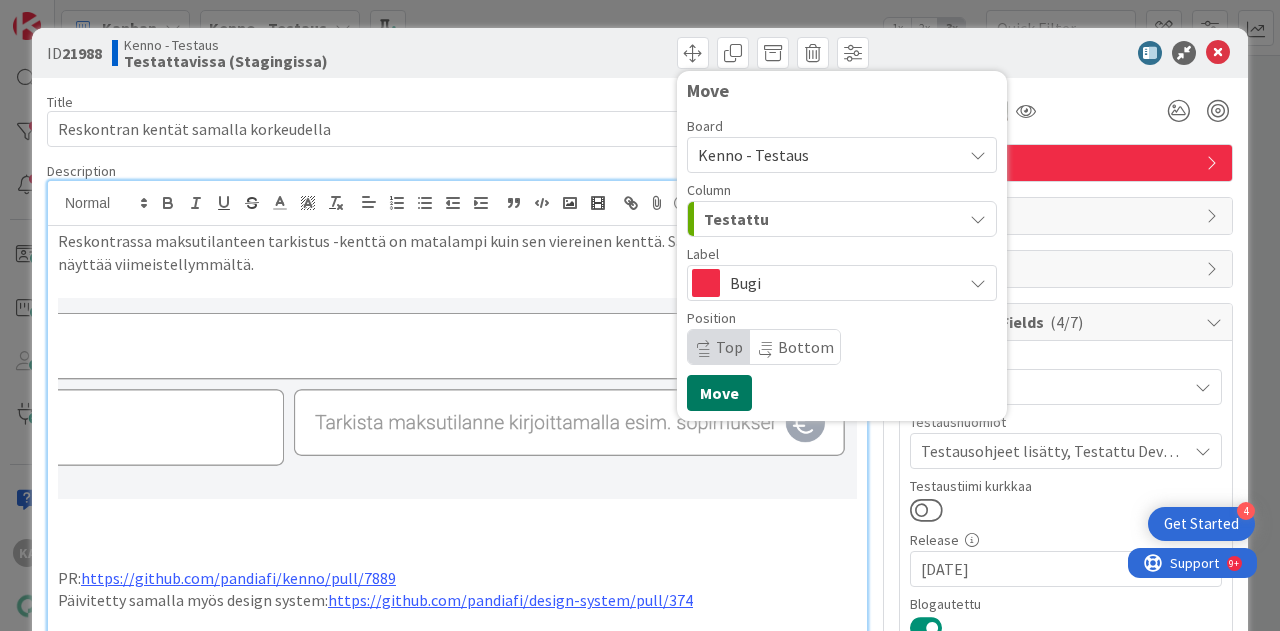 click on "Move" at bounding box center [719, 393] 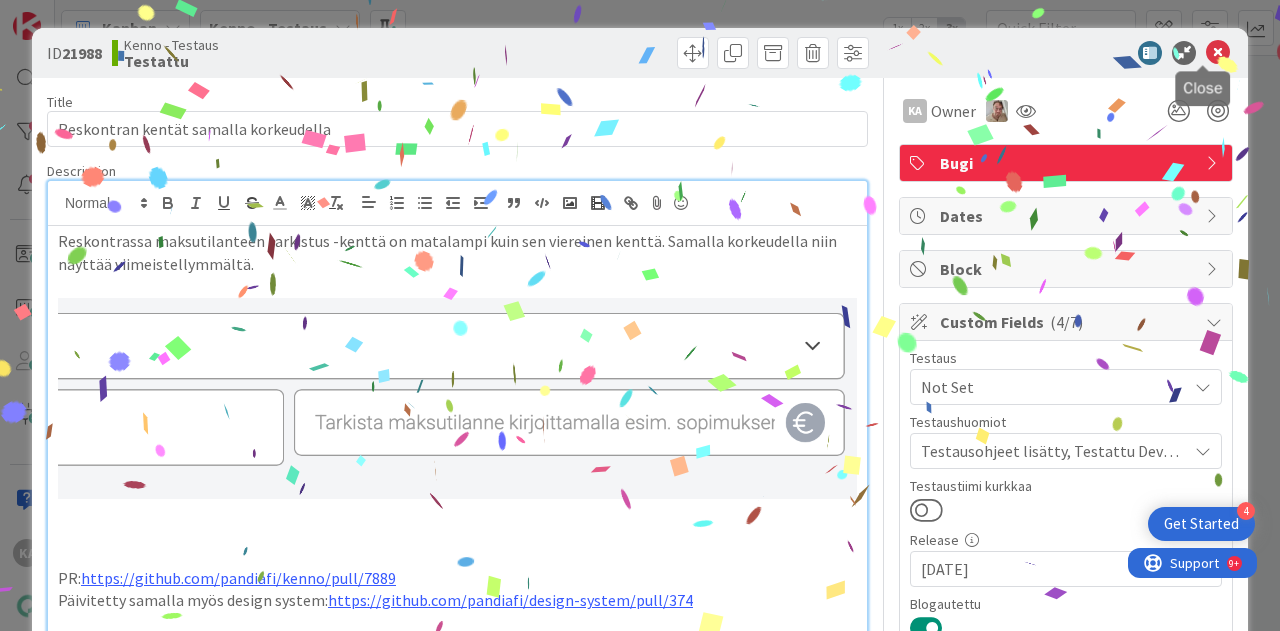 click at bounding box center [1218, 53] 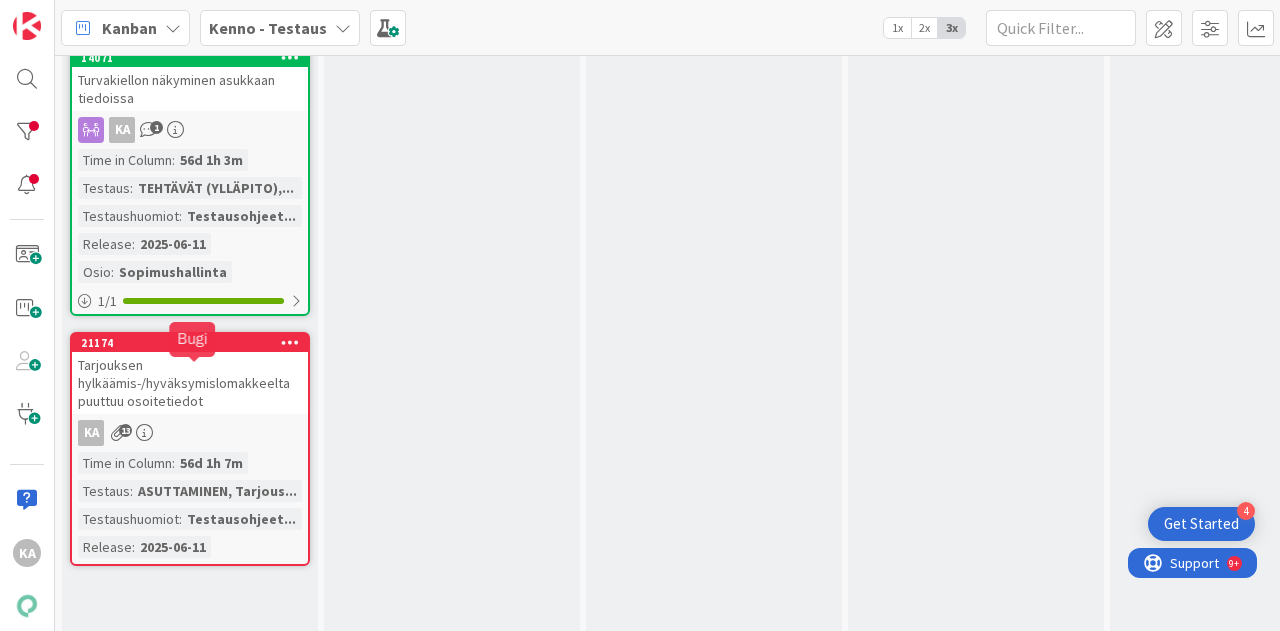 scroll, scrollTop: 0, scrollLeft: 0, axis: both 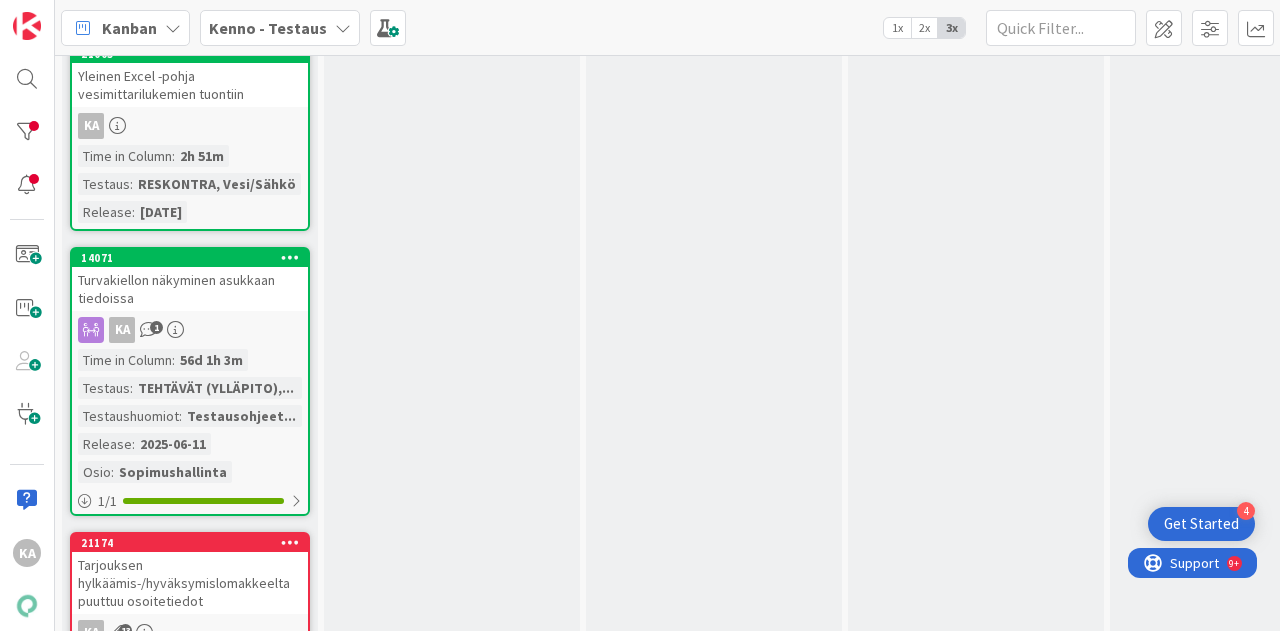 click on "Turvakiellon näkyminen asukkaan tiedoissa" at bounding box center (190, 289) 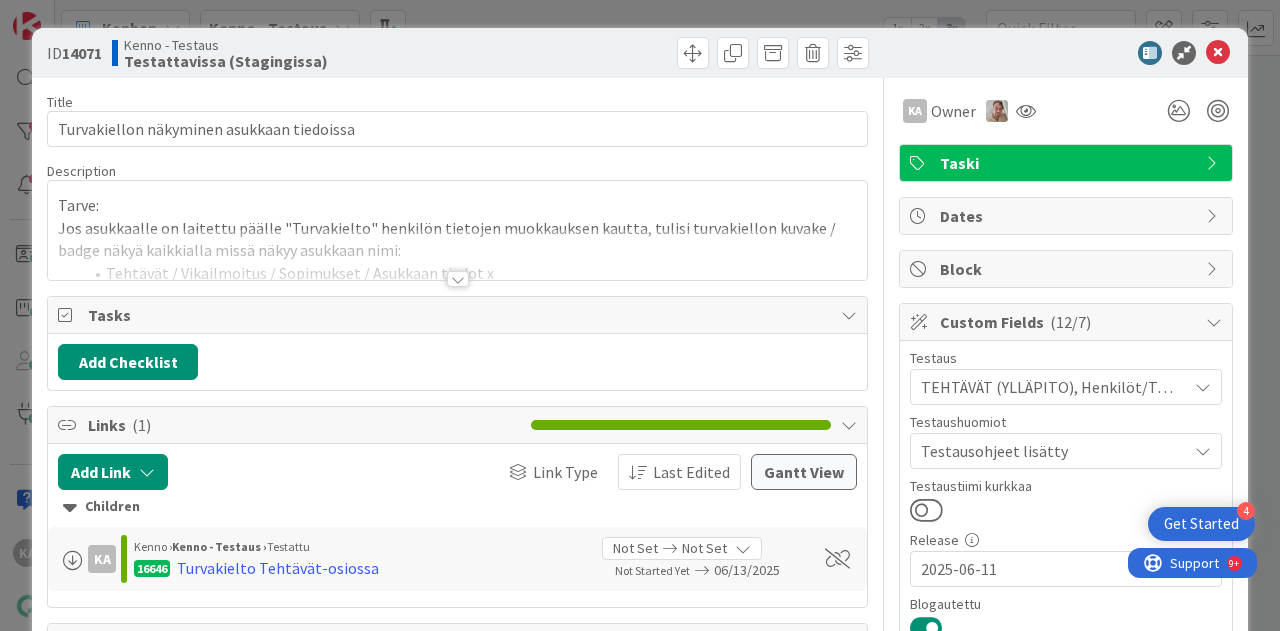 scroll, scrollTop: 0, scrollLeft: 0, axis: both 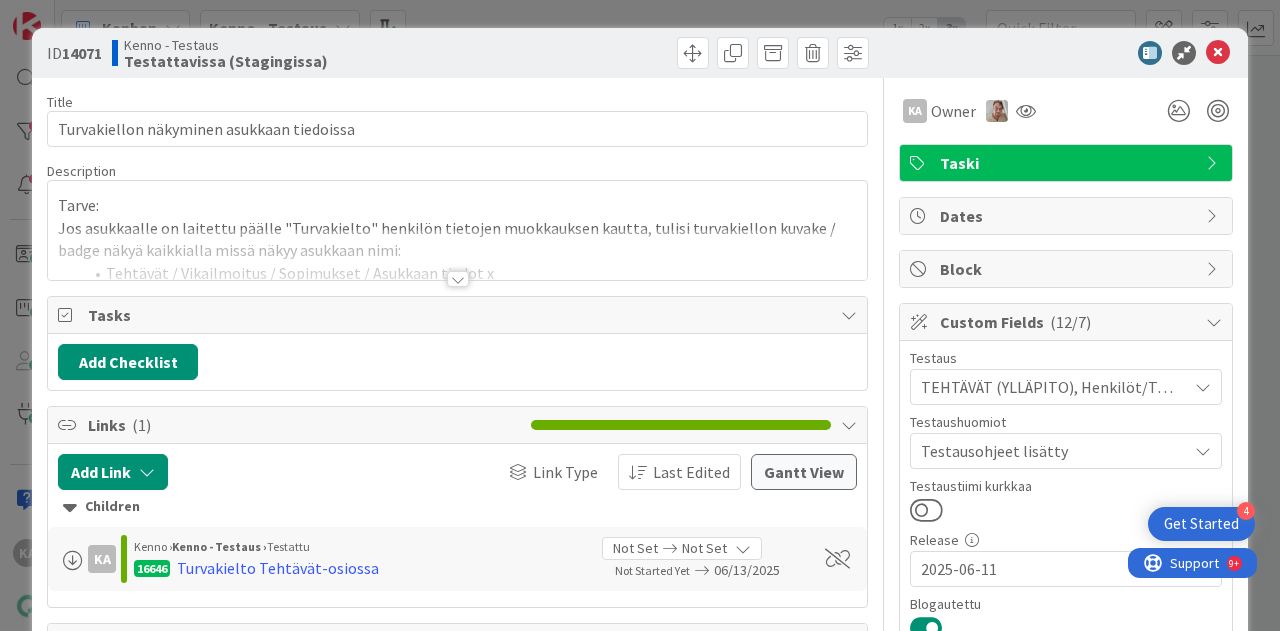 click at bounding box center [457, 254] 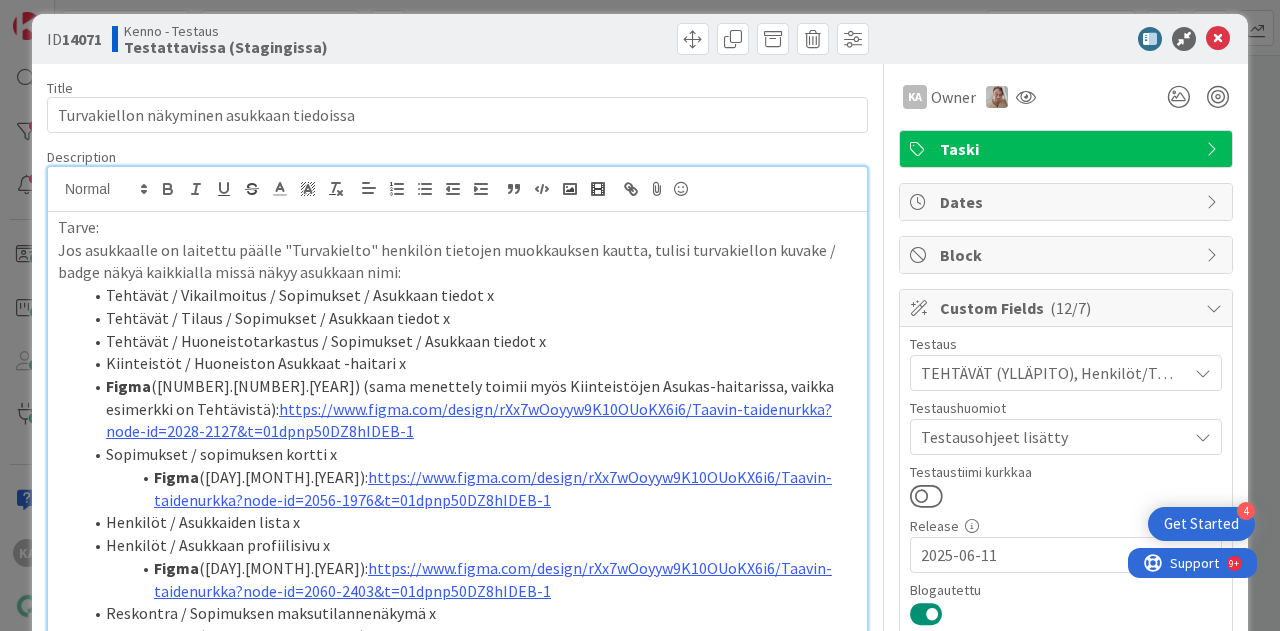 scroll, scrollTop: 0, scrollLeft: 0, axis: both 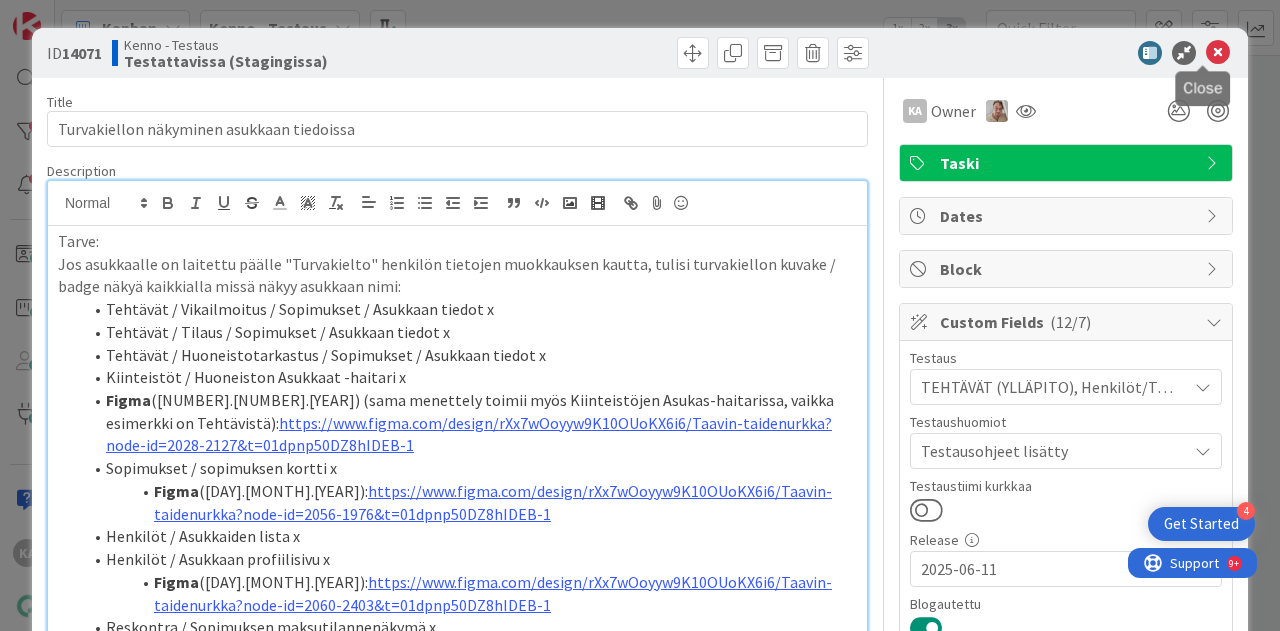 click at bounding box center (1218, 53) 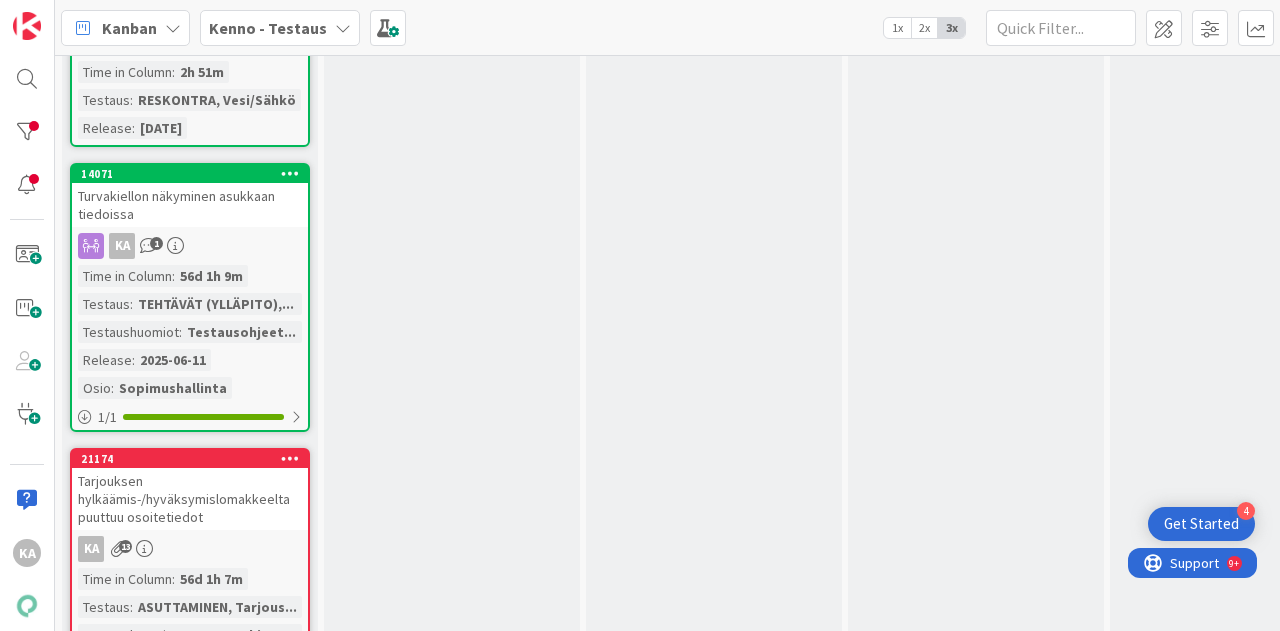 scroll, scrollTop: 600, scrollLeft: 0, axis: vertical 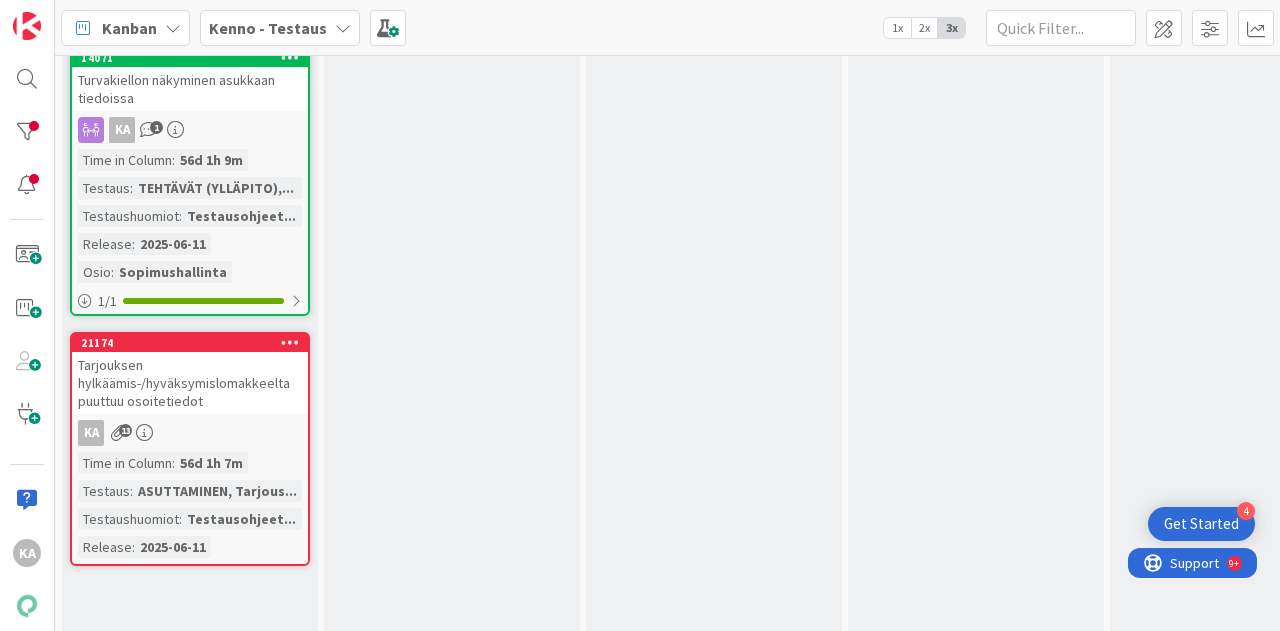 click on "Tarjouksen hylkäämis-/hyväksymislomakkeelta puuttuu osoitetiedot" at bounding box center [190, 383] 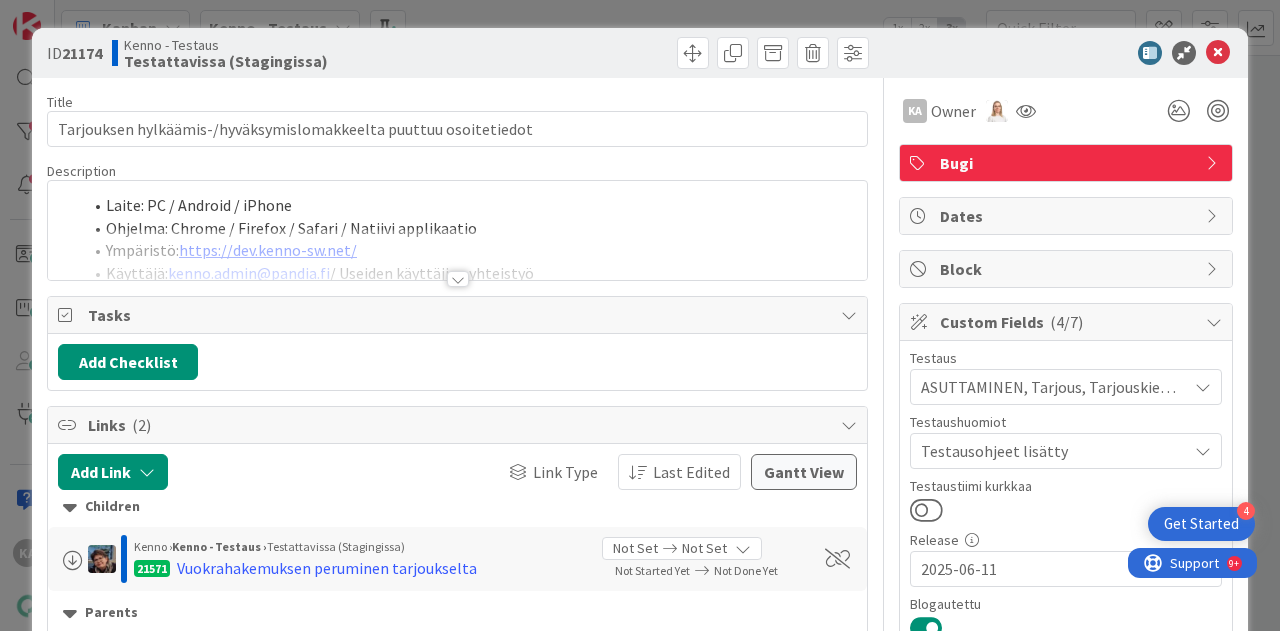 scroll, scrollTop: 0, scrollLeft: 0, axis: both 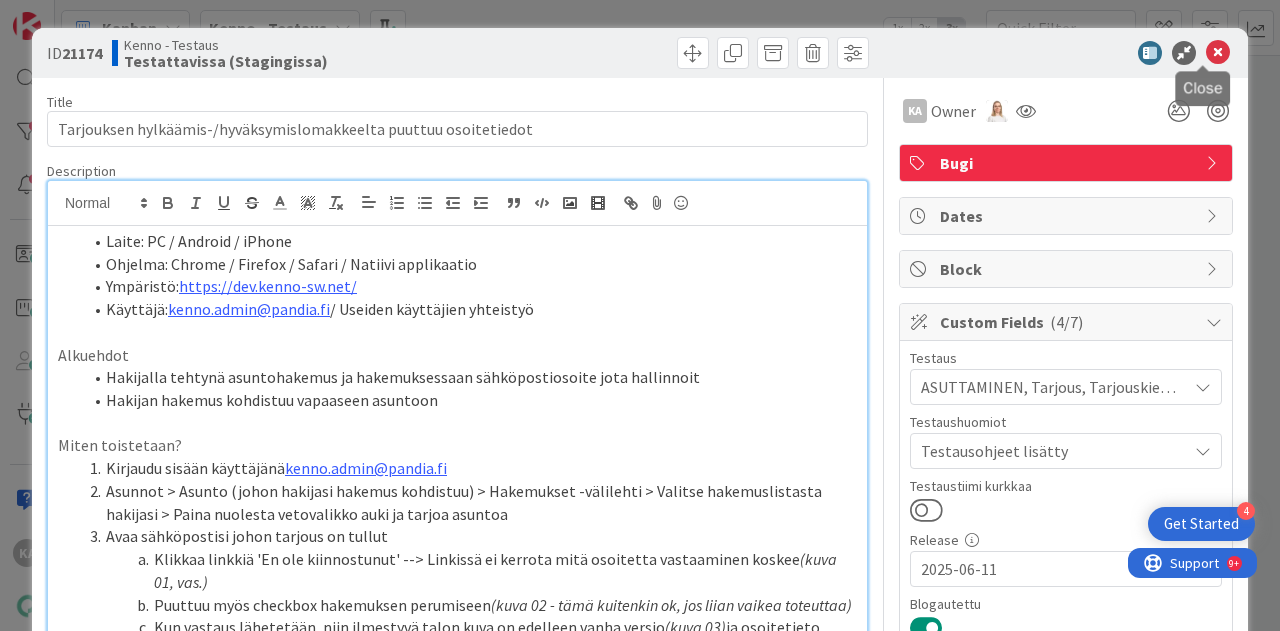 click at bounding box center (1218, 53) 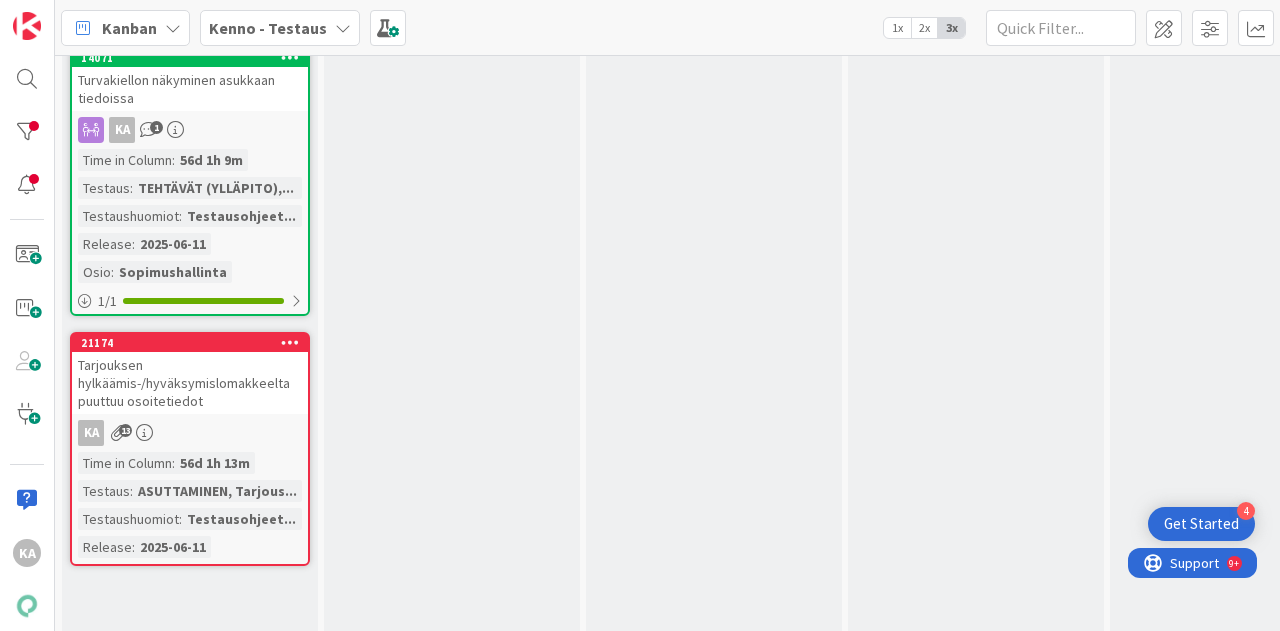 scroll, scrollTop: 0, scrollLeft: 0, axis: both 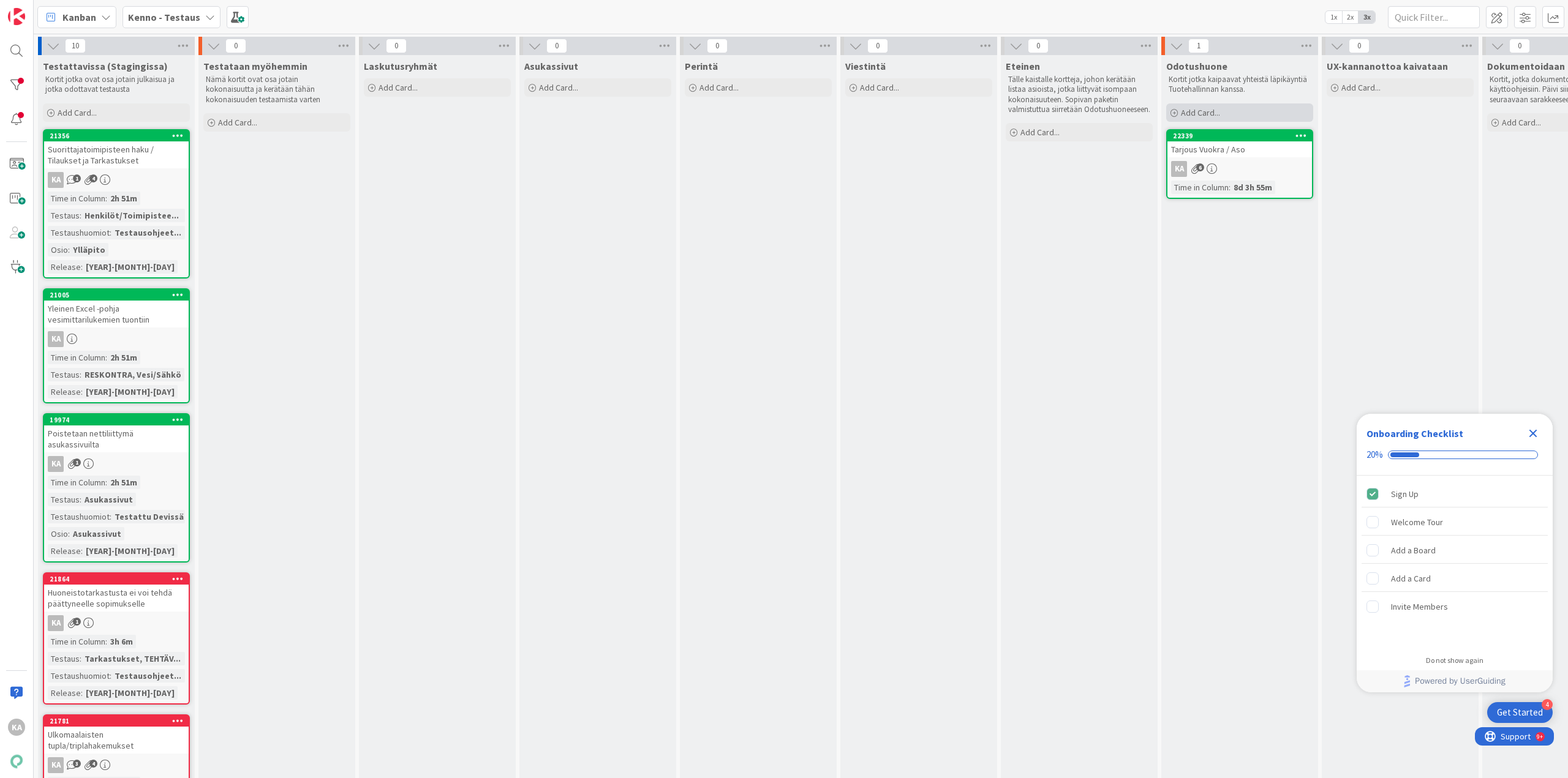 click on "Add Card..." at bounding box center (1200, 113) 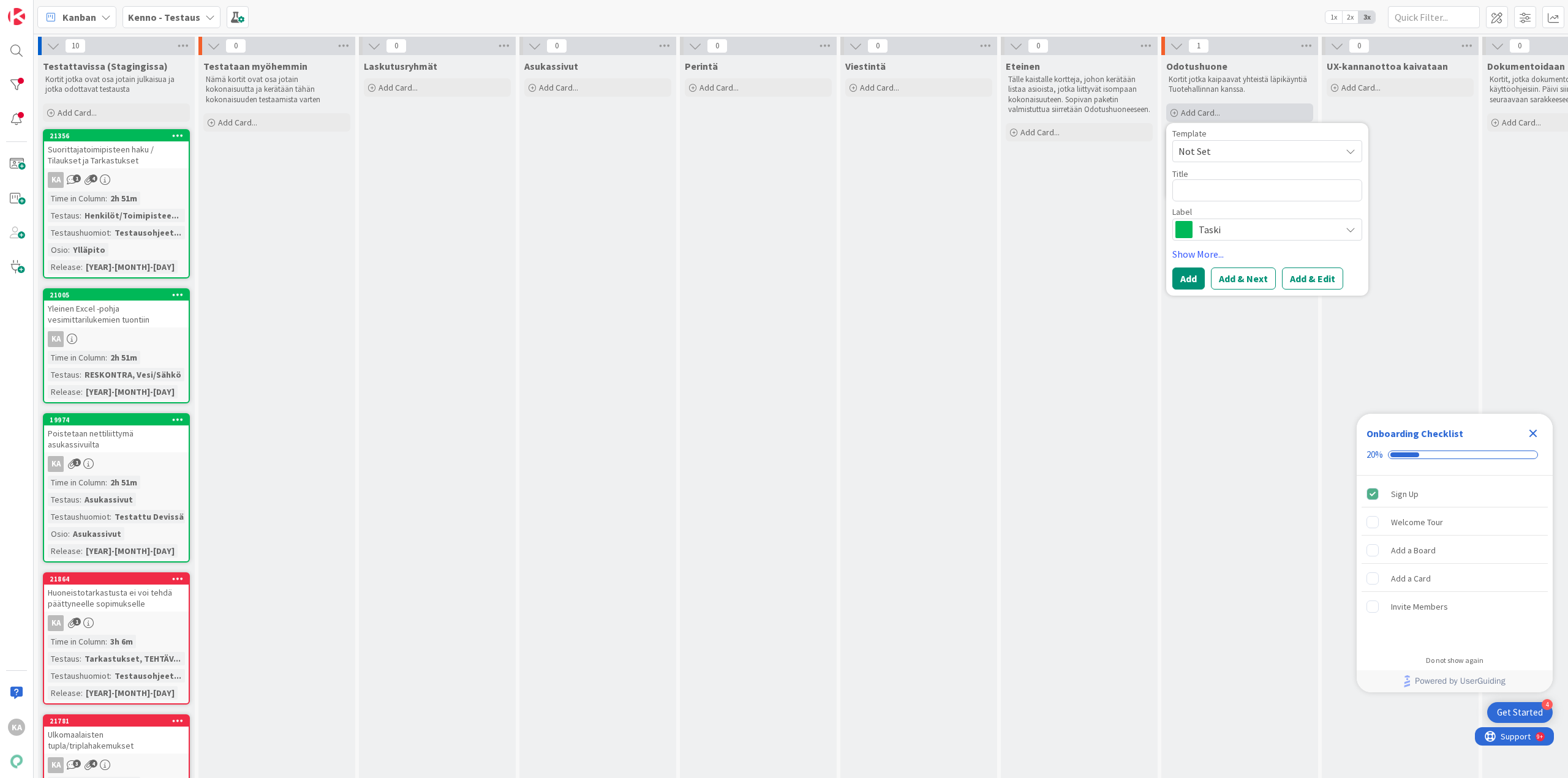 scroll, scrollTop: 0, scrollLeft: 0, axis: both 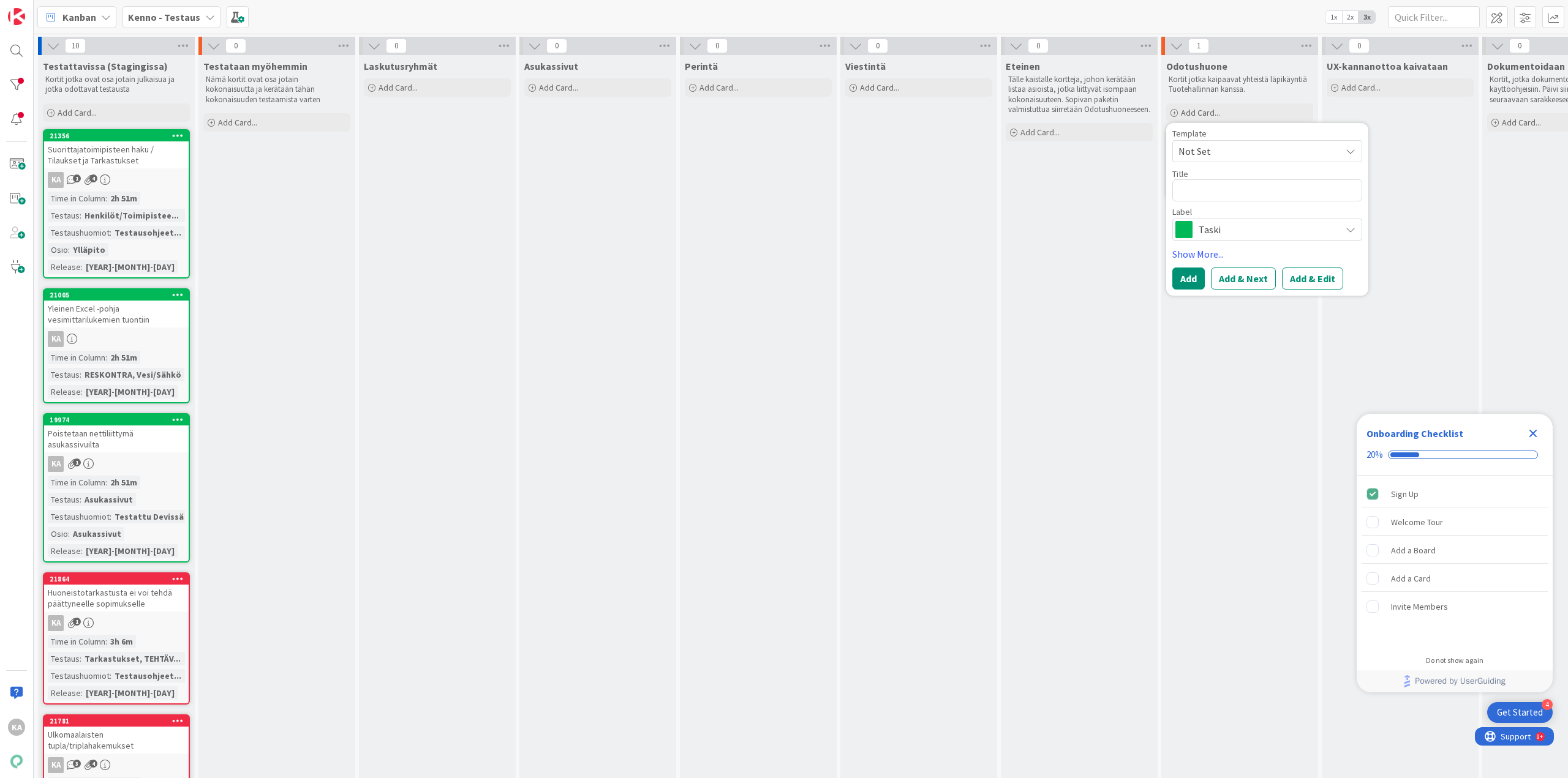 click at bounding box center [1267, 190] 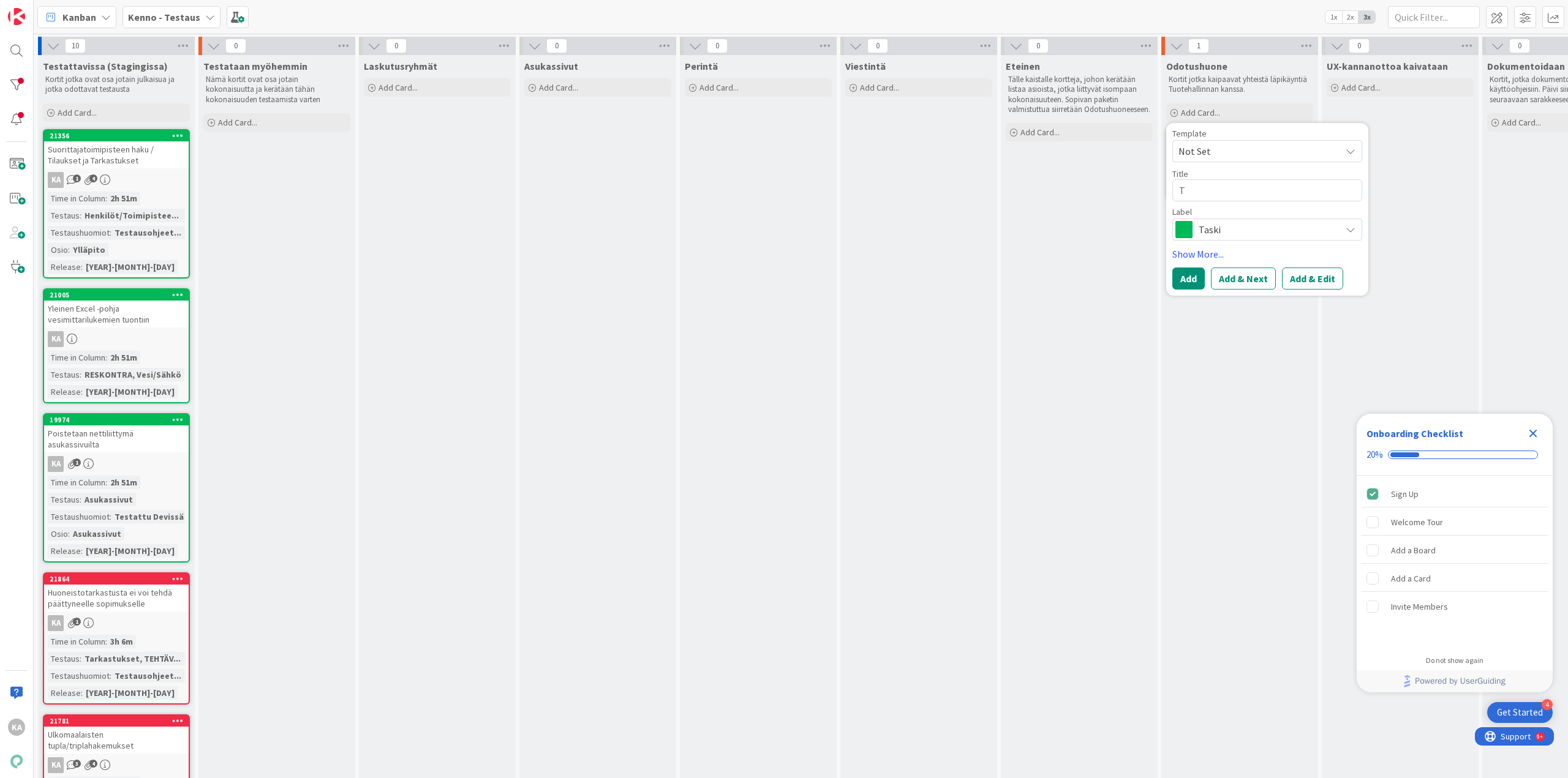 type on "x" 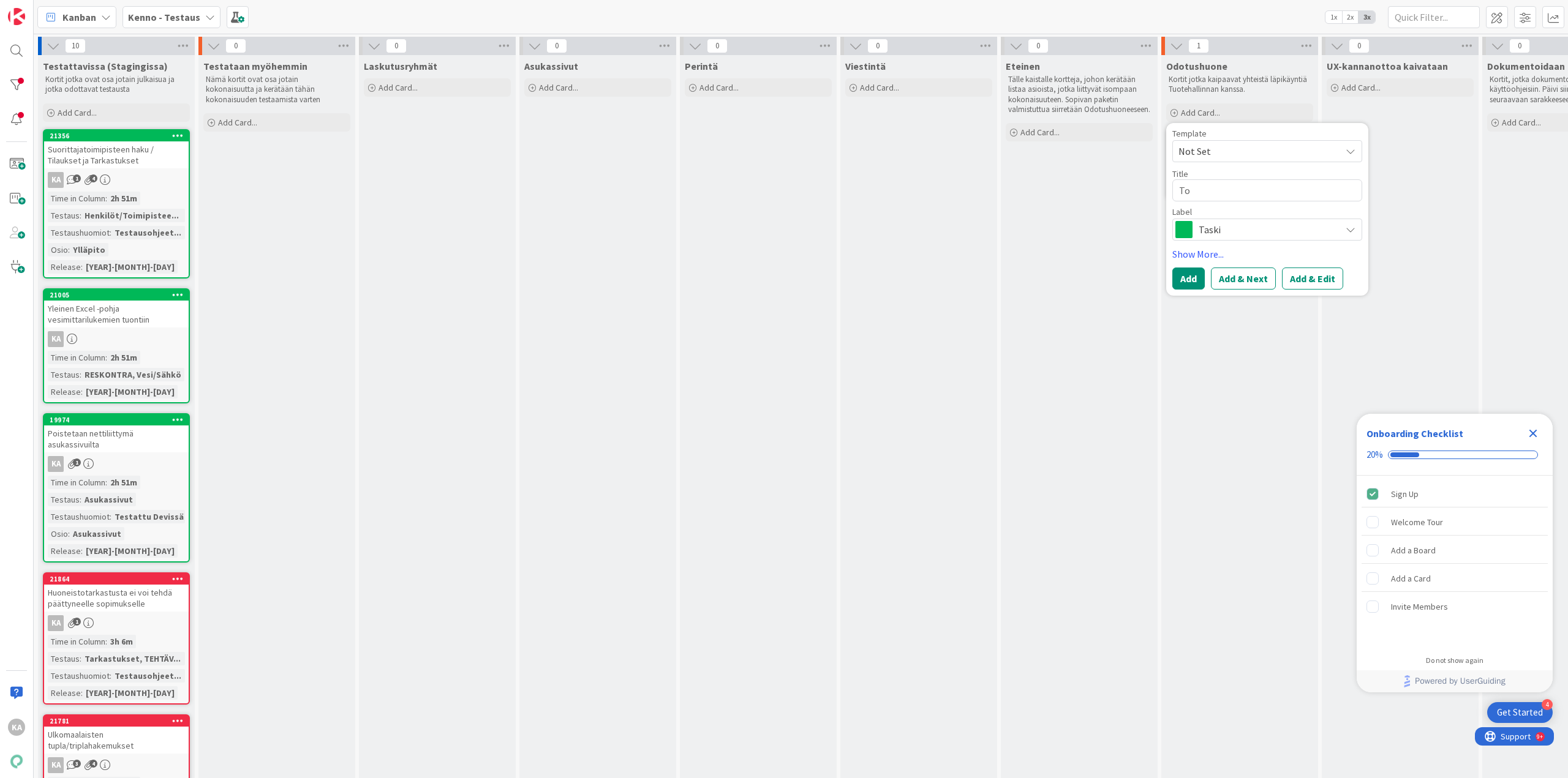type on "Toi" 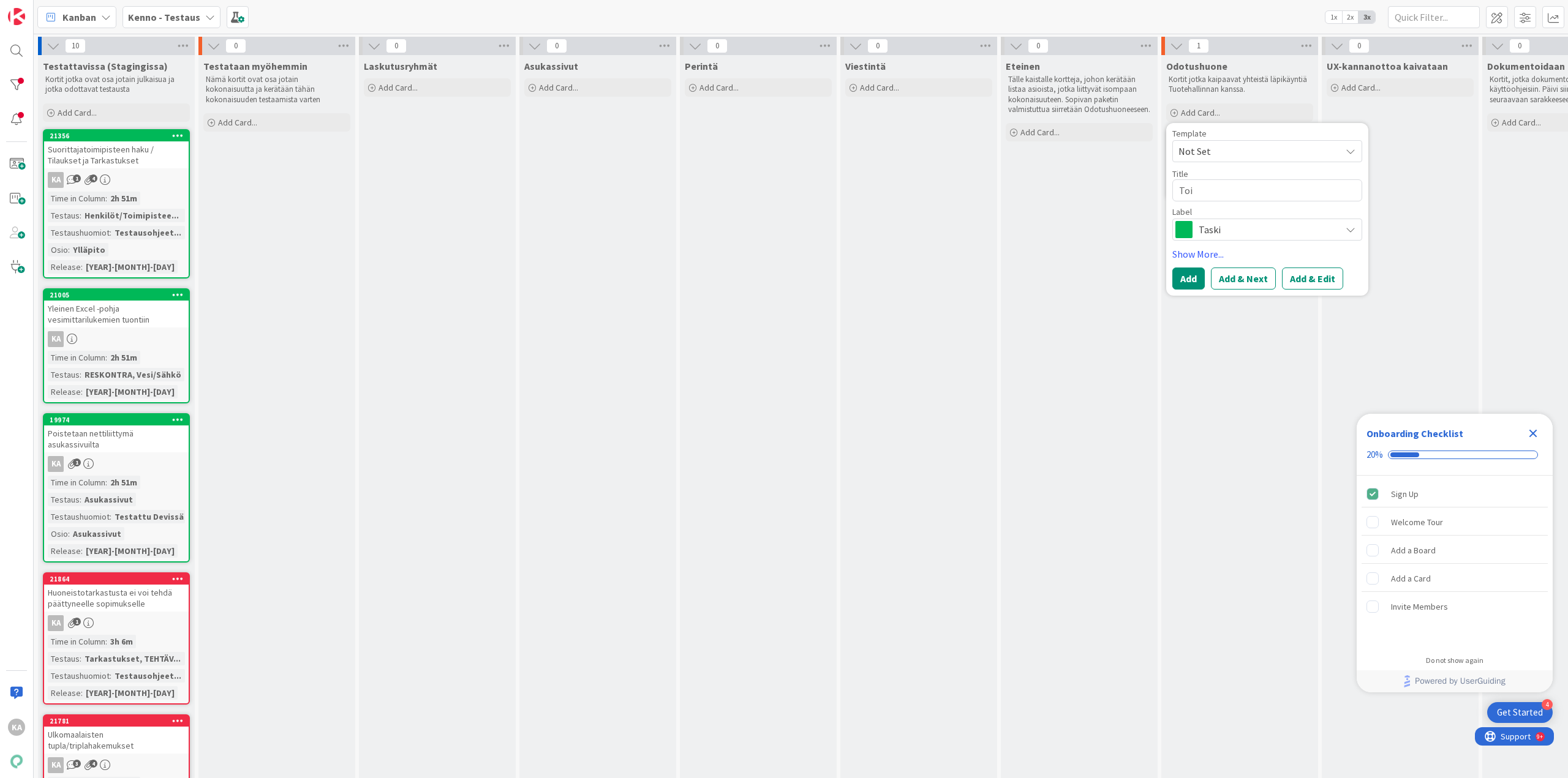 type on "x" 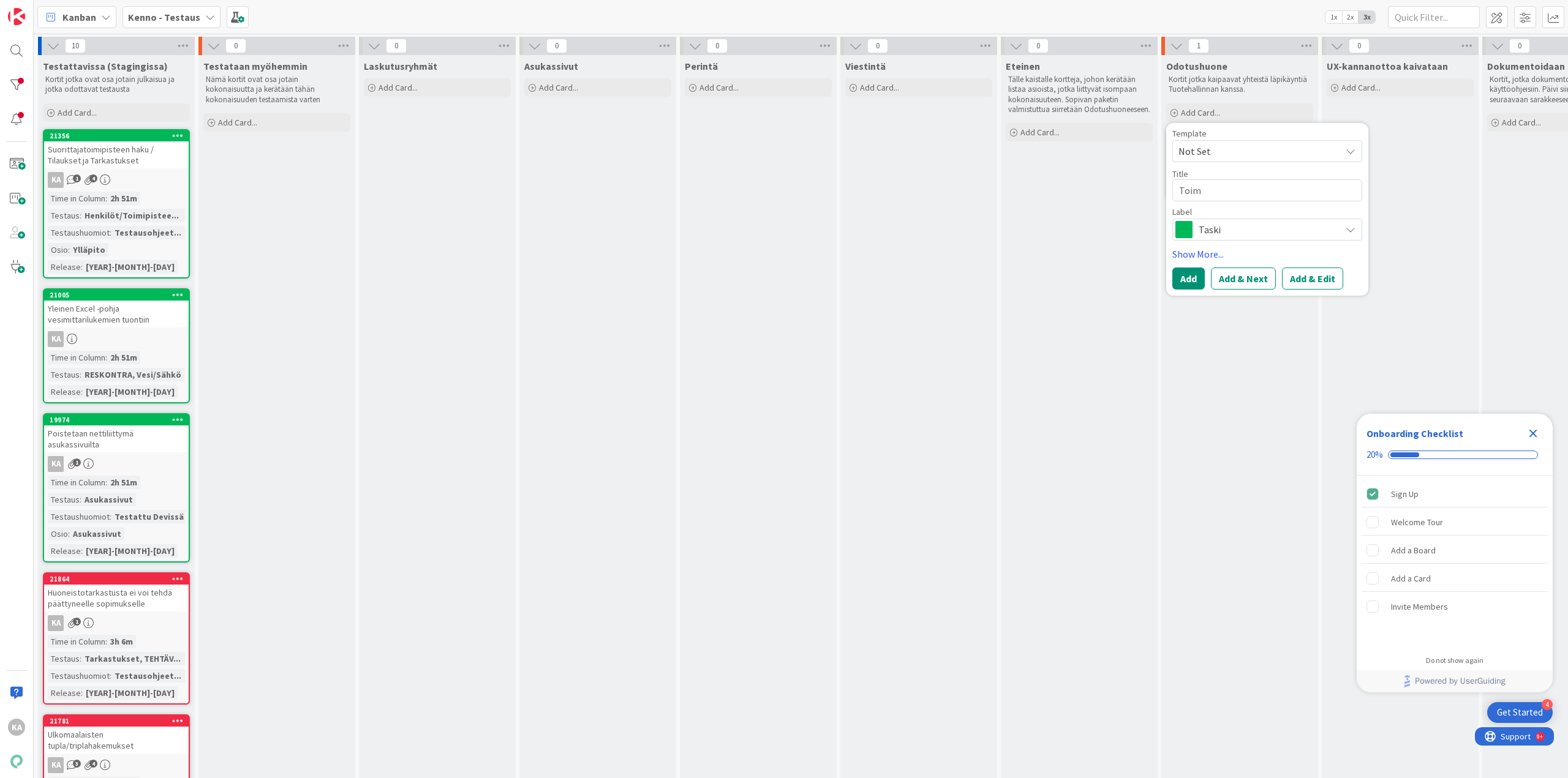 type on "x" 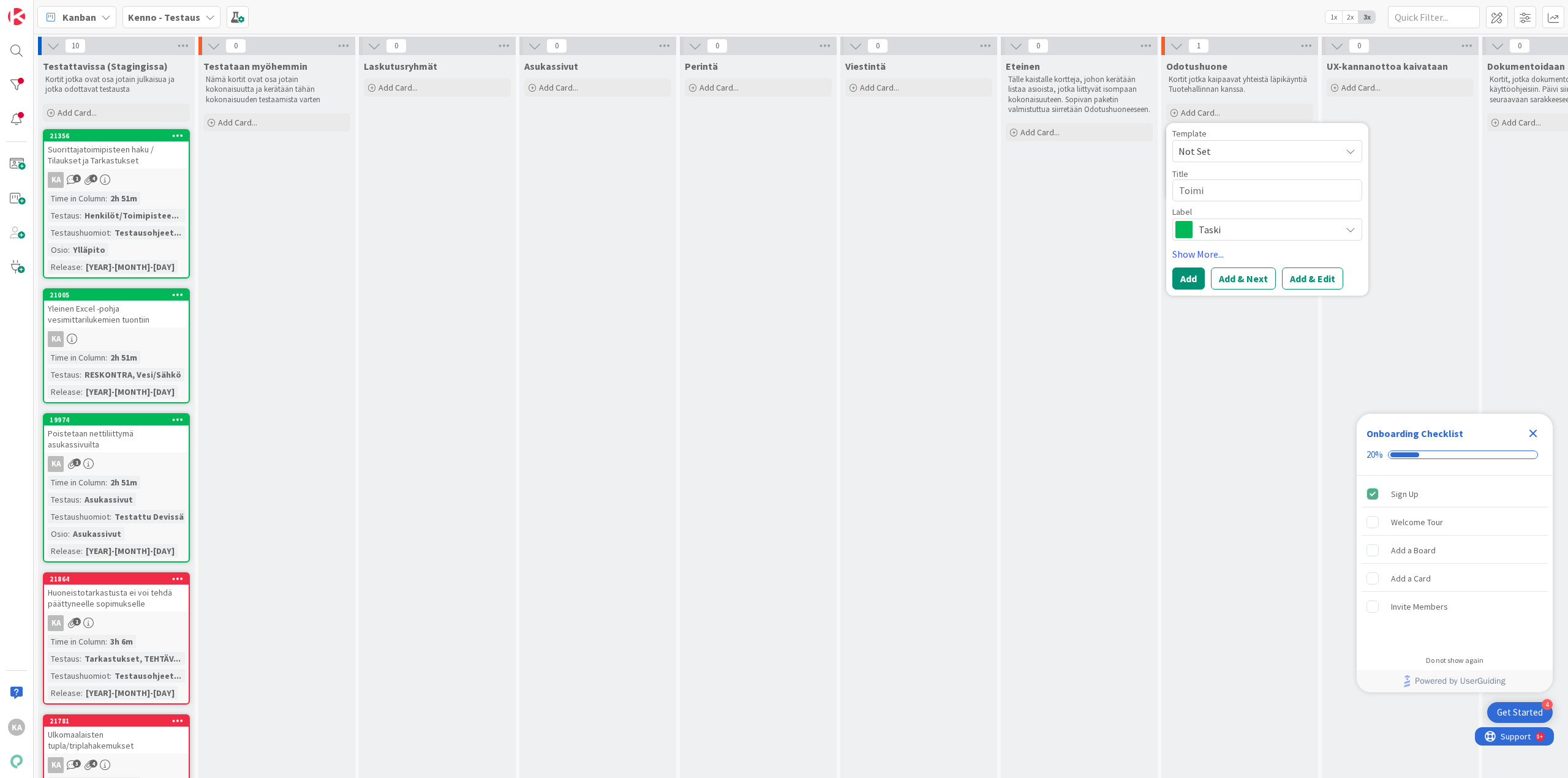 type on "x" 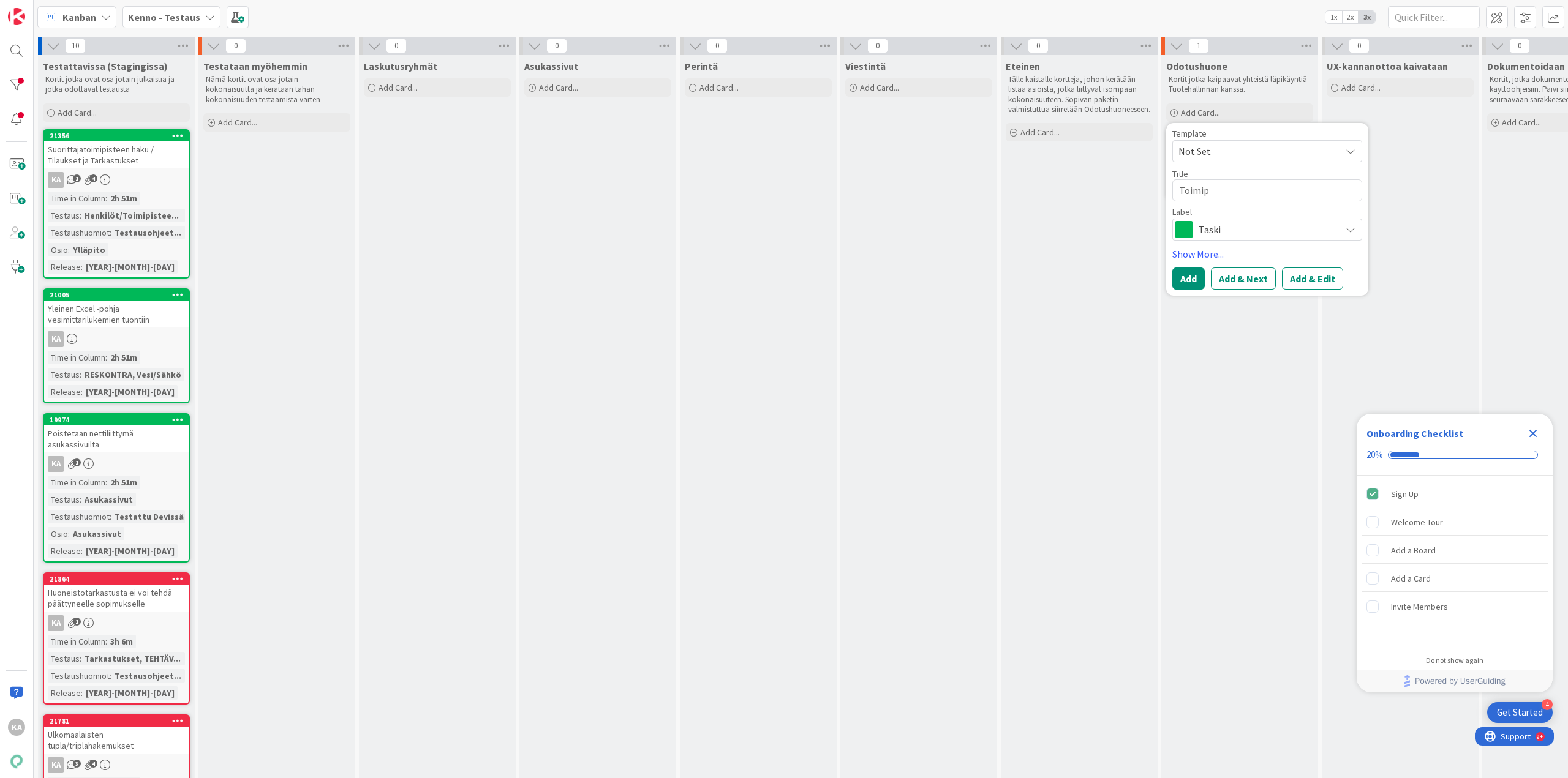 type on "x" 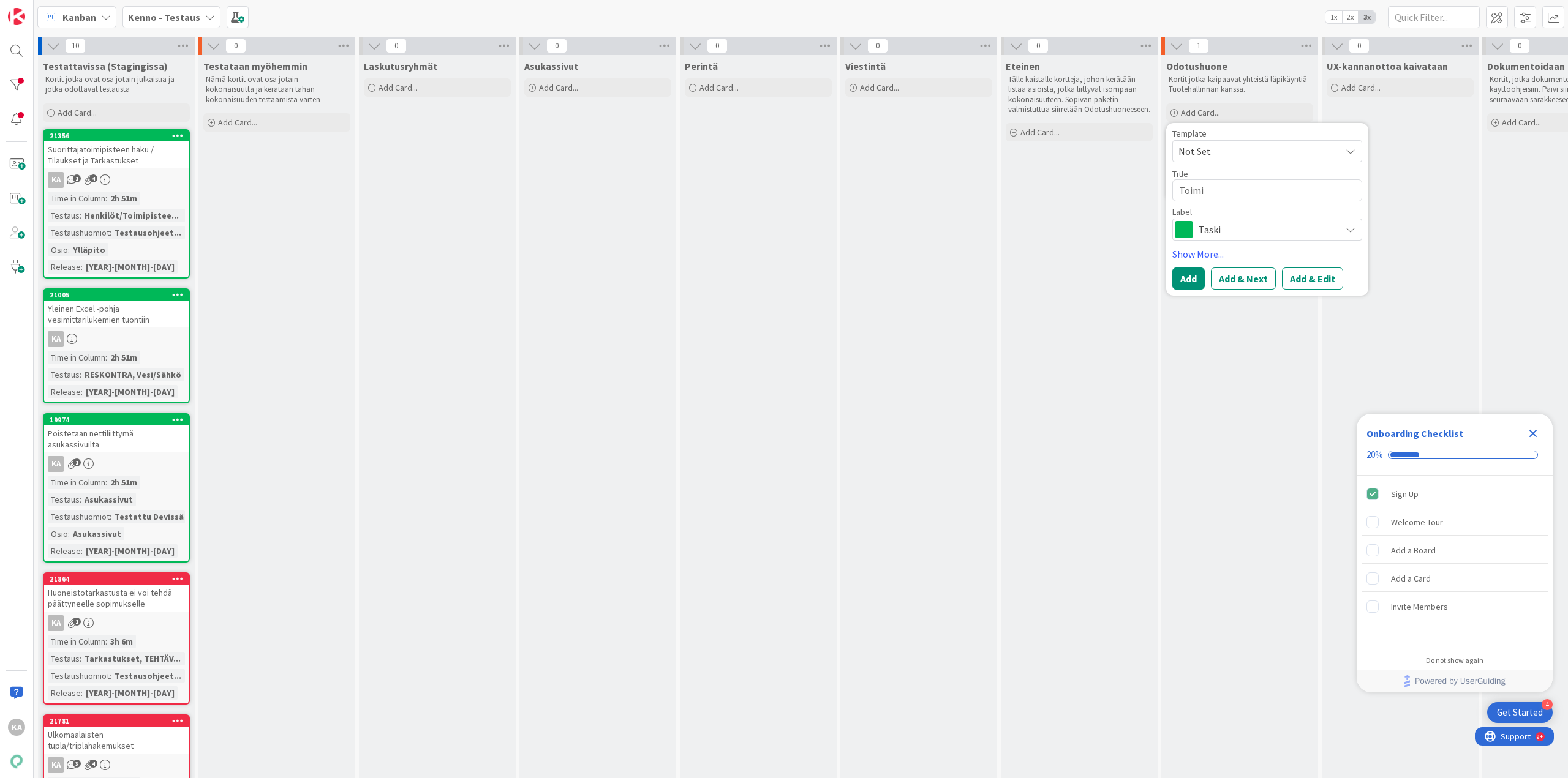 type on "x" 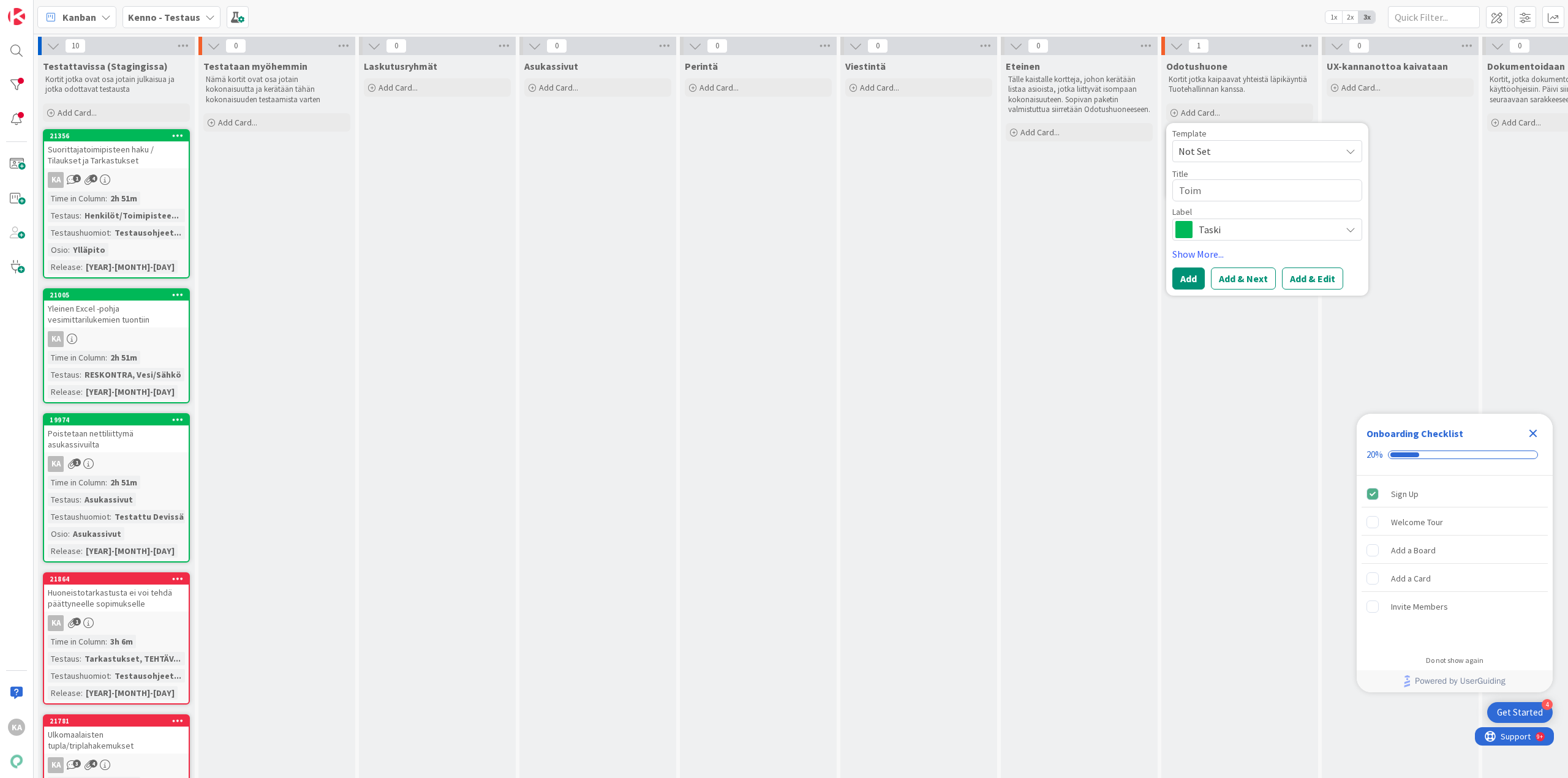 type on "x" 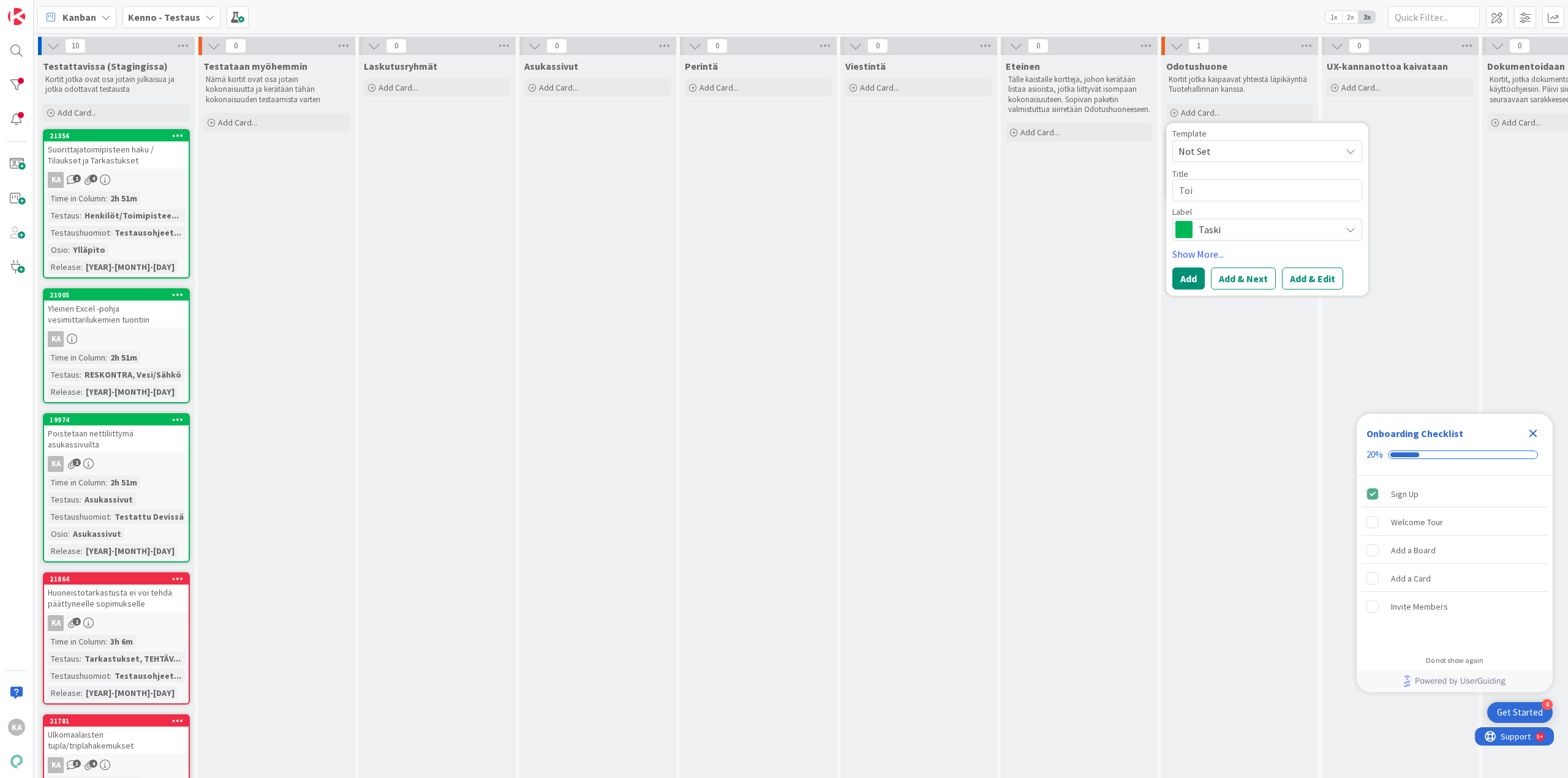 type on "x" 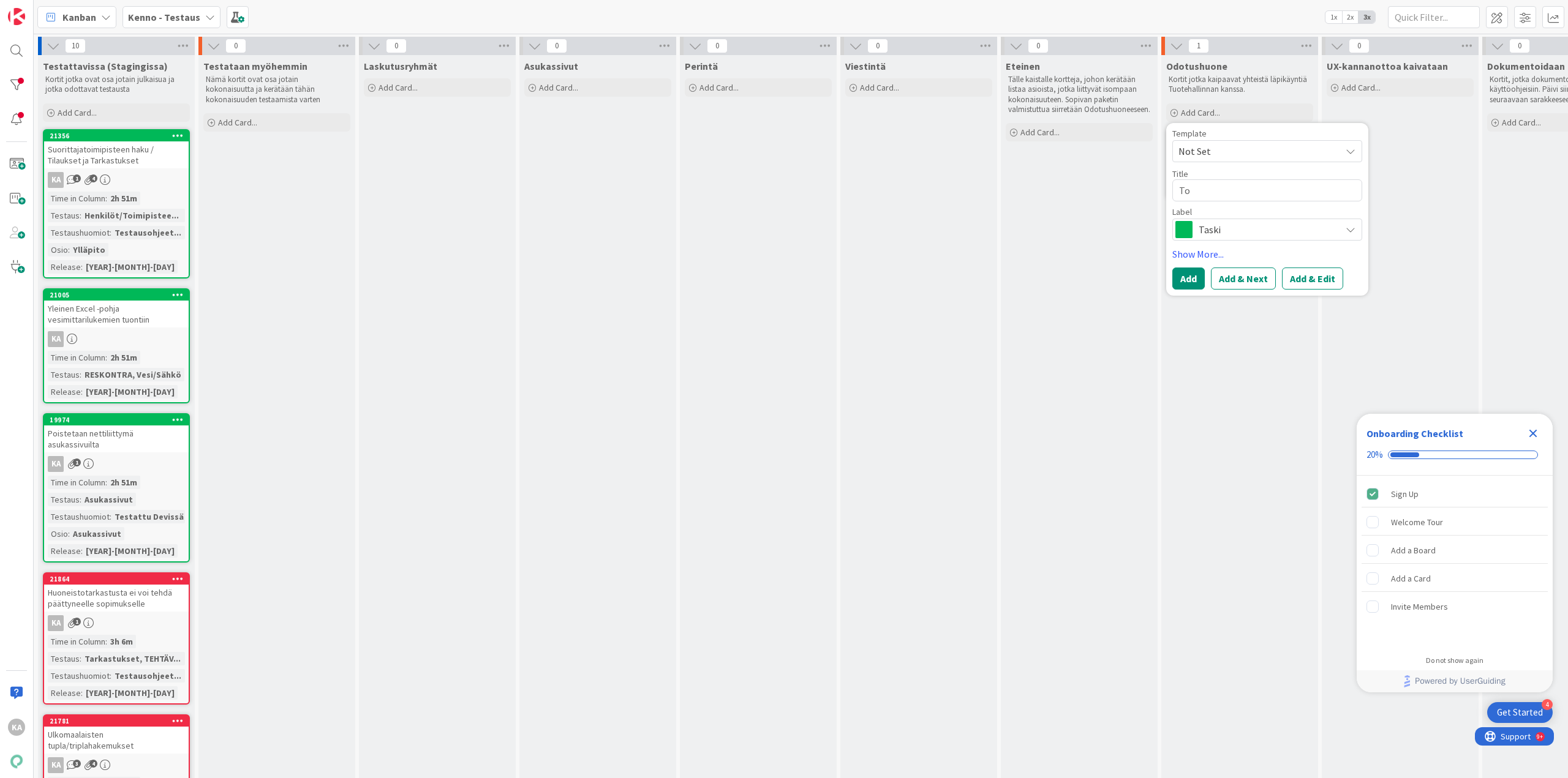type on "x" 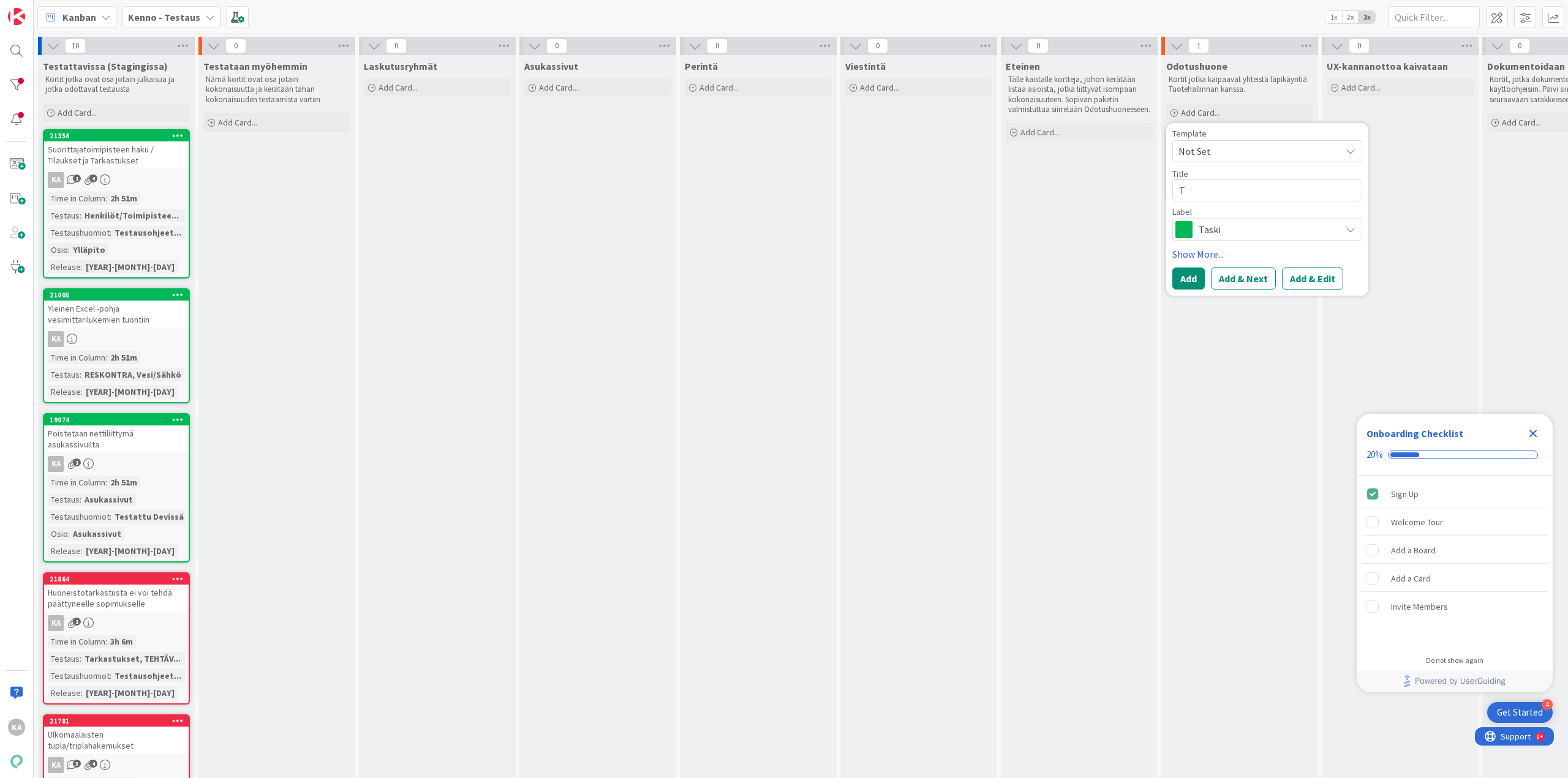 type 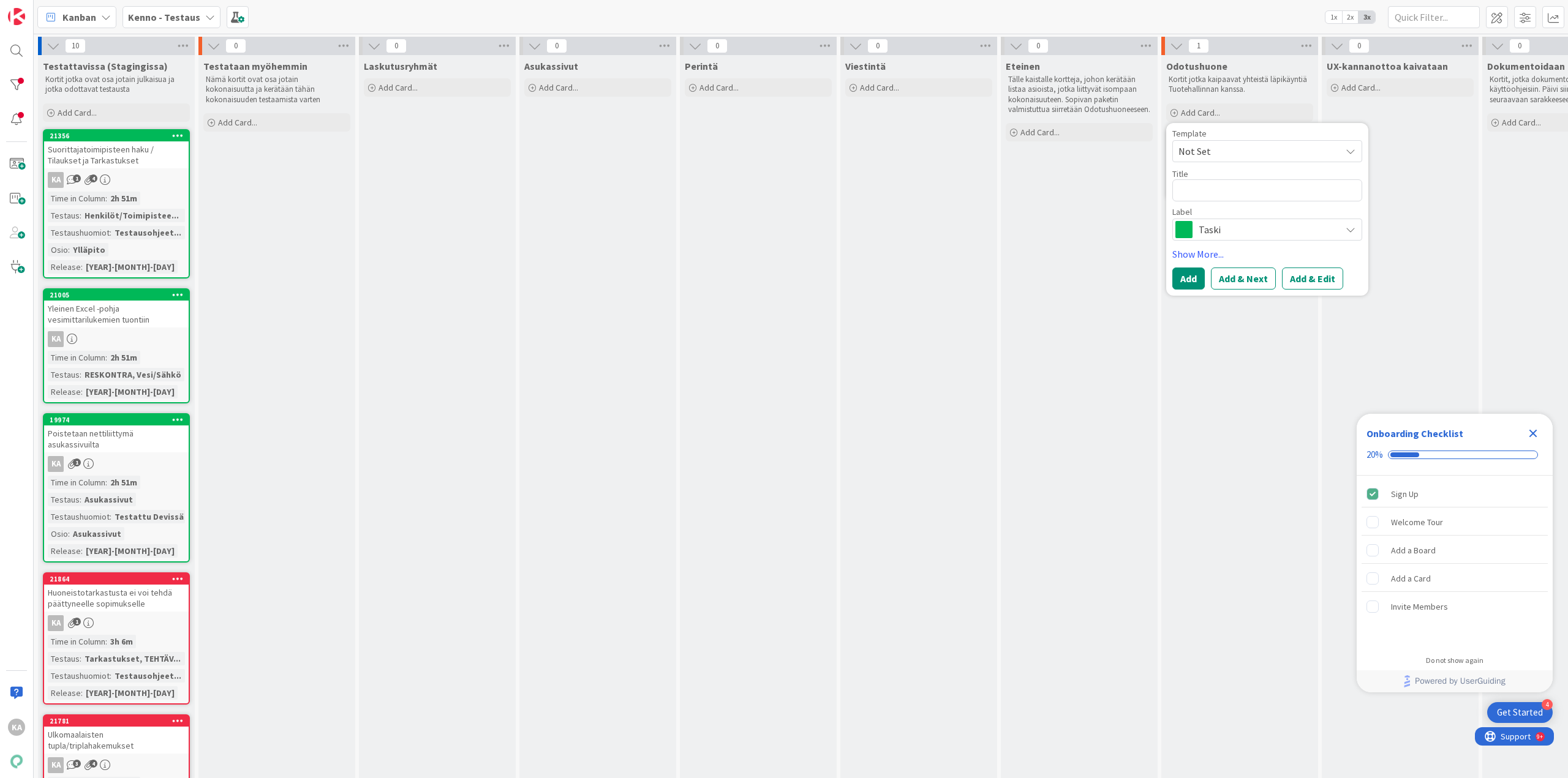 type on "x" 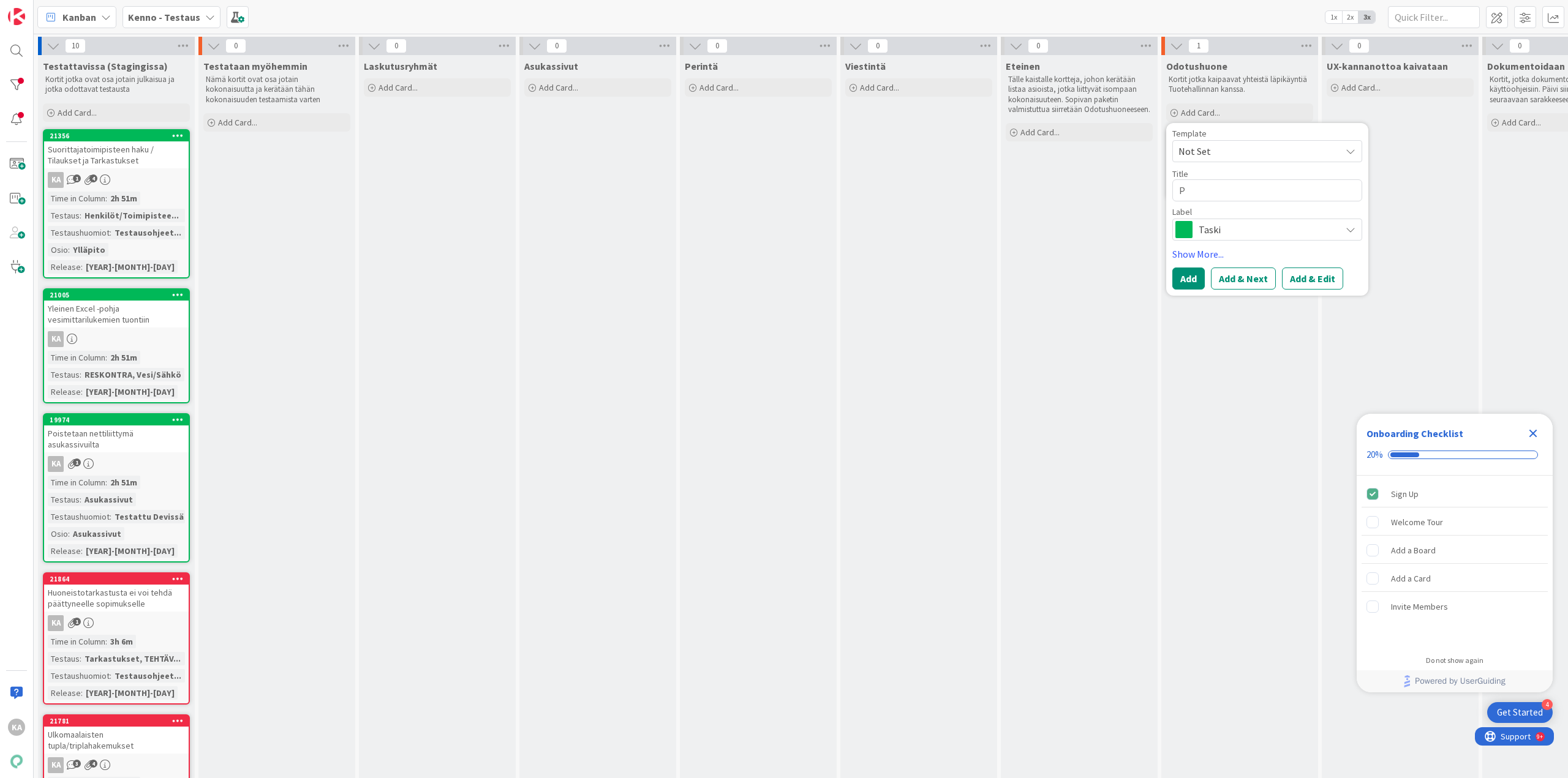 type on "x" 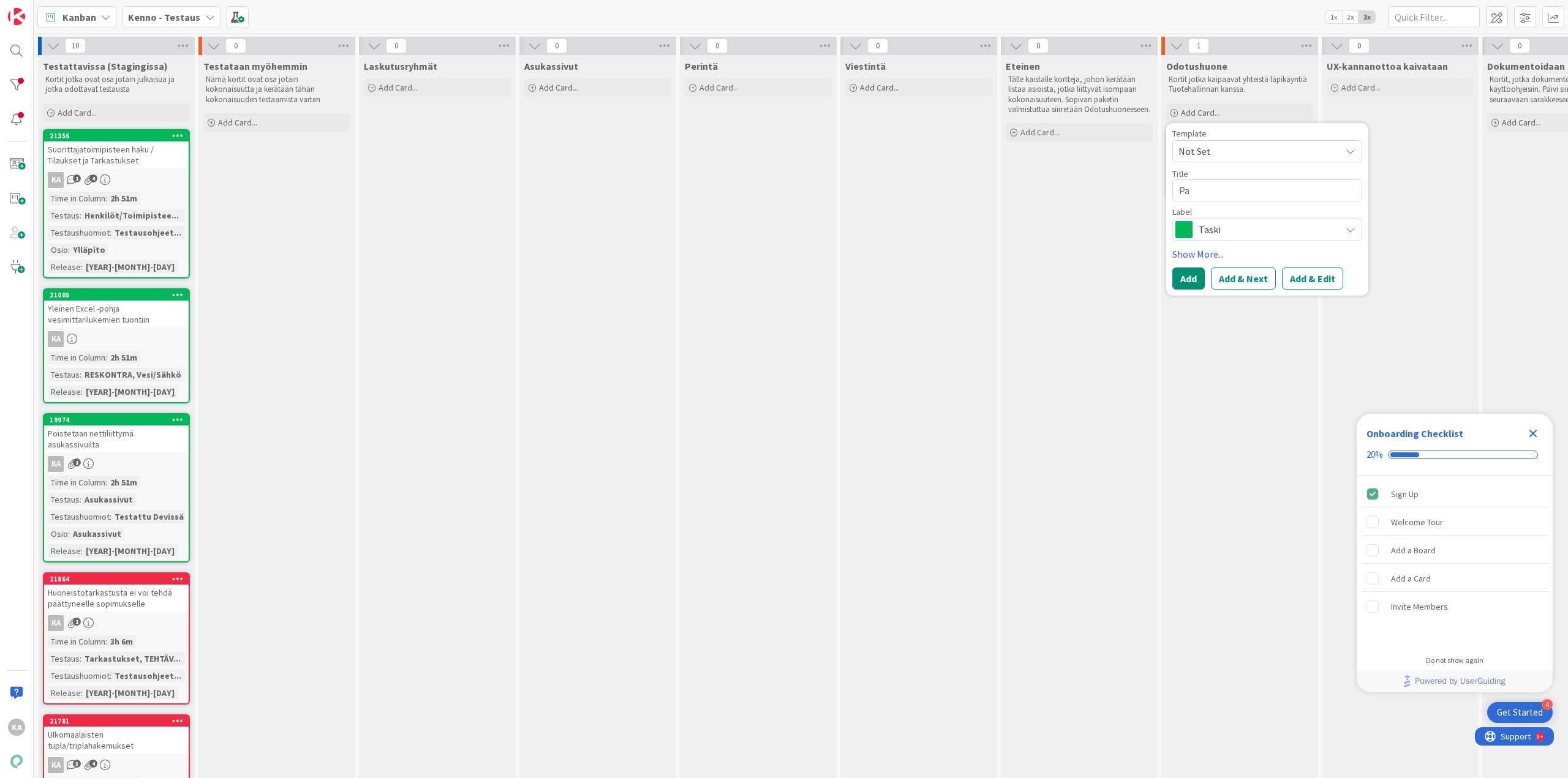 type on "x" 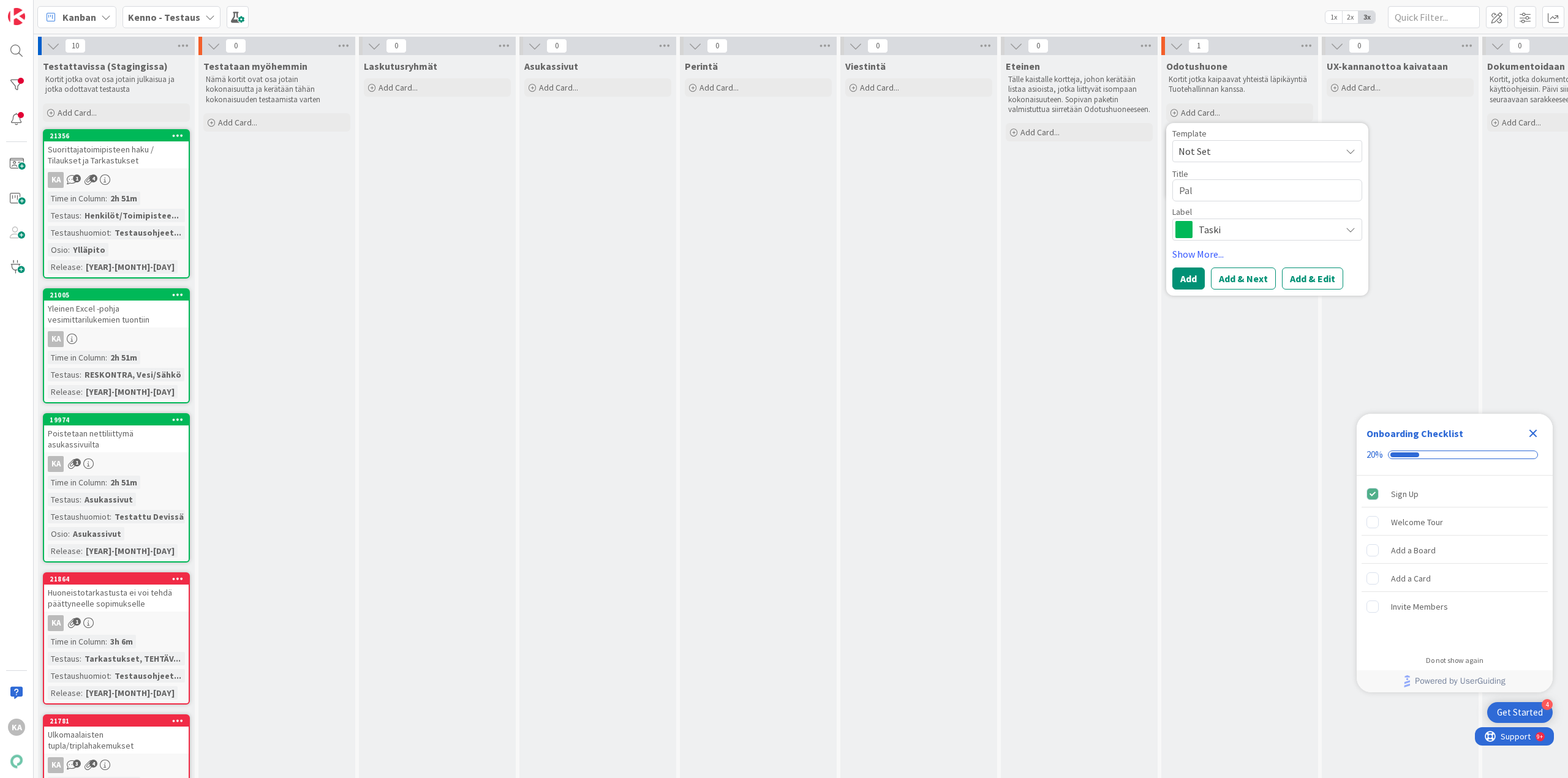 type on "x" 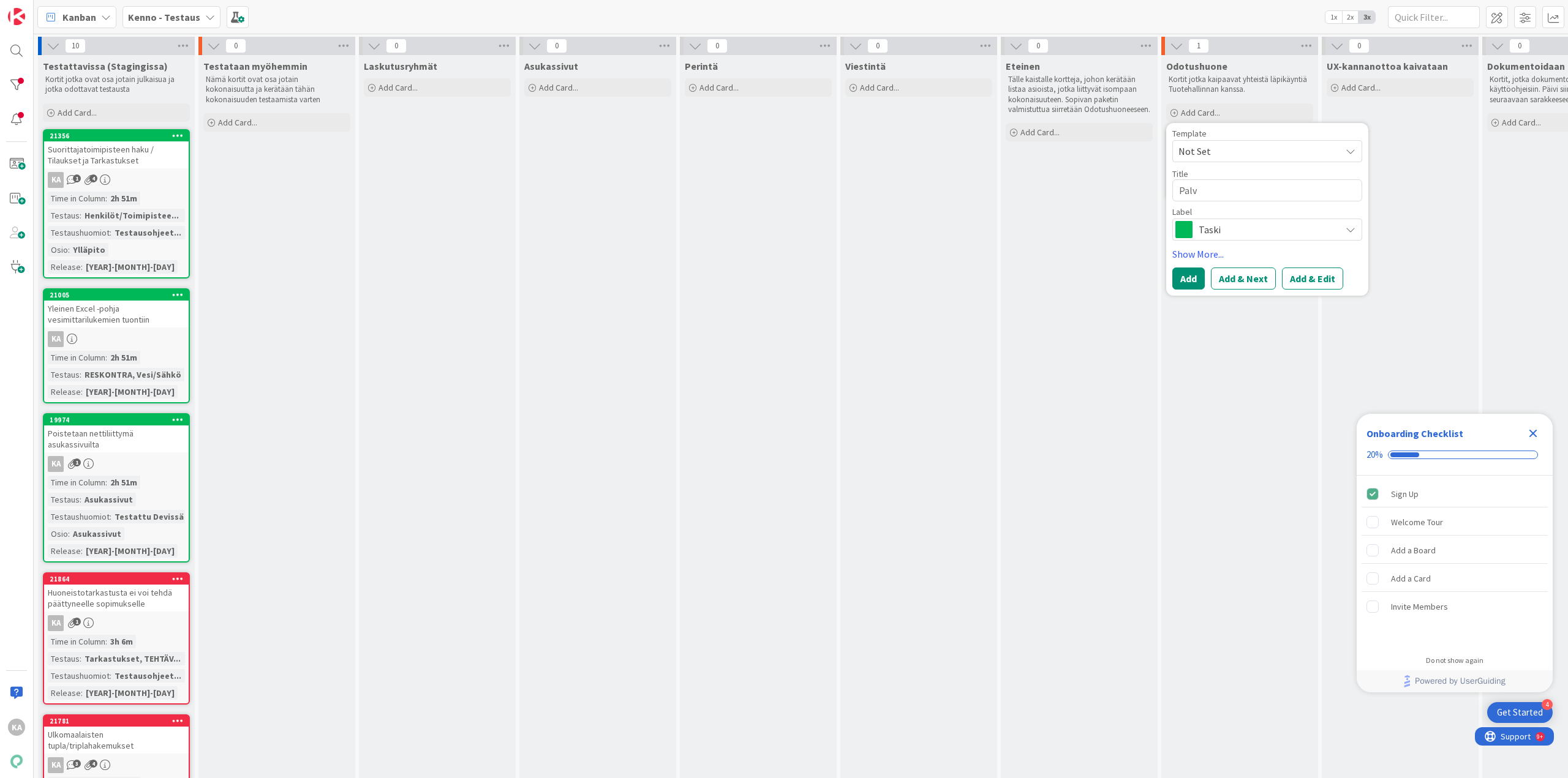 type on "x" 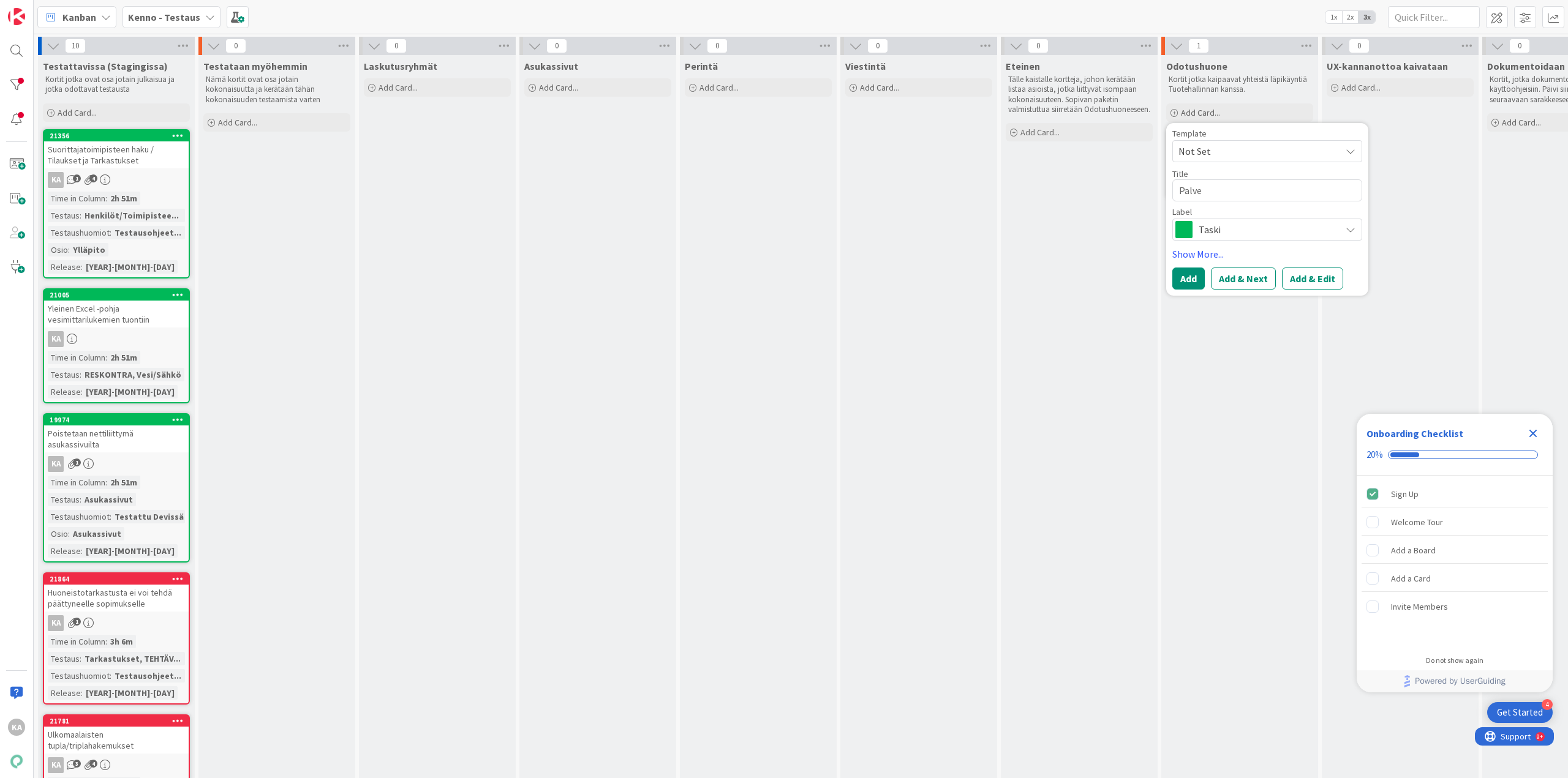 type on "x" 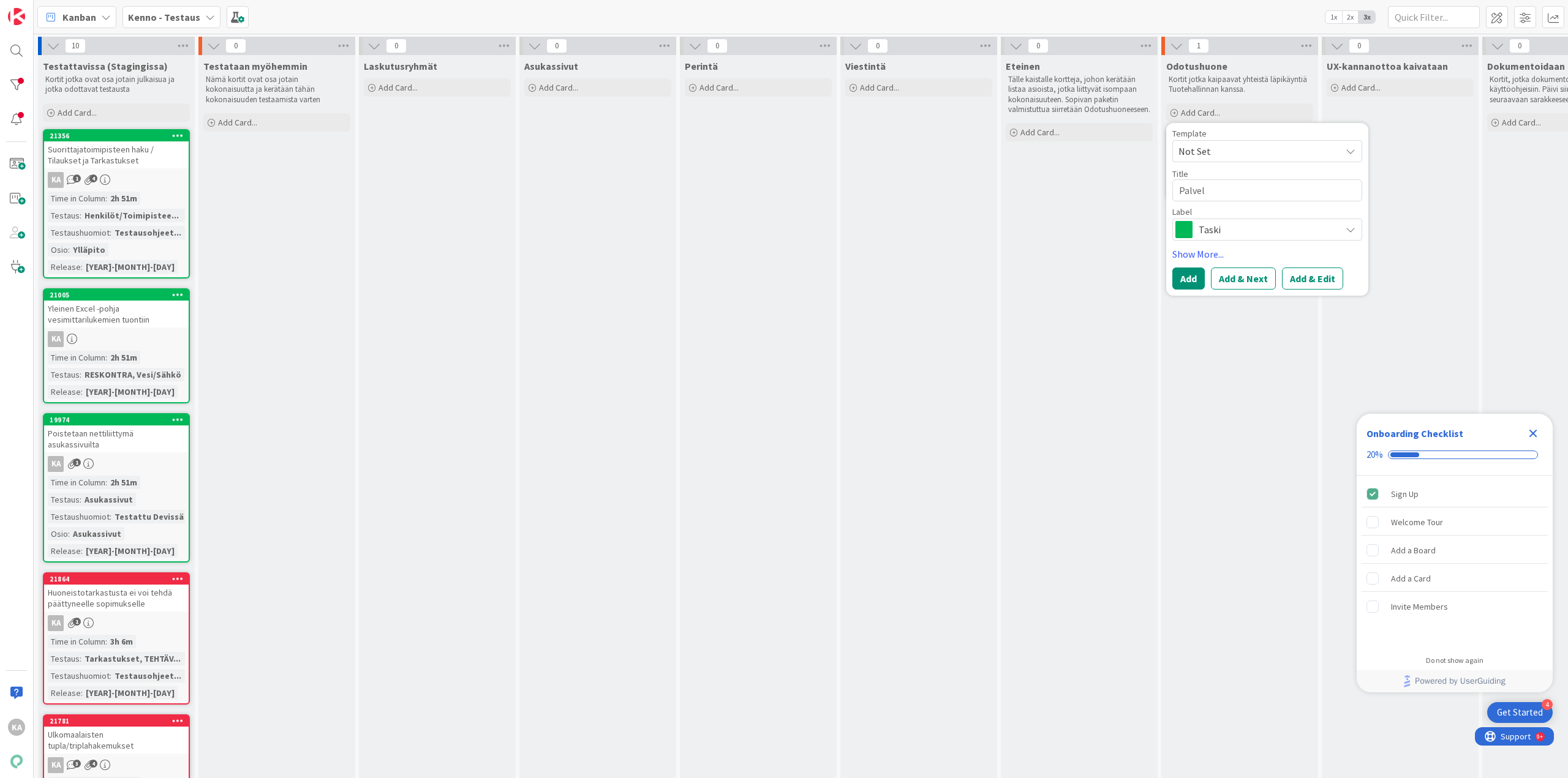 type on "x" 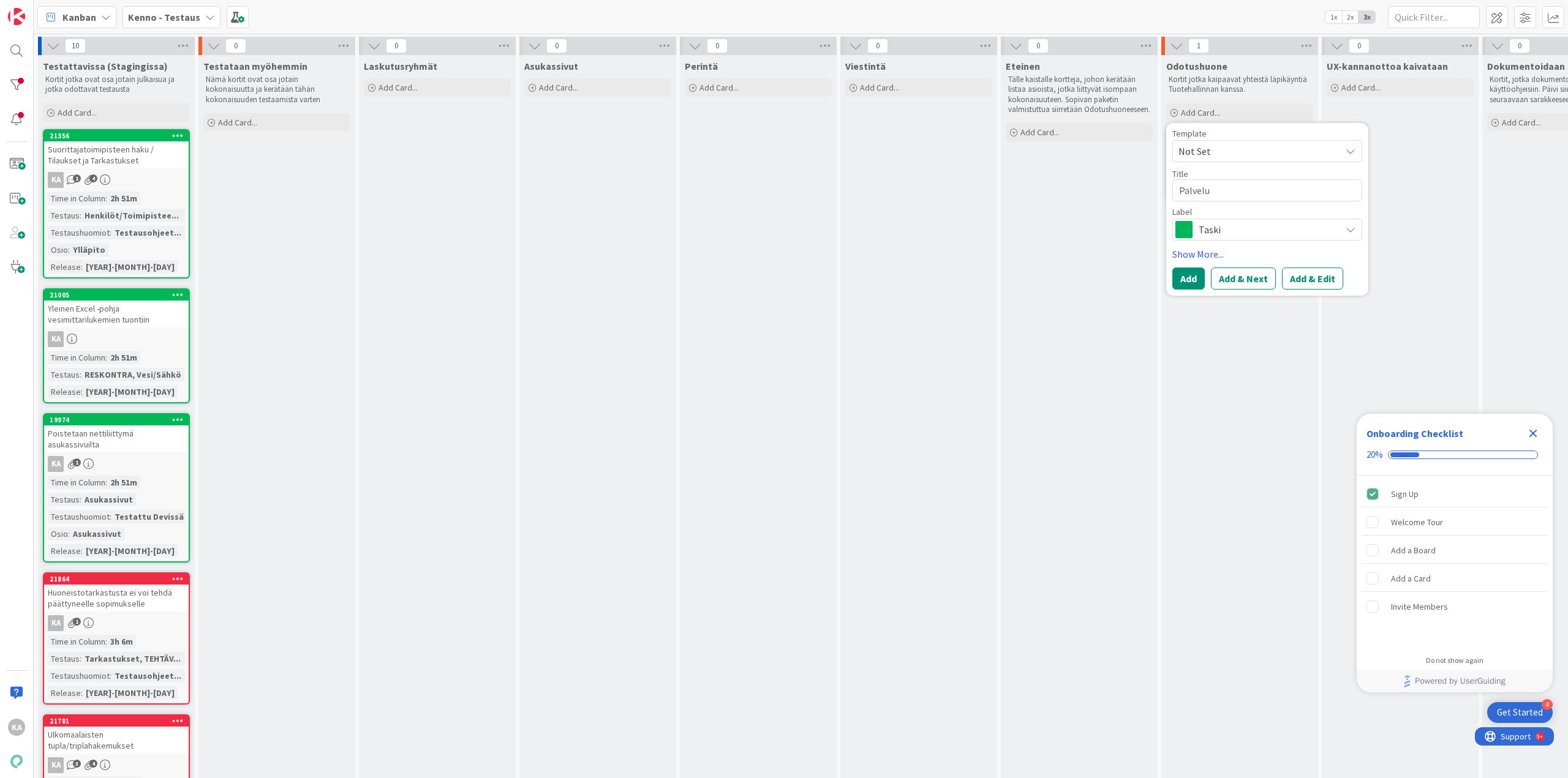 type on "x" 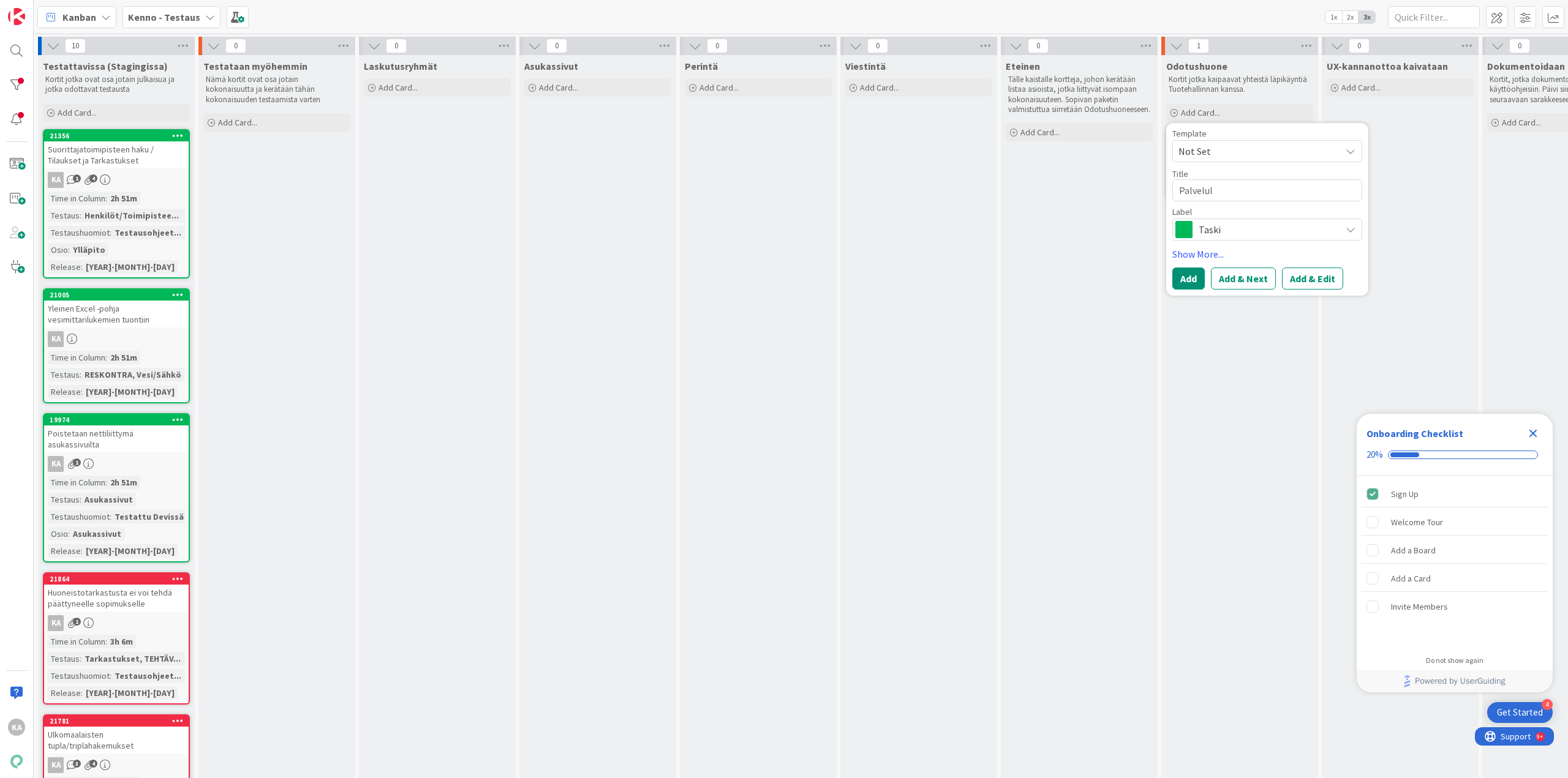 type on "x" 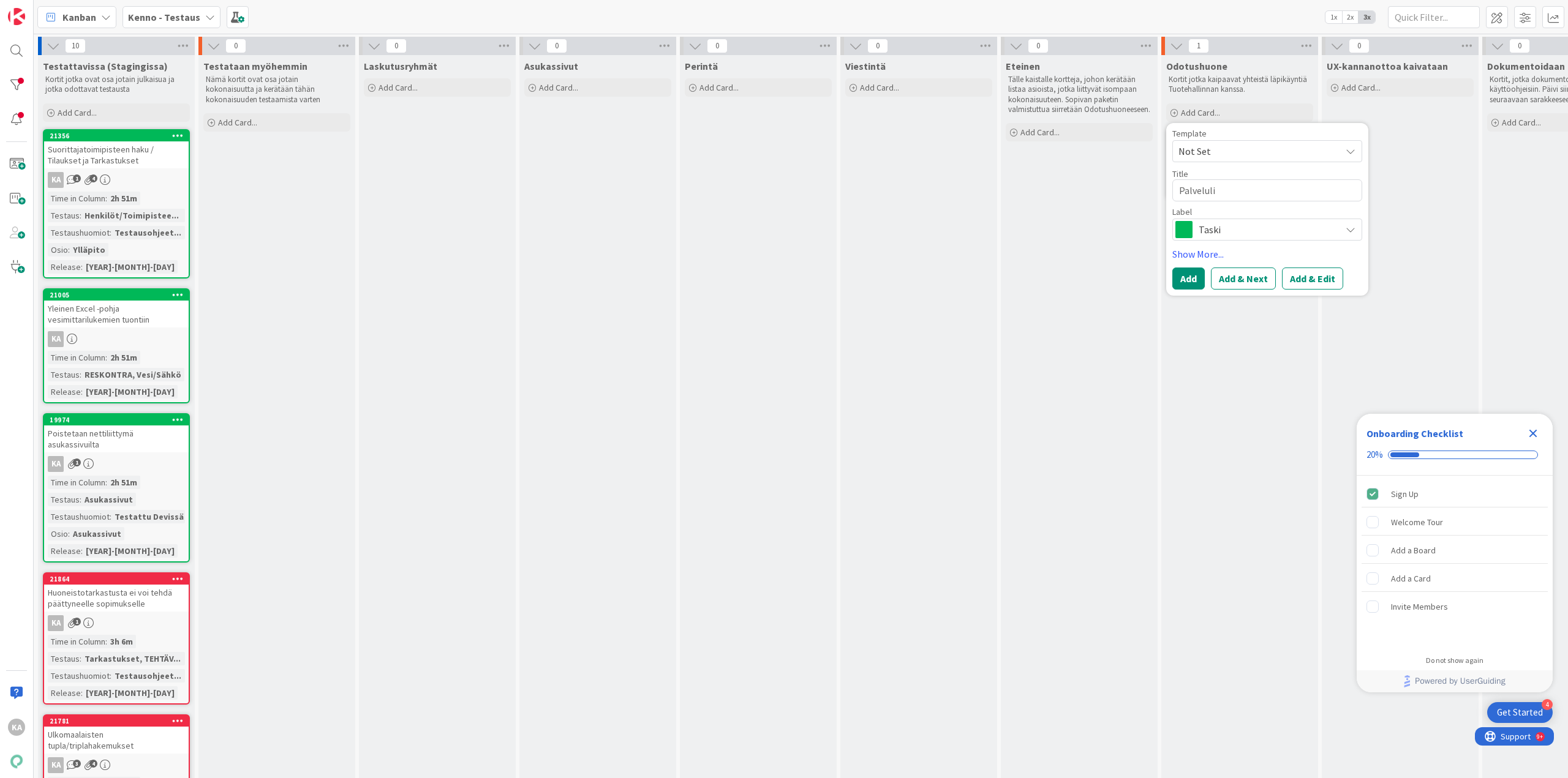 type on "x" 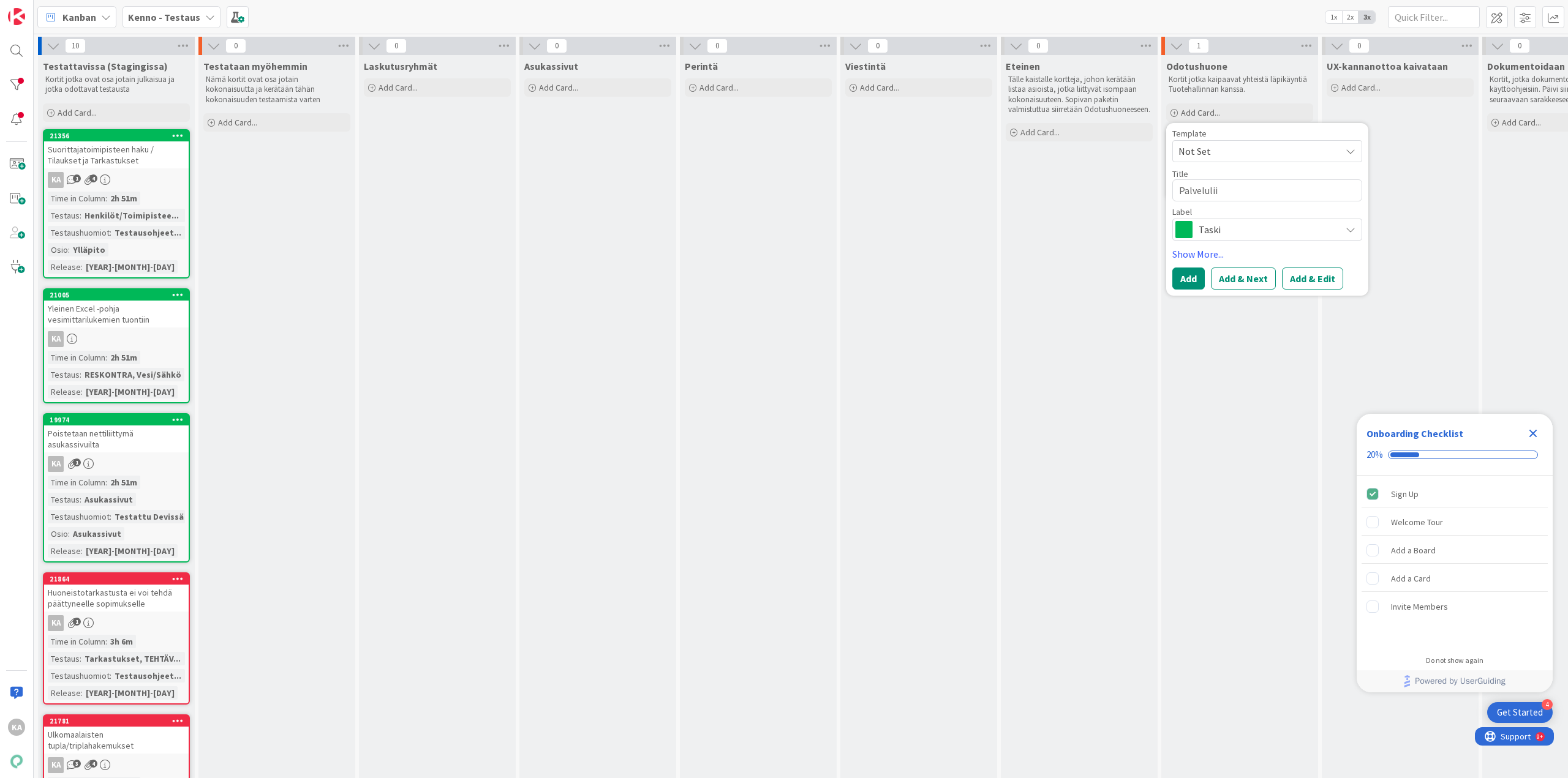 type on "x" 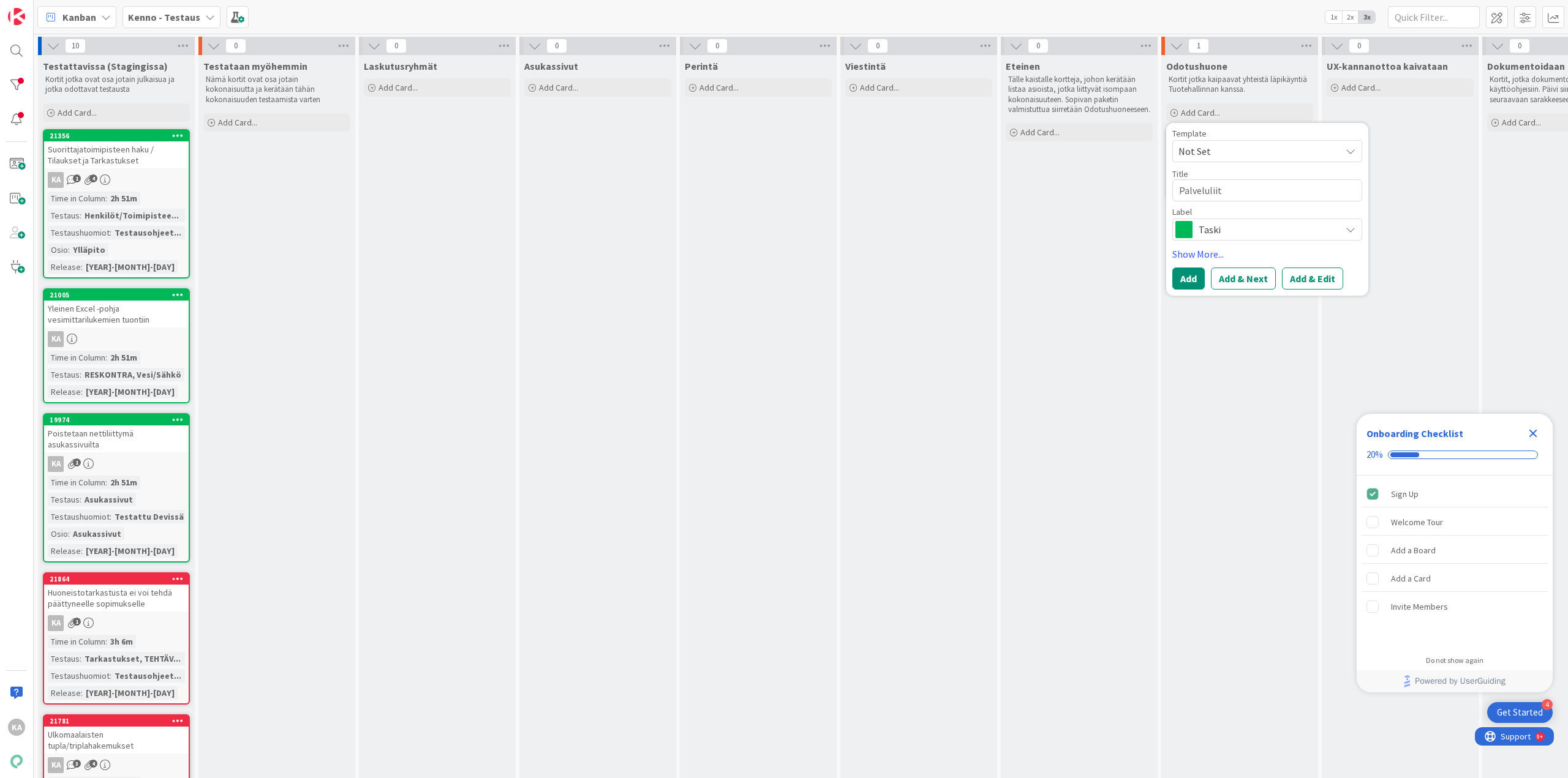 type on "x" 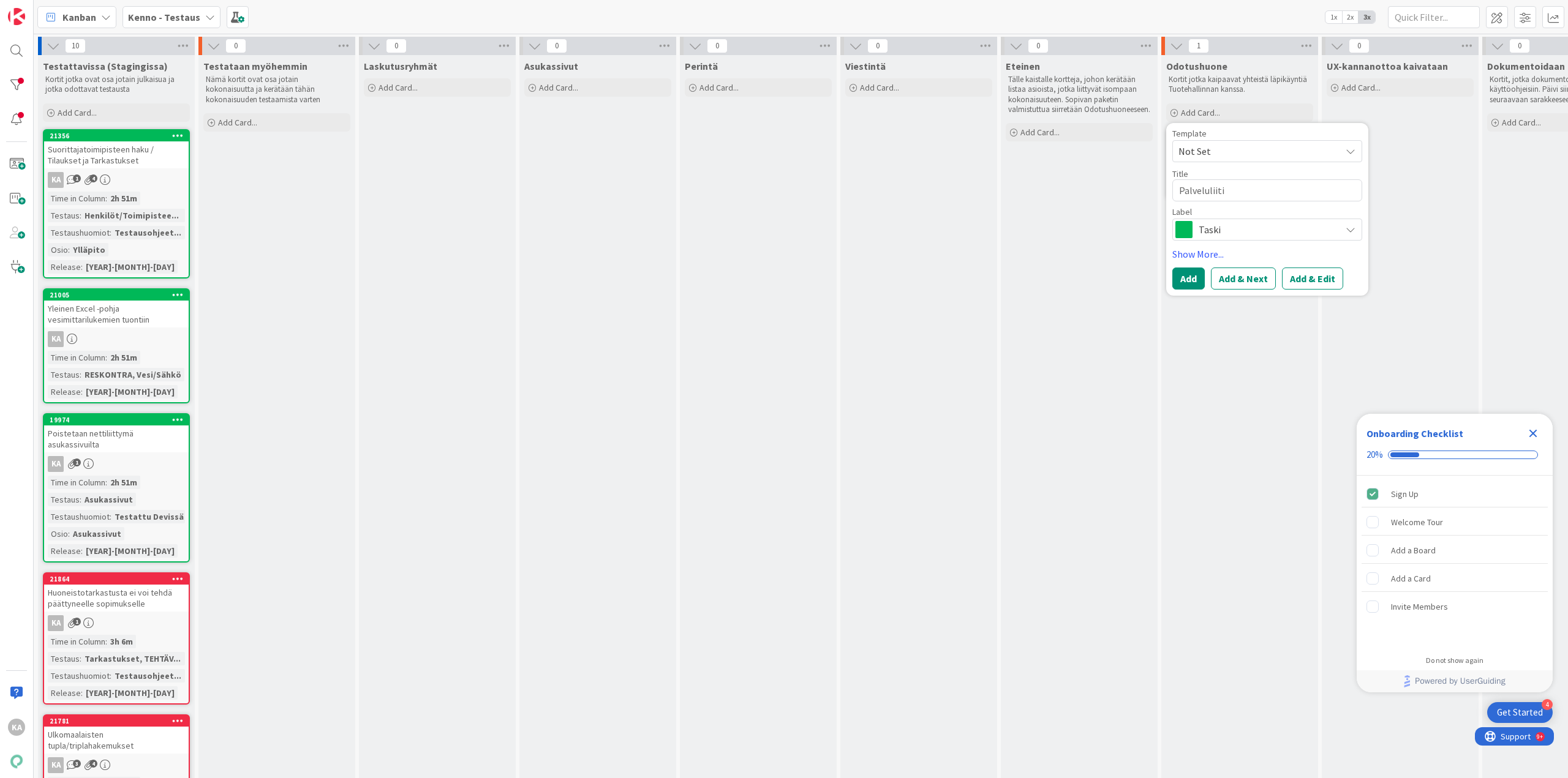 type on "x" 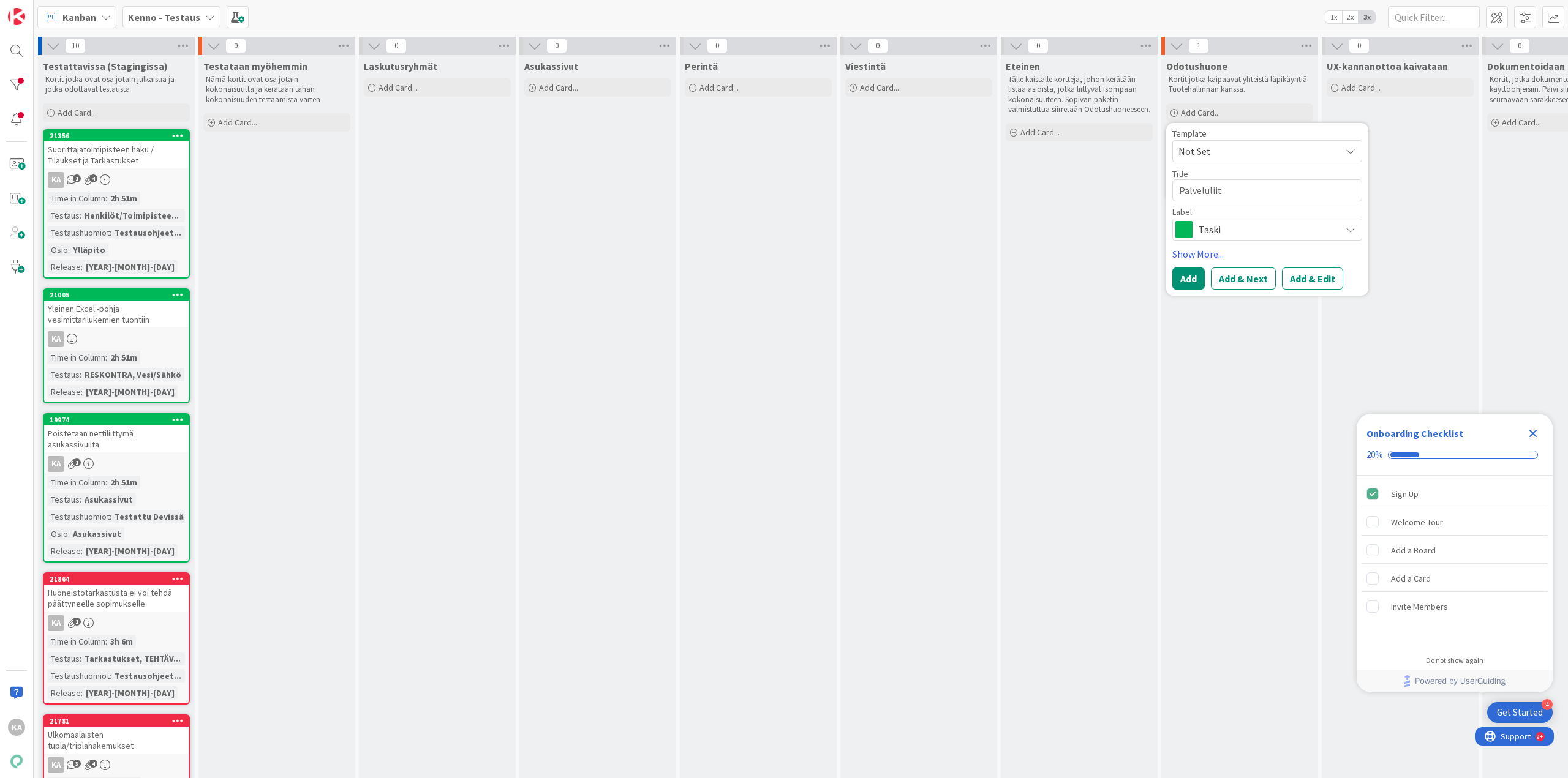 type on "x" 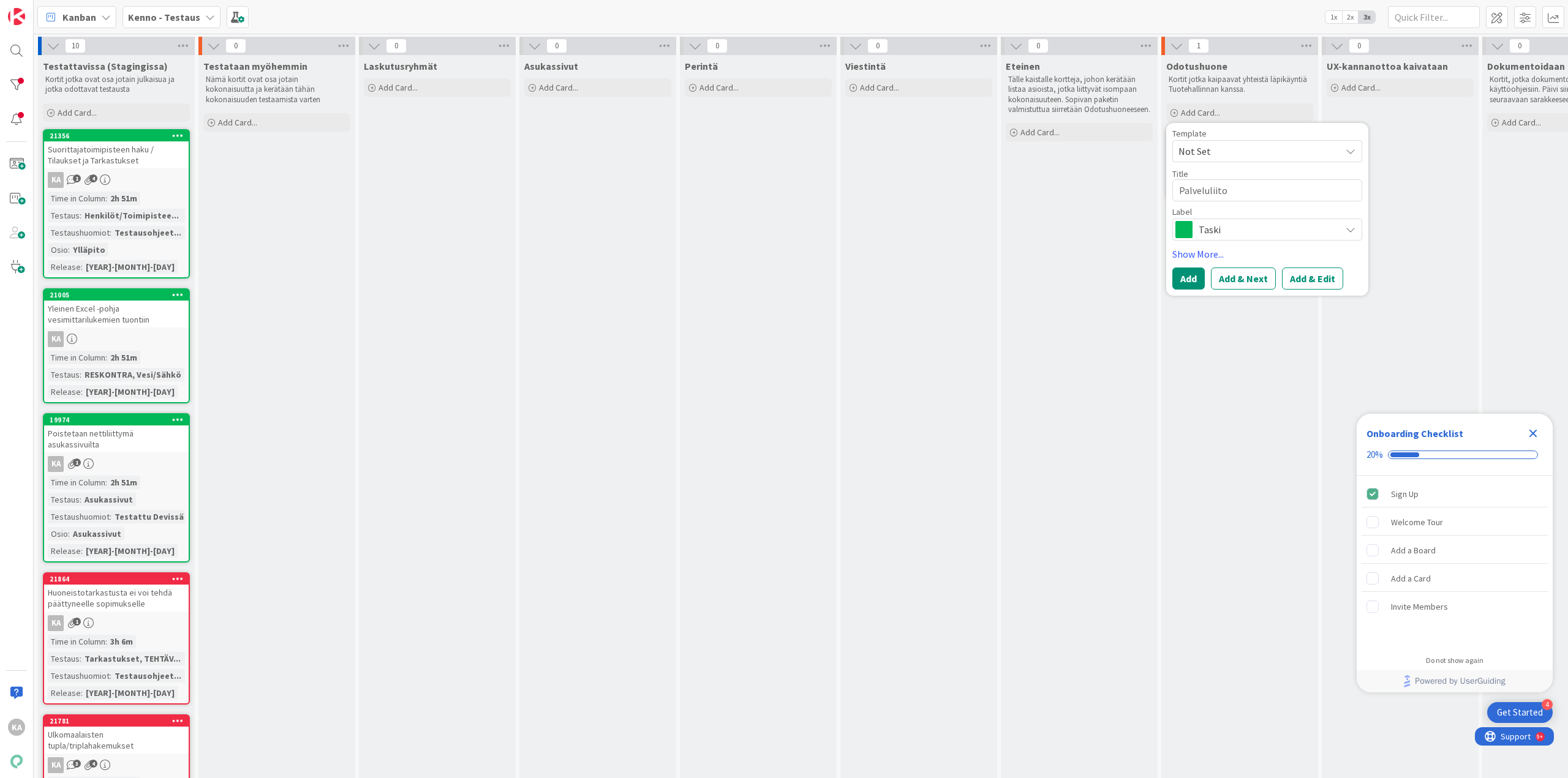 type on "x" 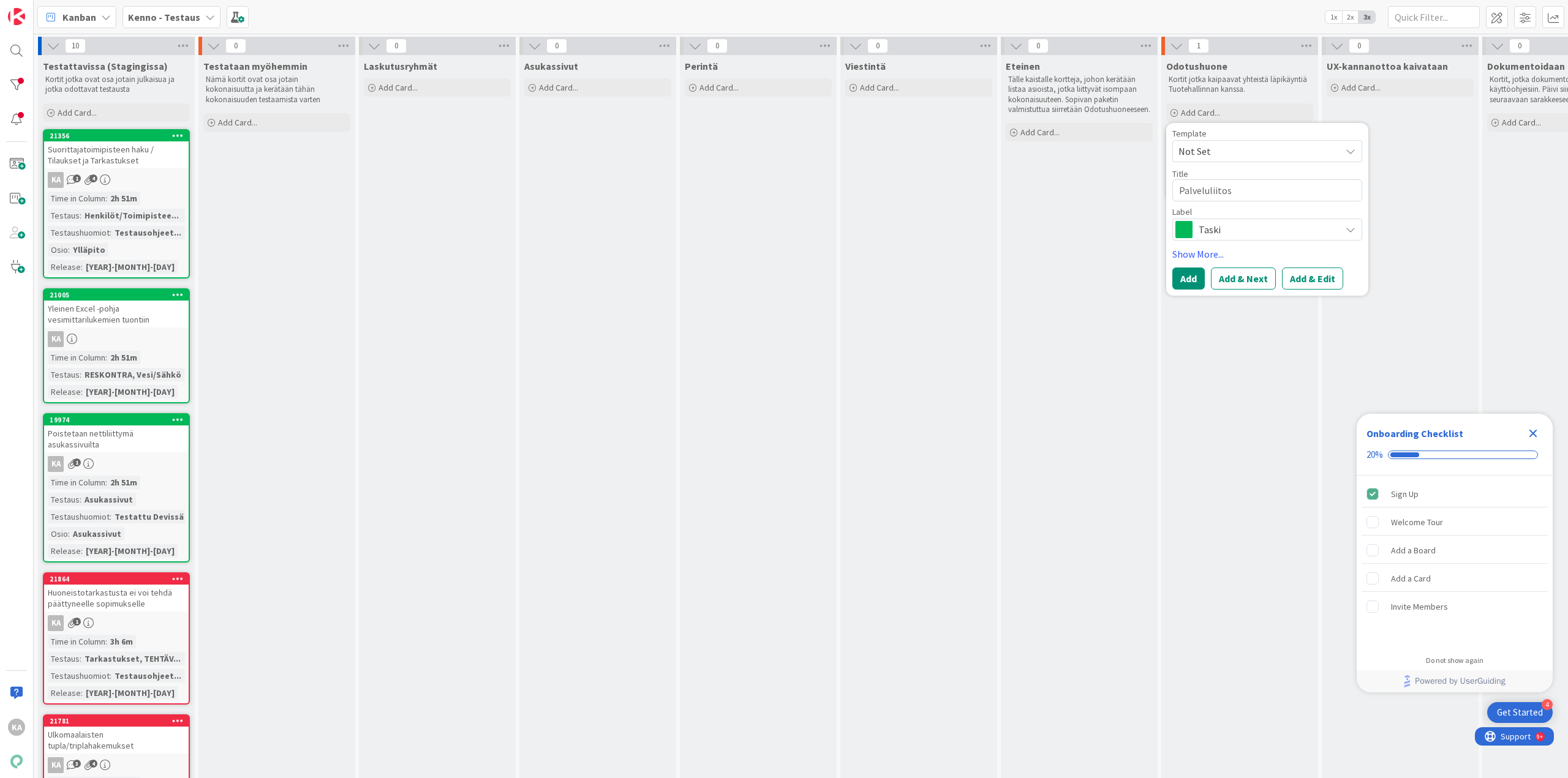 type on "x" 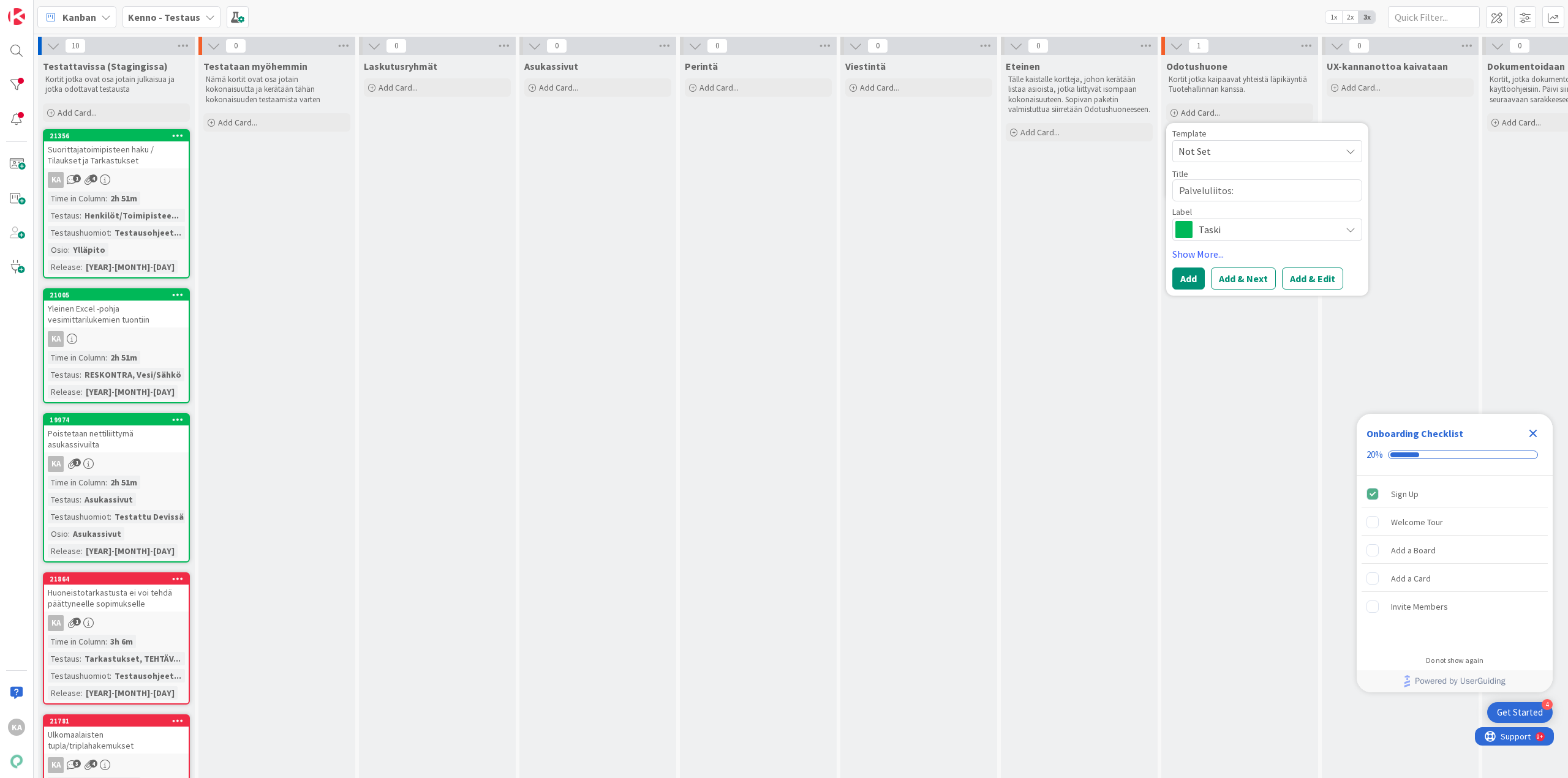 type on "x" 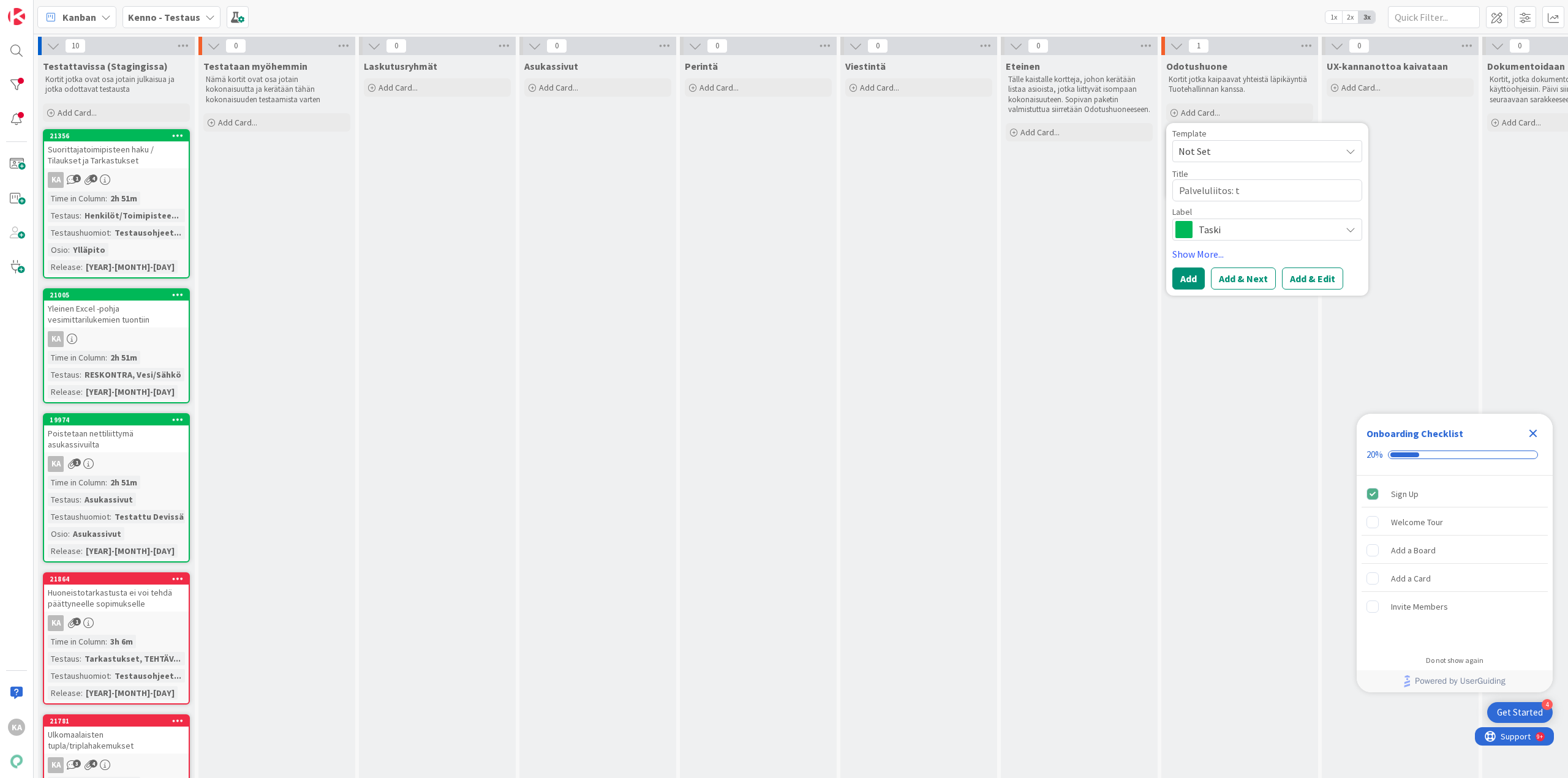 type on "x" 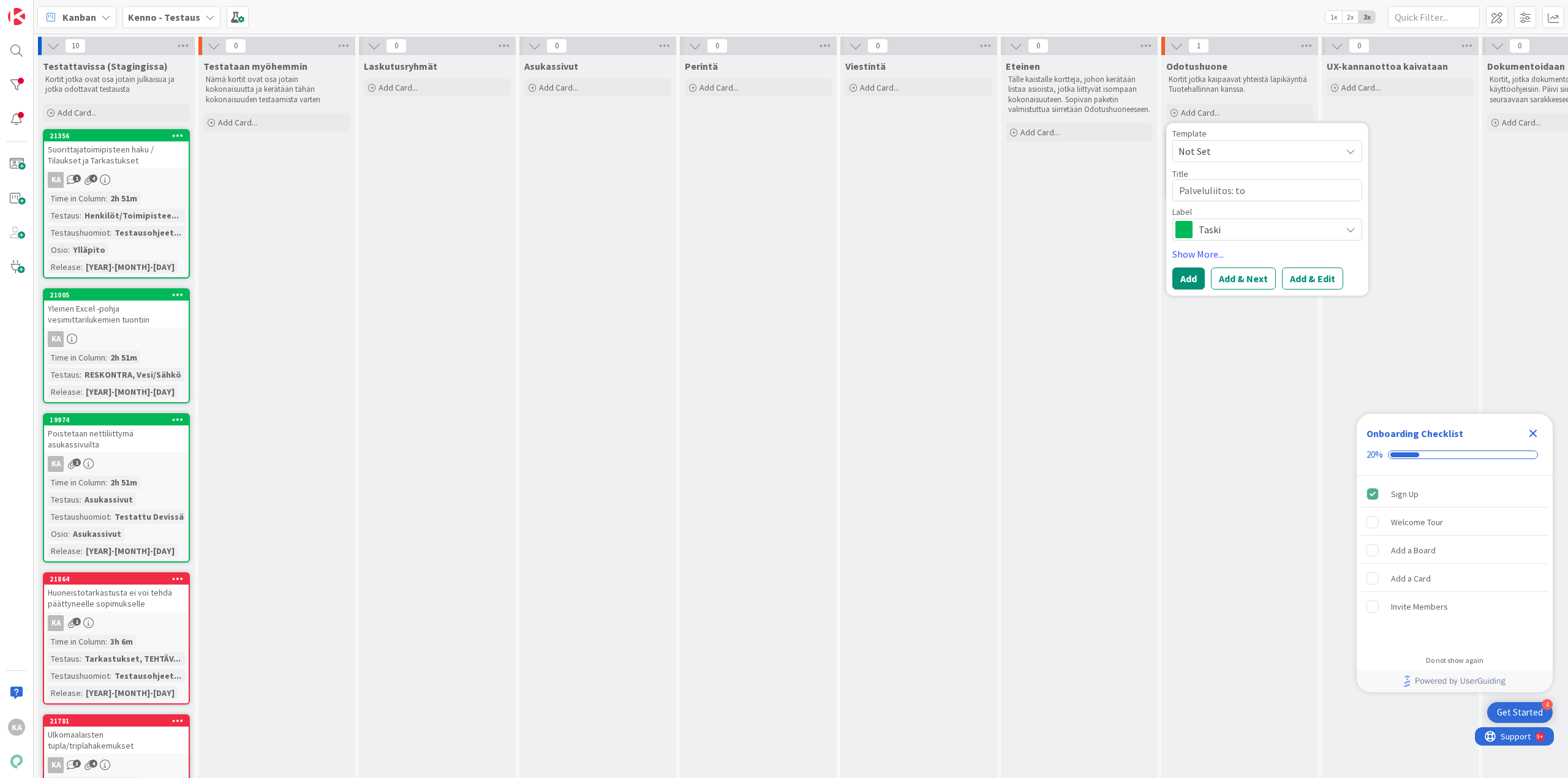 type on "x" 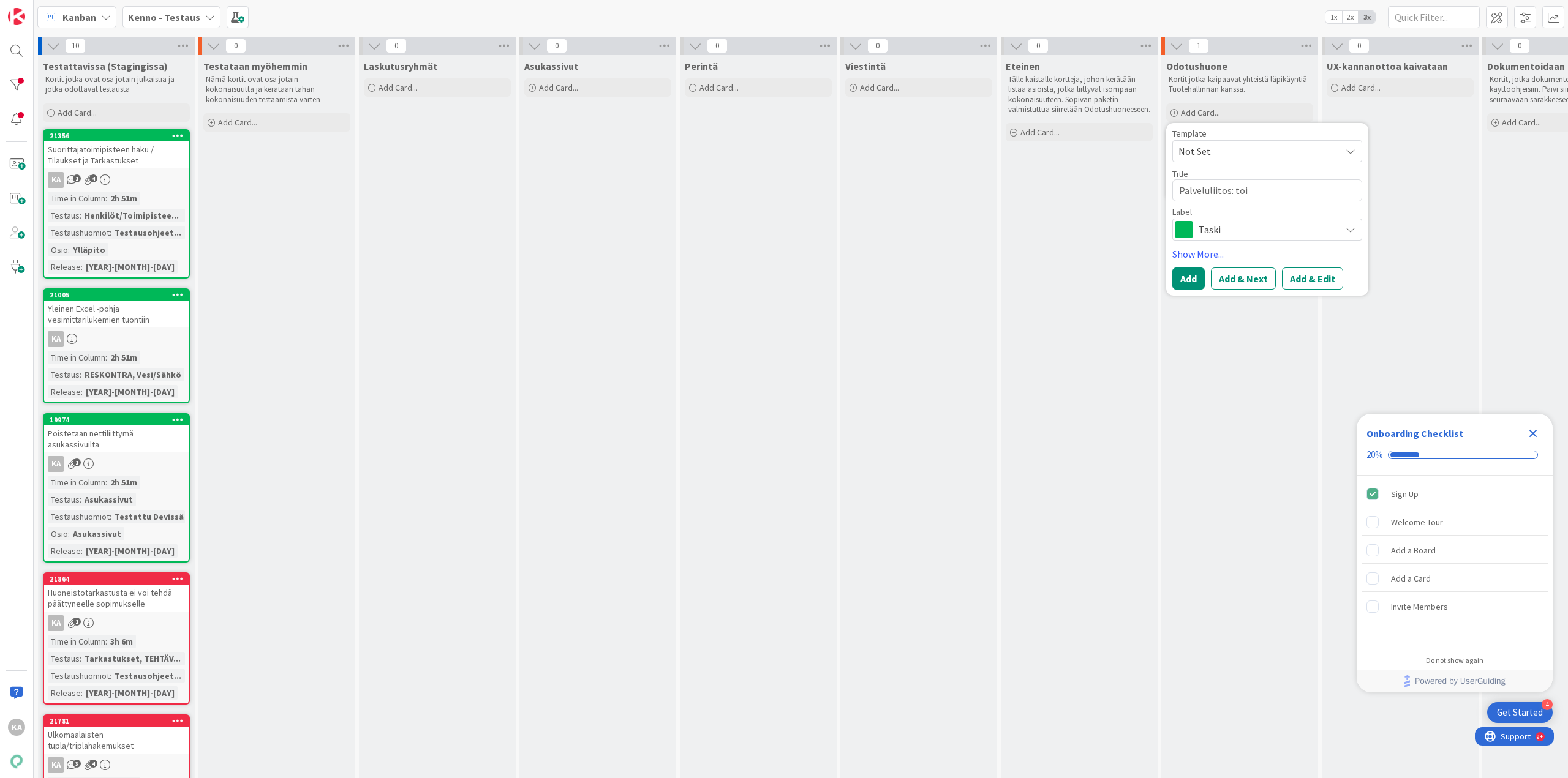 type on "x" 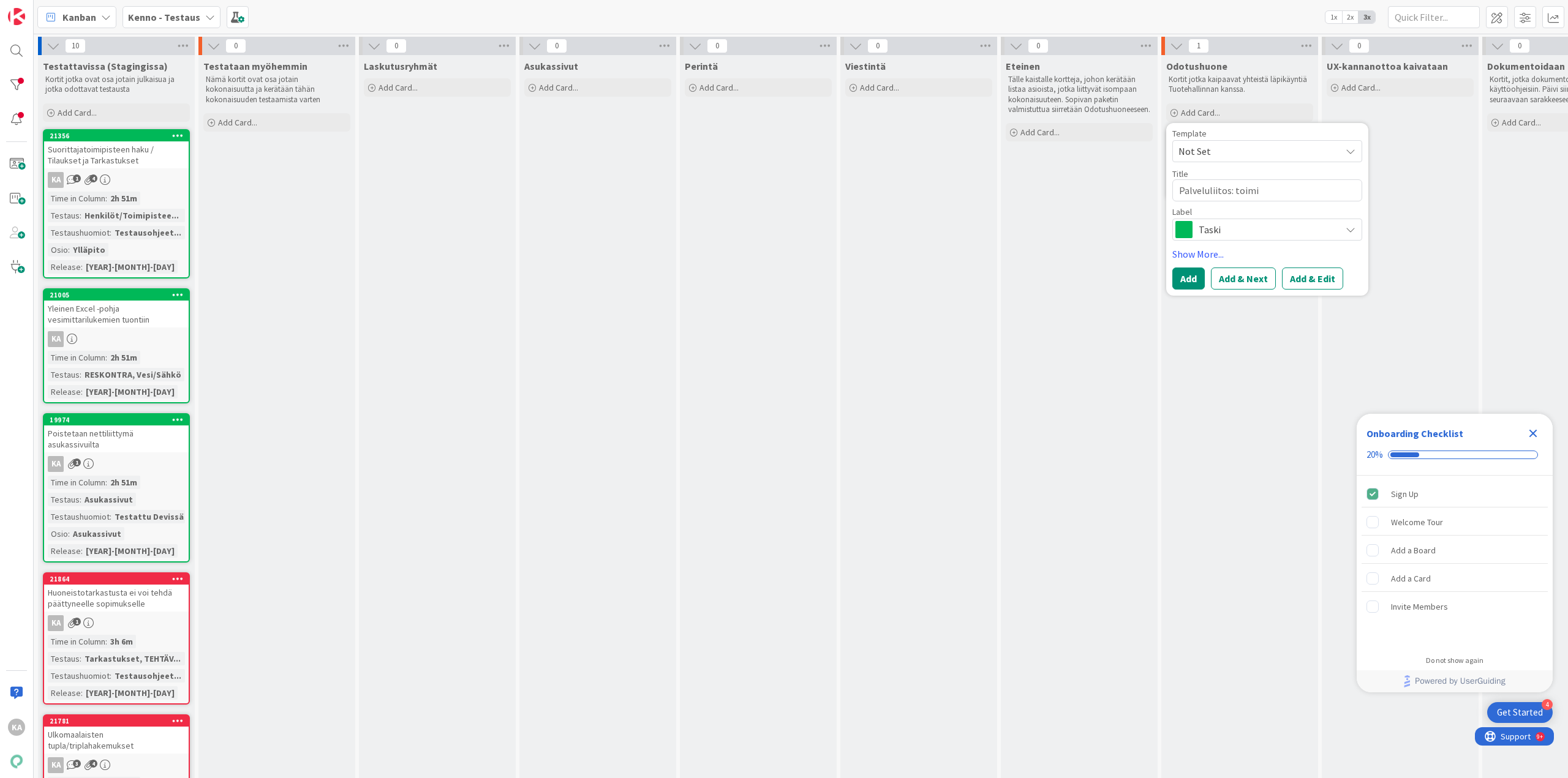 type on "x" 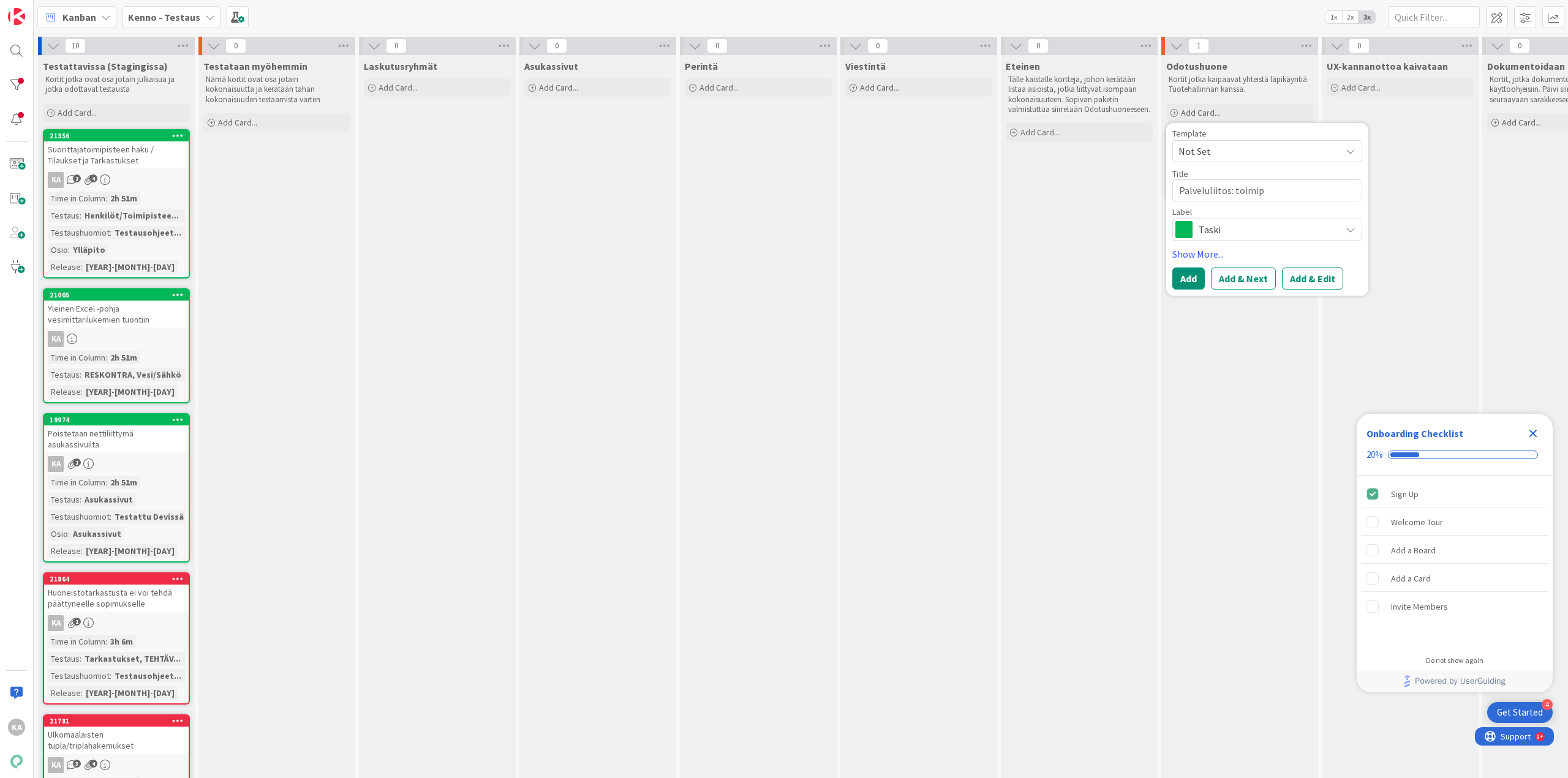 type on "x" 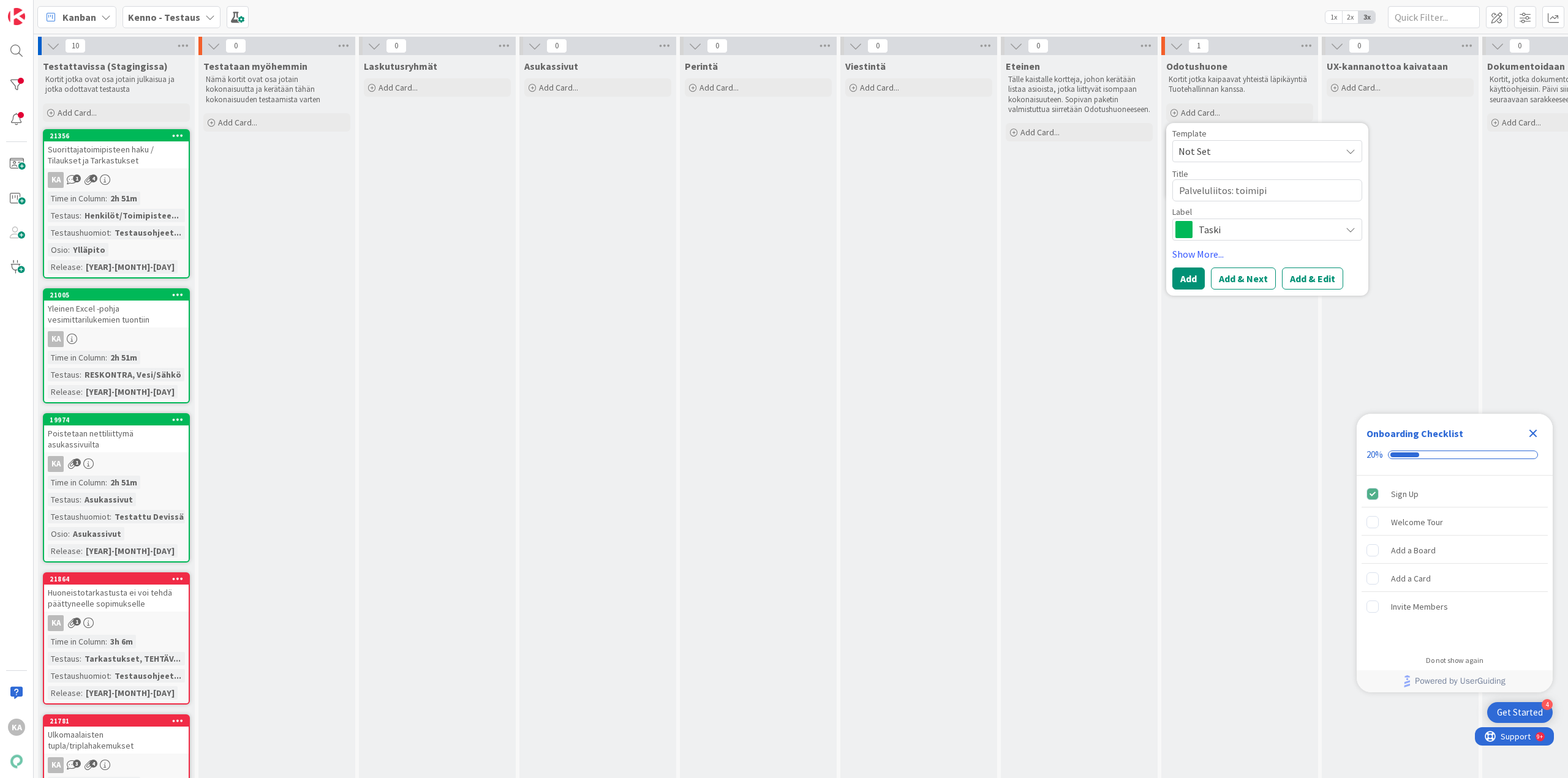 type on "x" 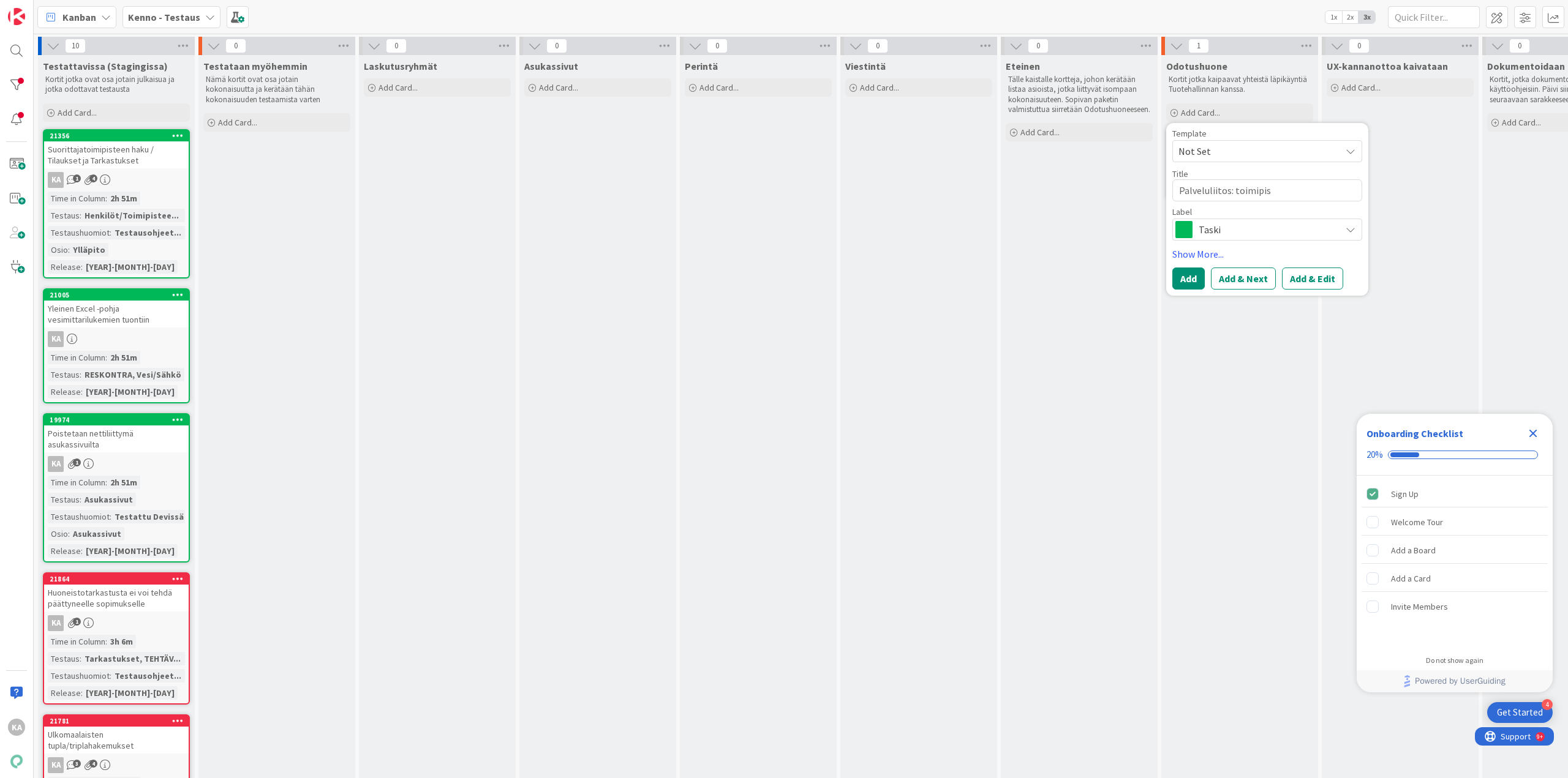 type on "x" 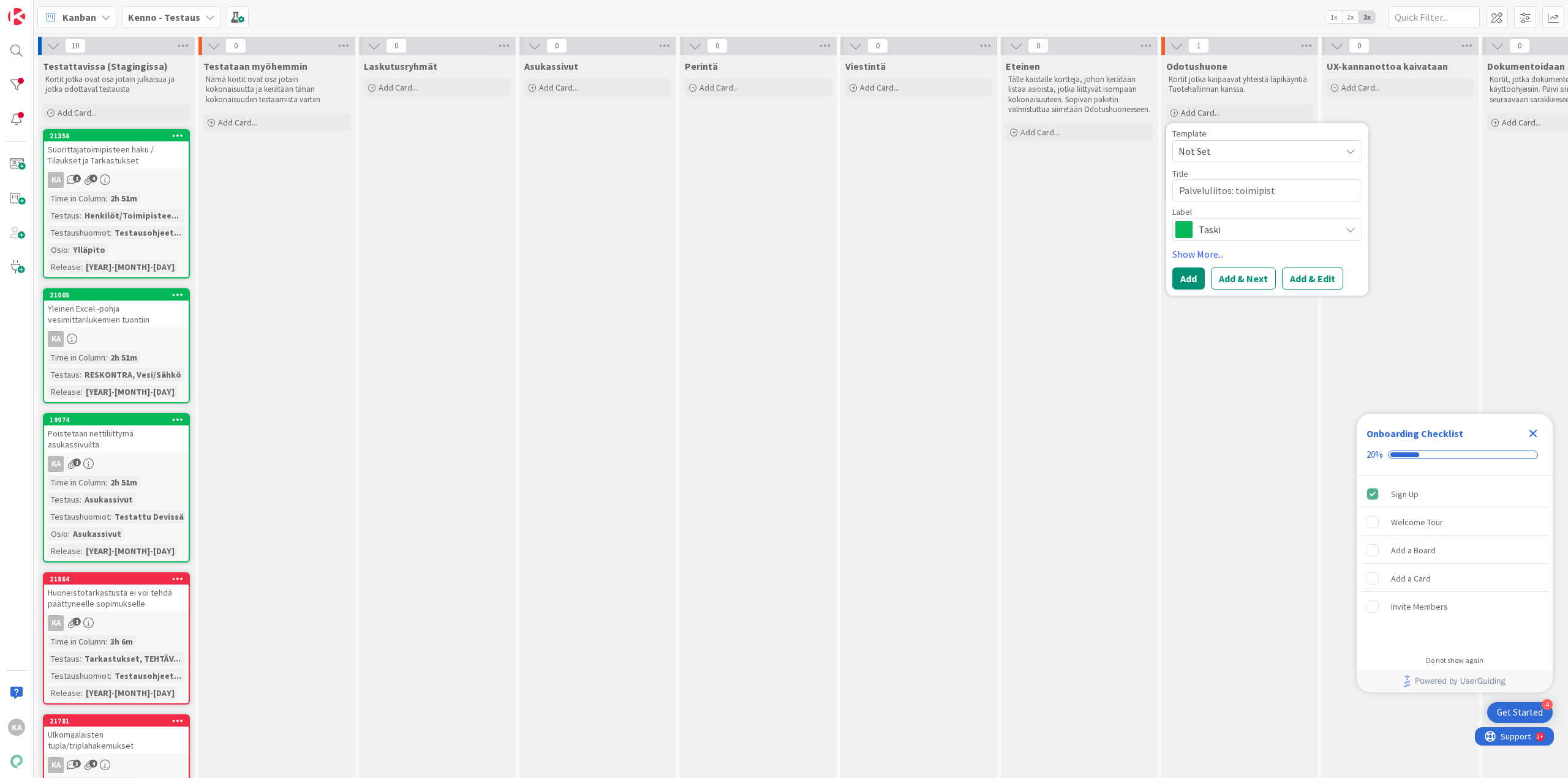 type on "x" 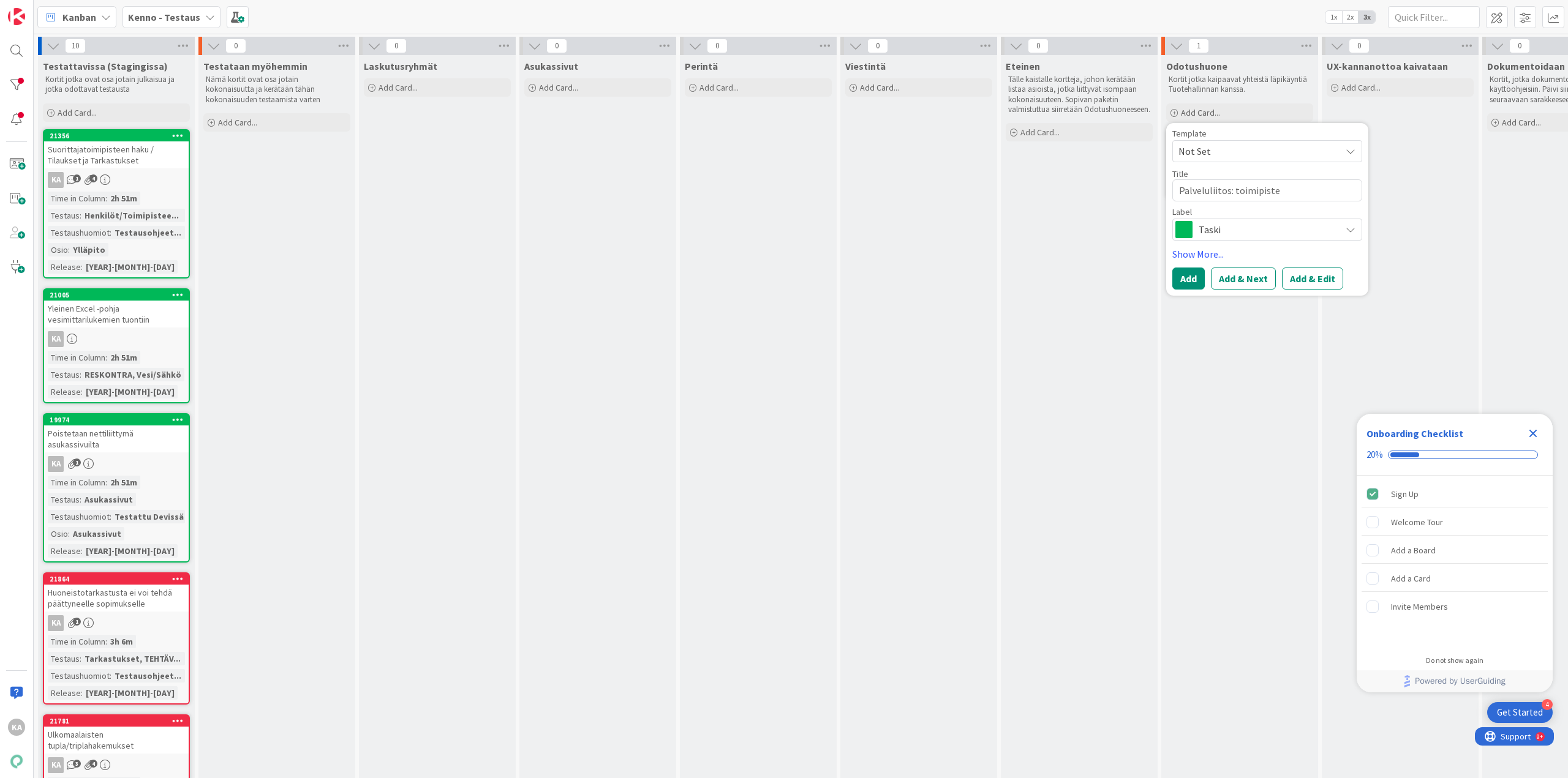 type on "x" 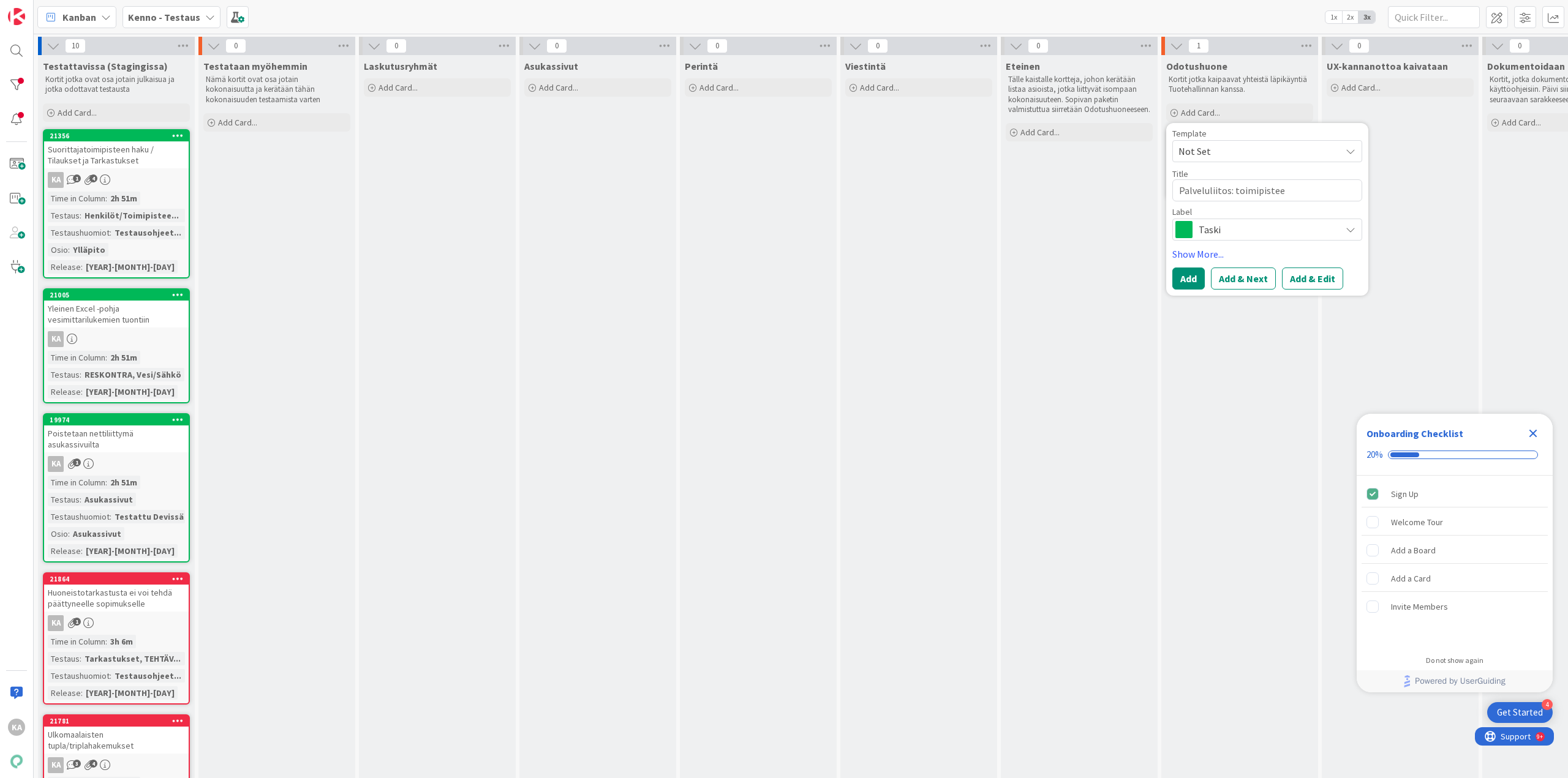 type on "x" 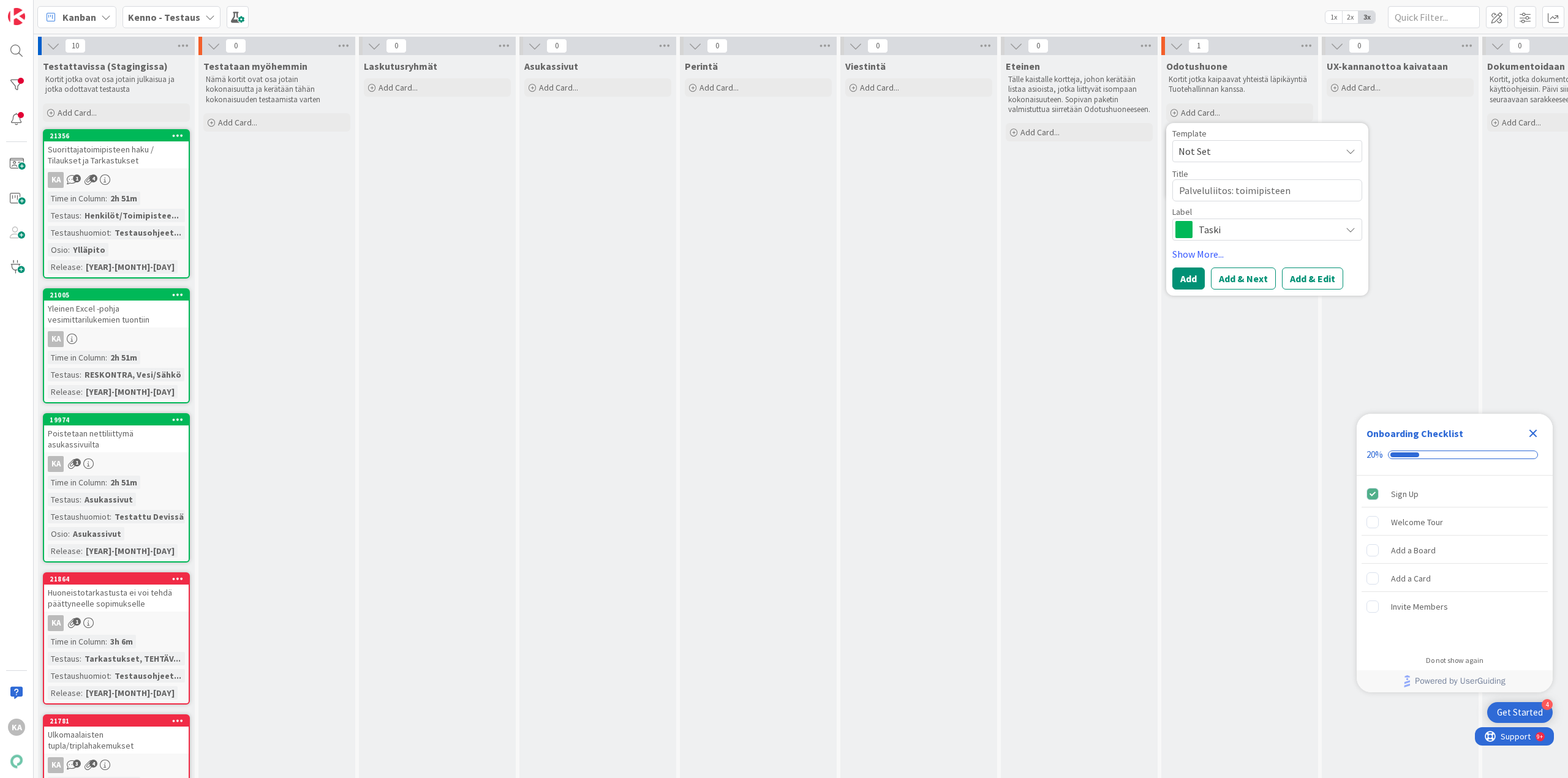 type on "x" 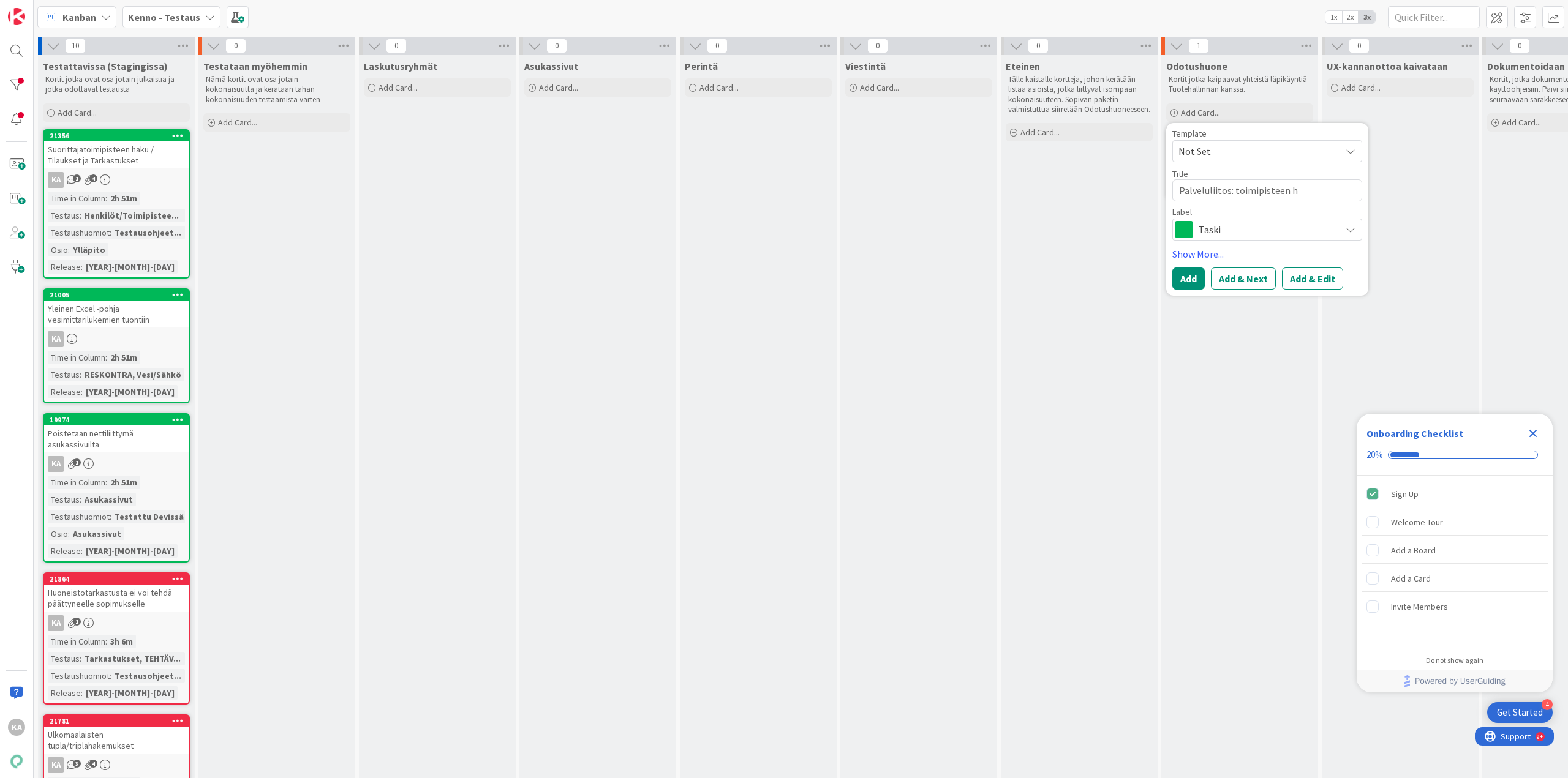 type on "x" 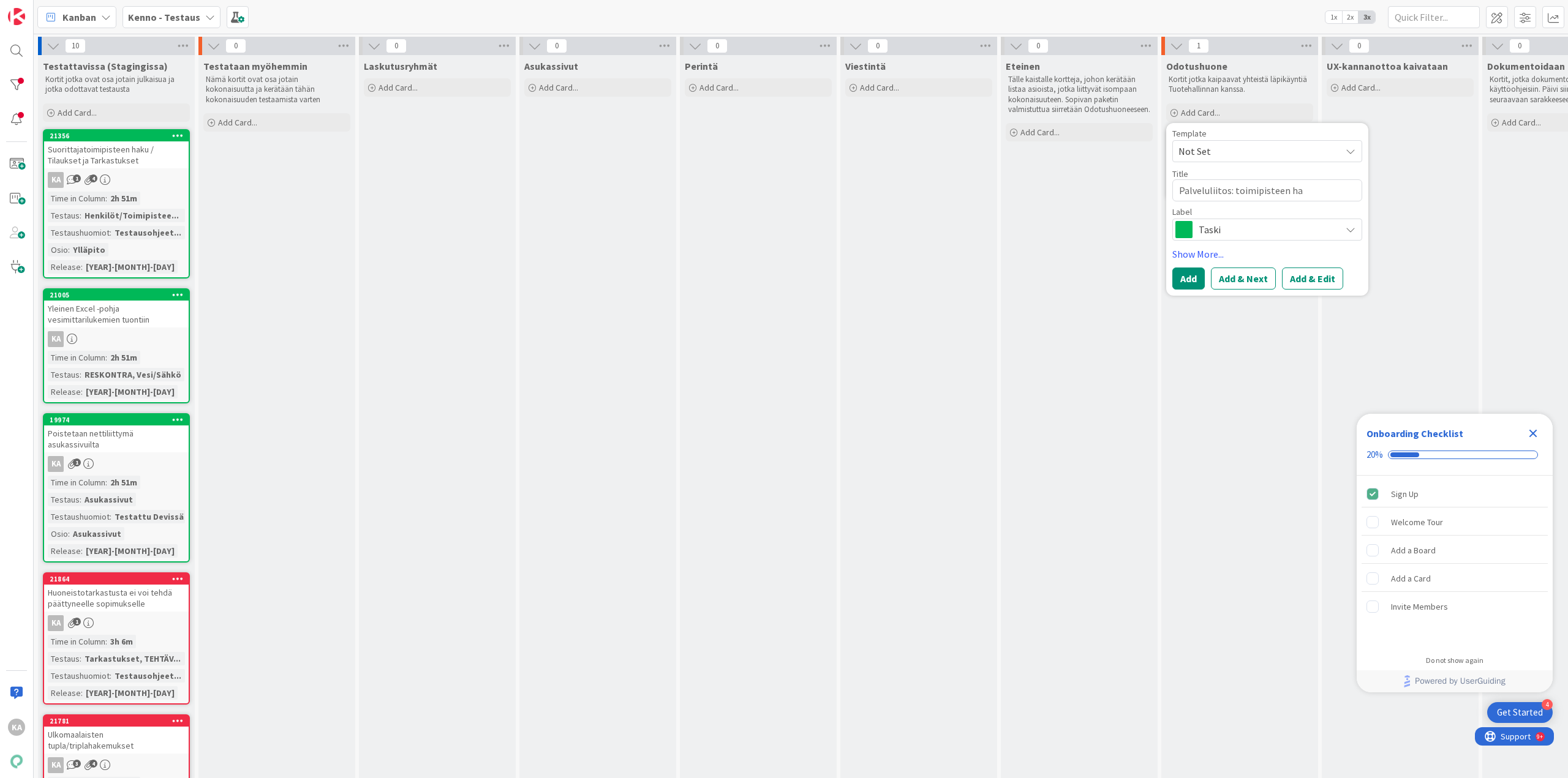 type on "x" 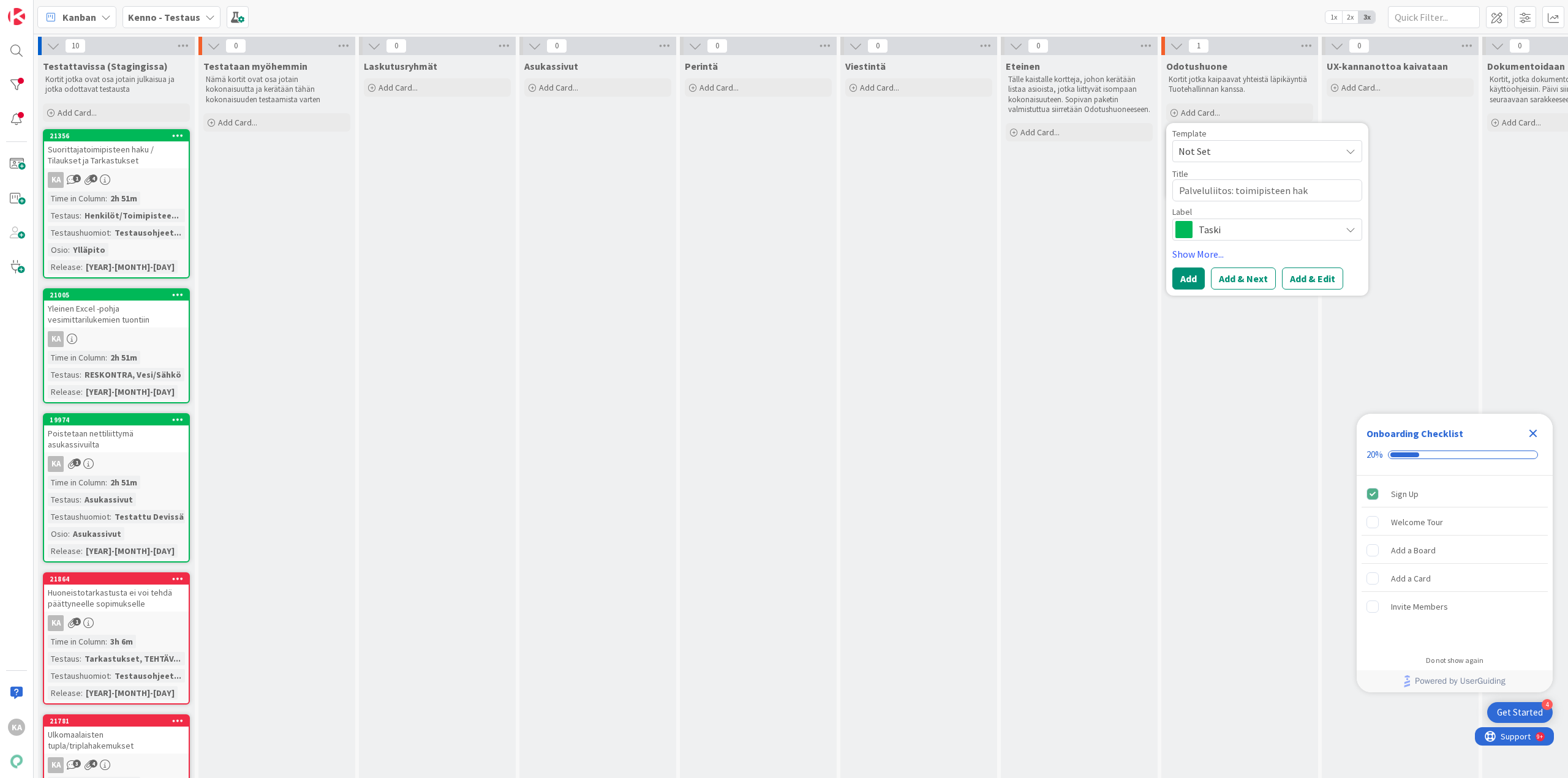 type on "x" 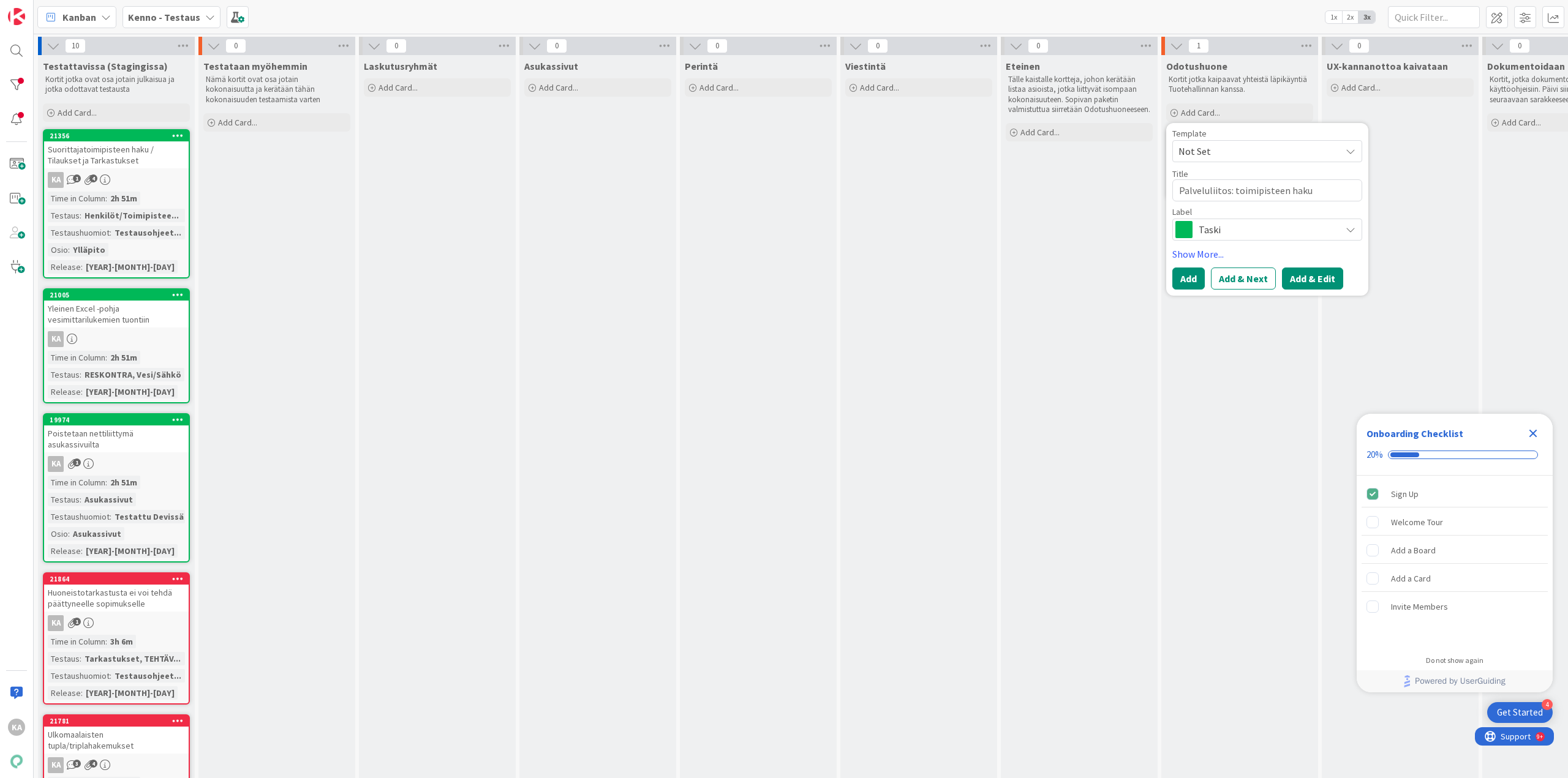 type on "Palveluliitos: toimipisteen haku" 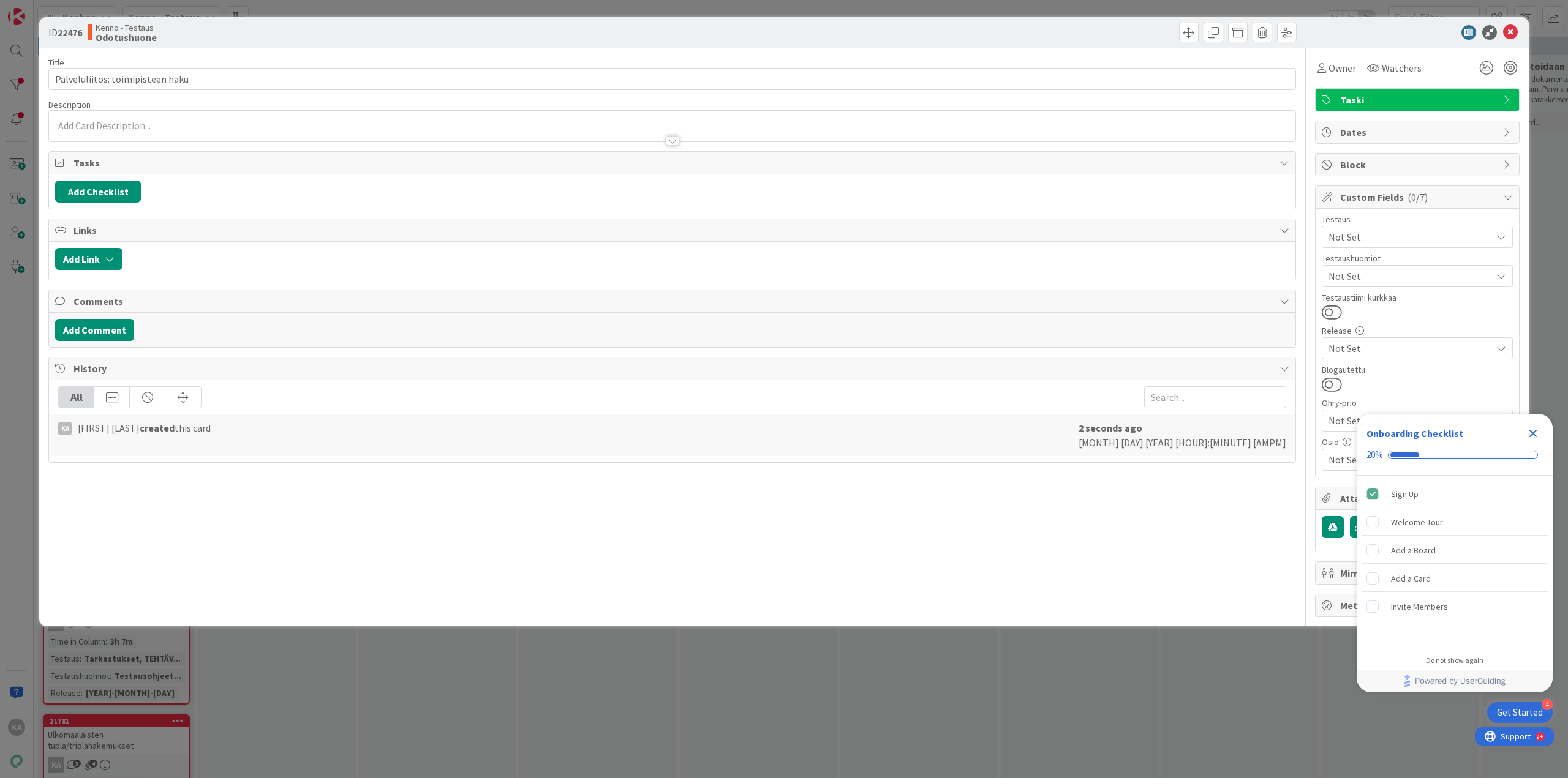 scroll, scrollTop: 0, scrollLeft: 0, axis: both 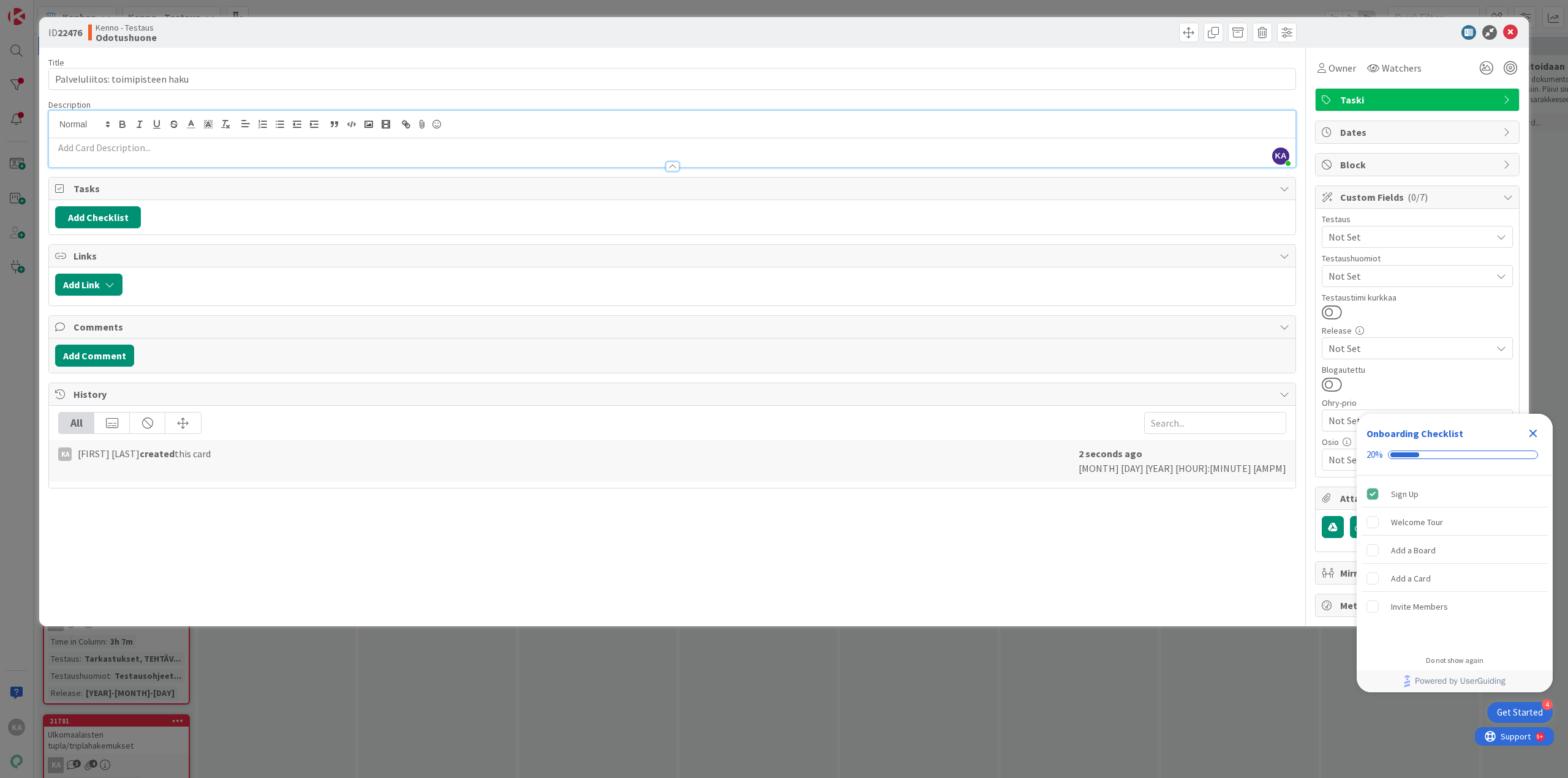 click at bounding box center [672, 160] 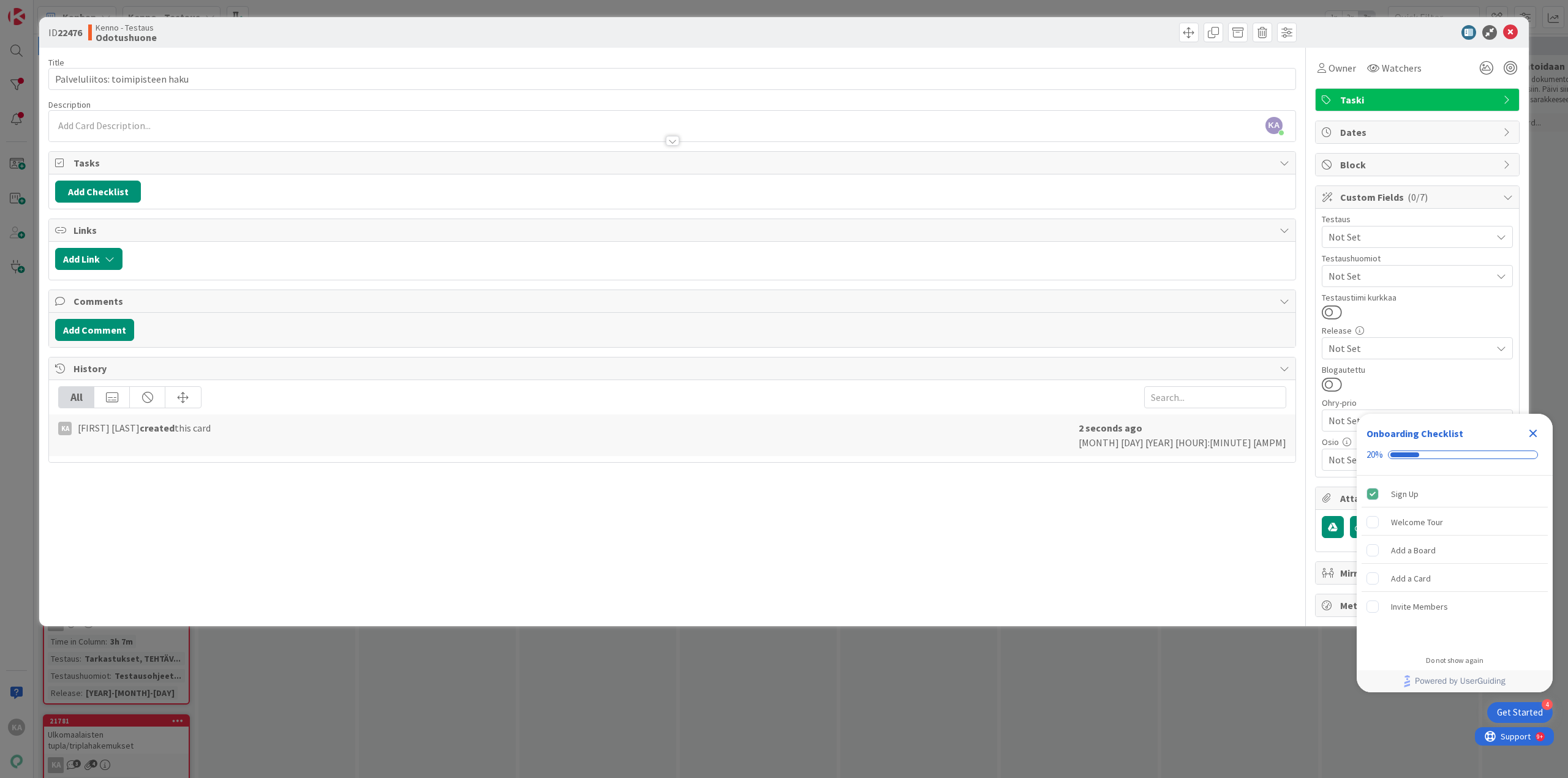 click at bounding box center [672, 135] 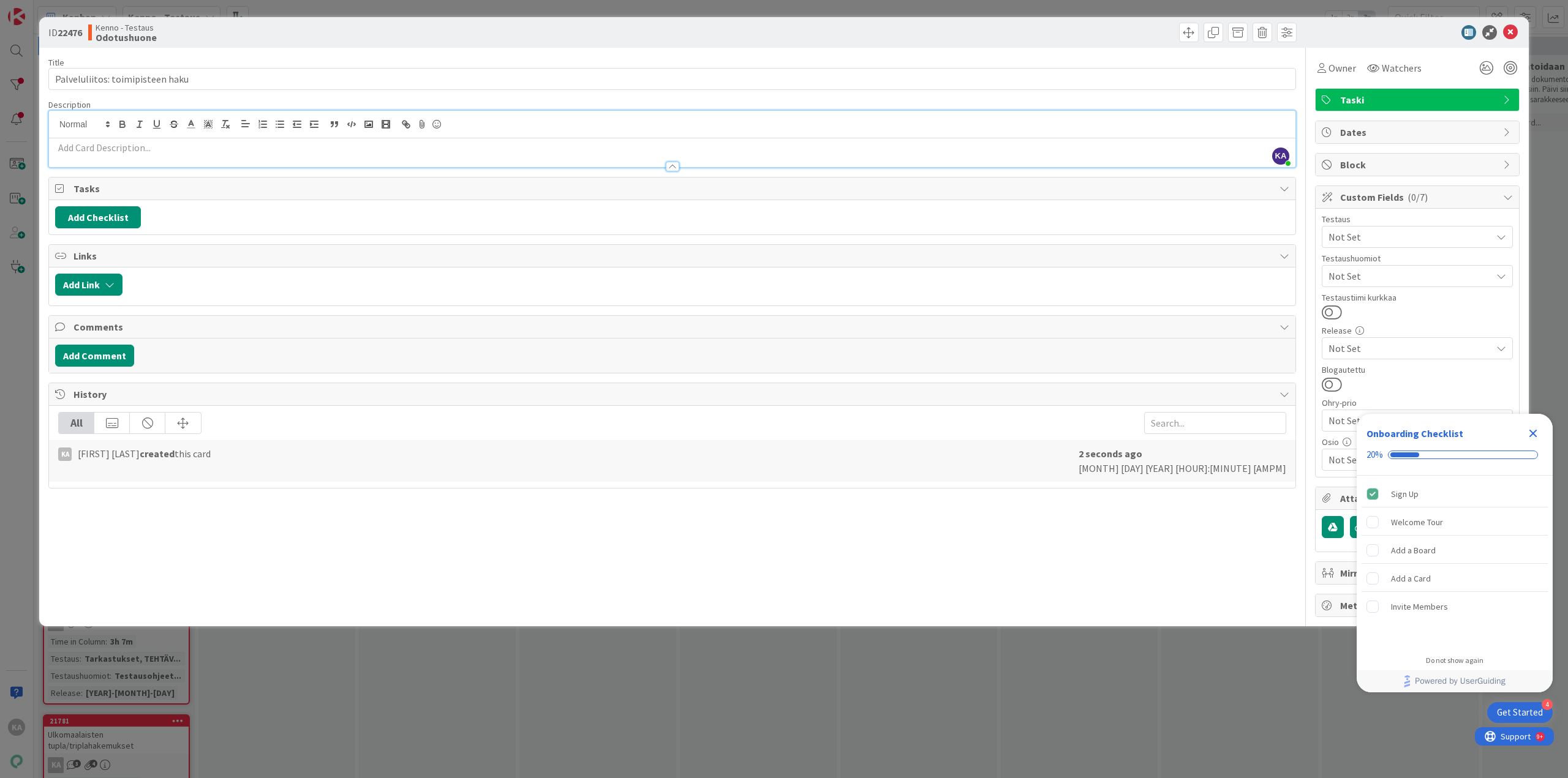 click at bounding box center [672, 148] 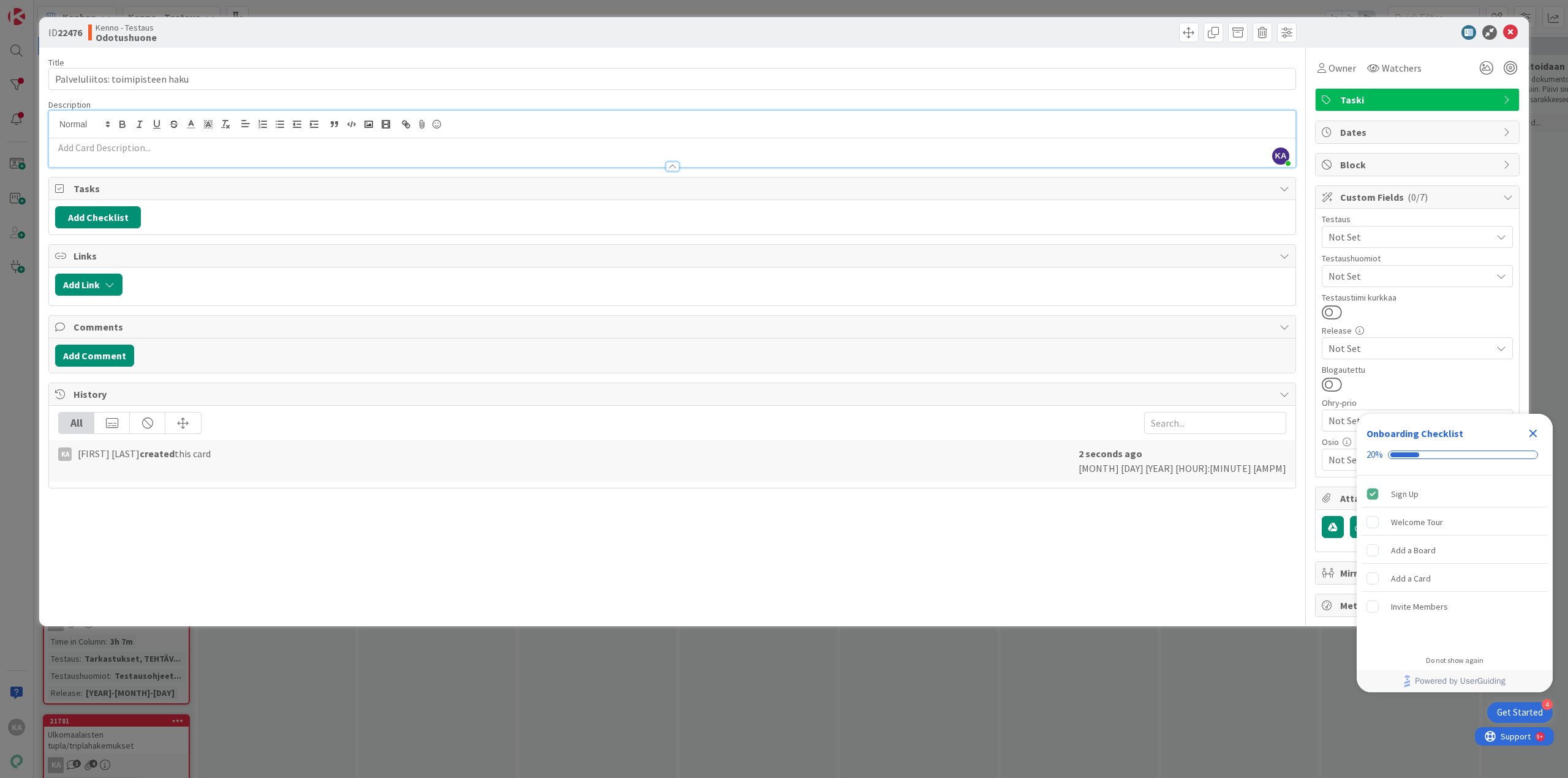 click at bounding box center (672, 148) 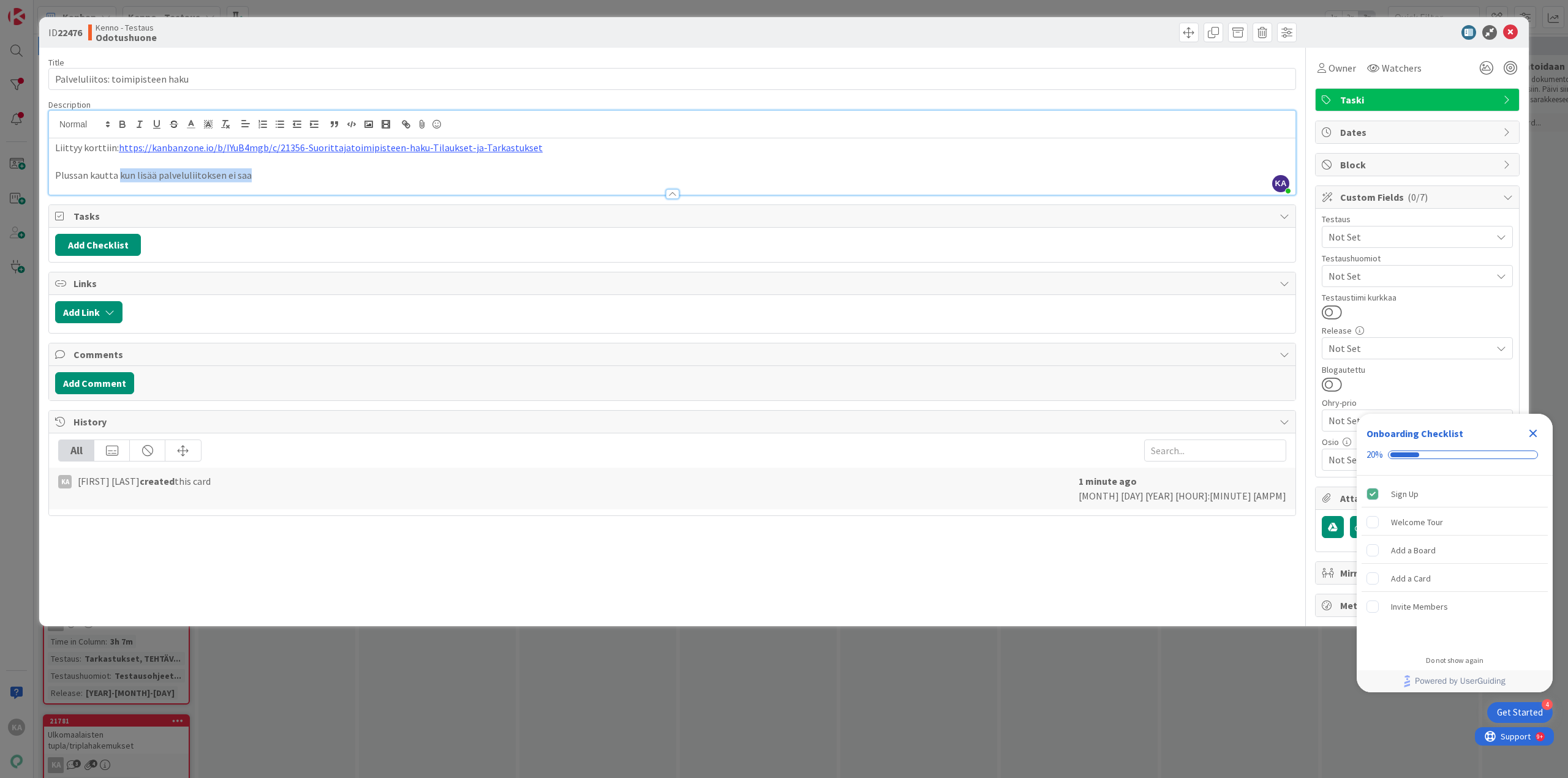 drag, startPoint x: 252, startPoint y: 178, endPoint x: 117, endPoint y: 178, distance: 135 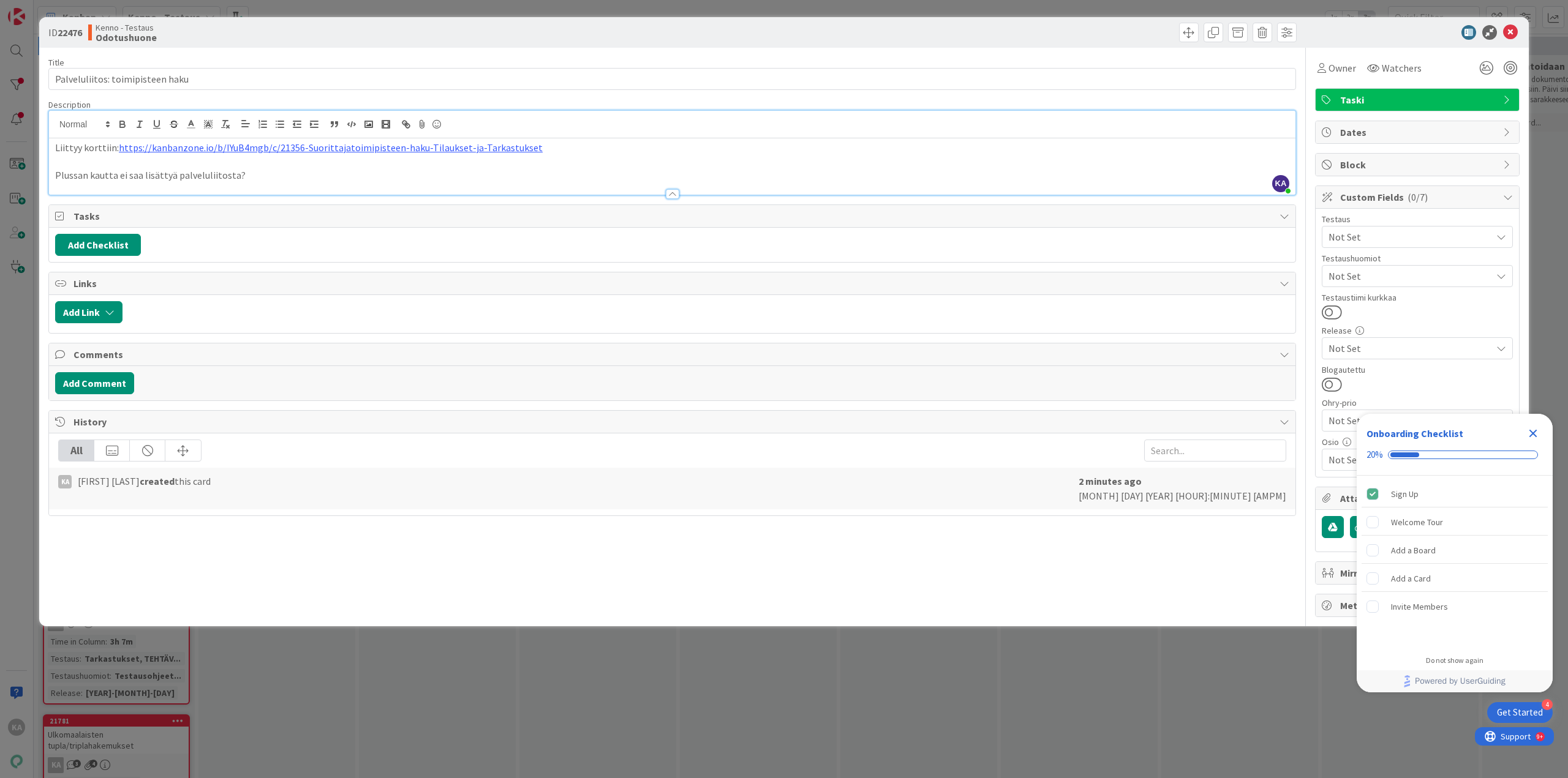 click at bounding box center [672, 162] 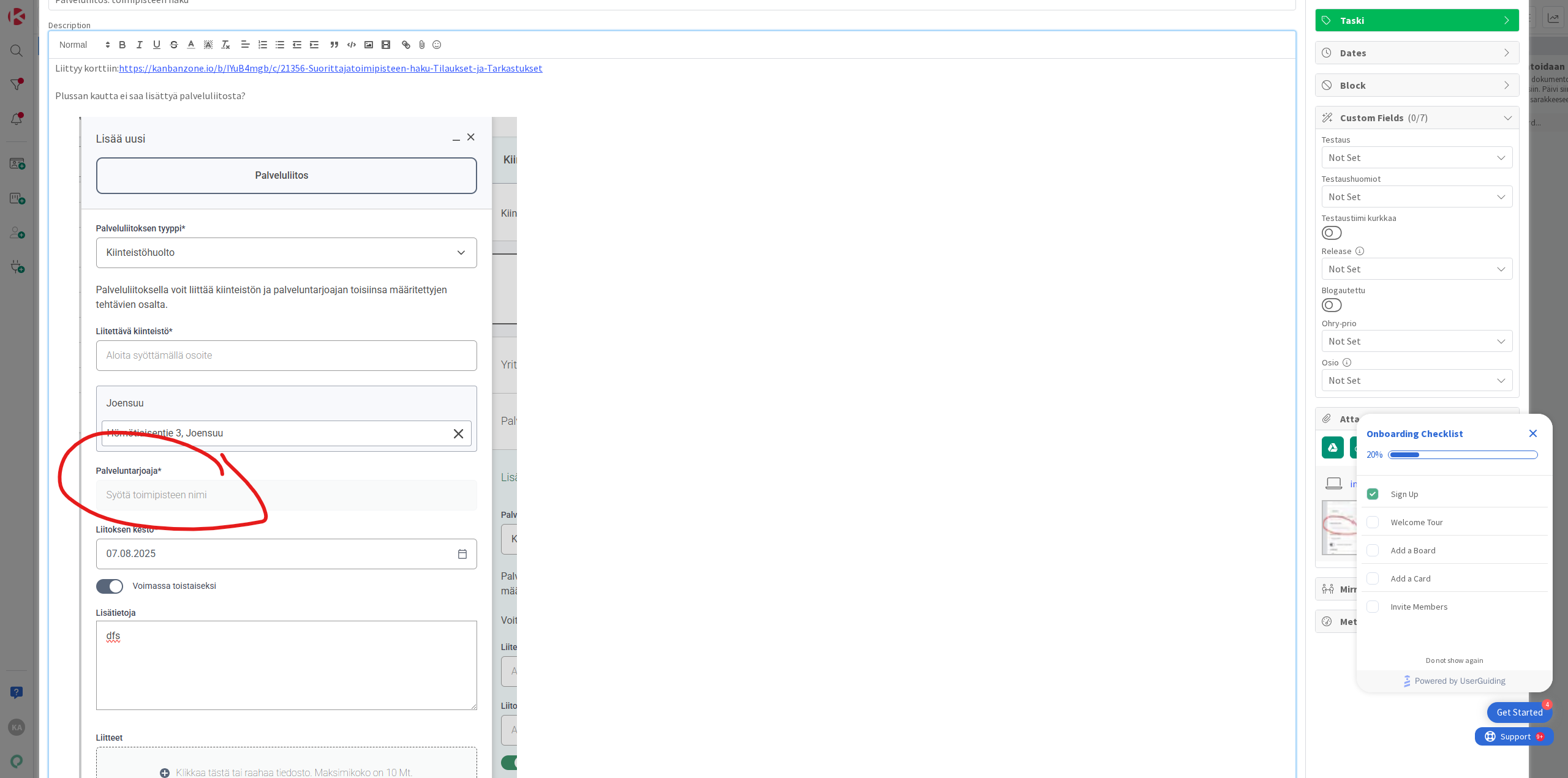 scroll, scrollTop: 0, scrollLeft: 0, axis: both 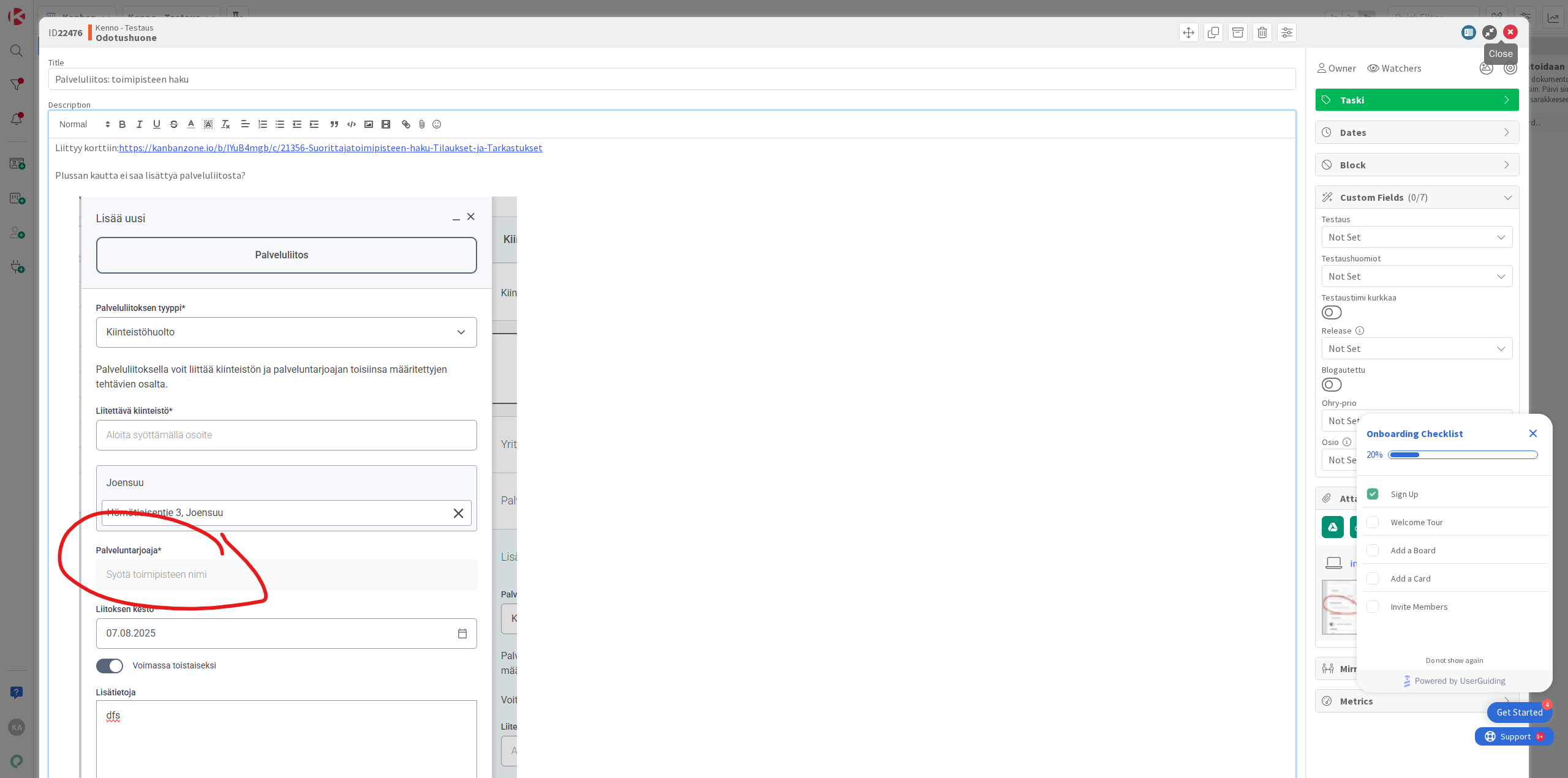 click at bounding box center [1510, 32] 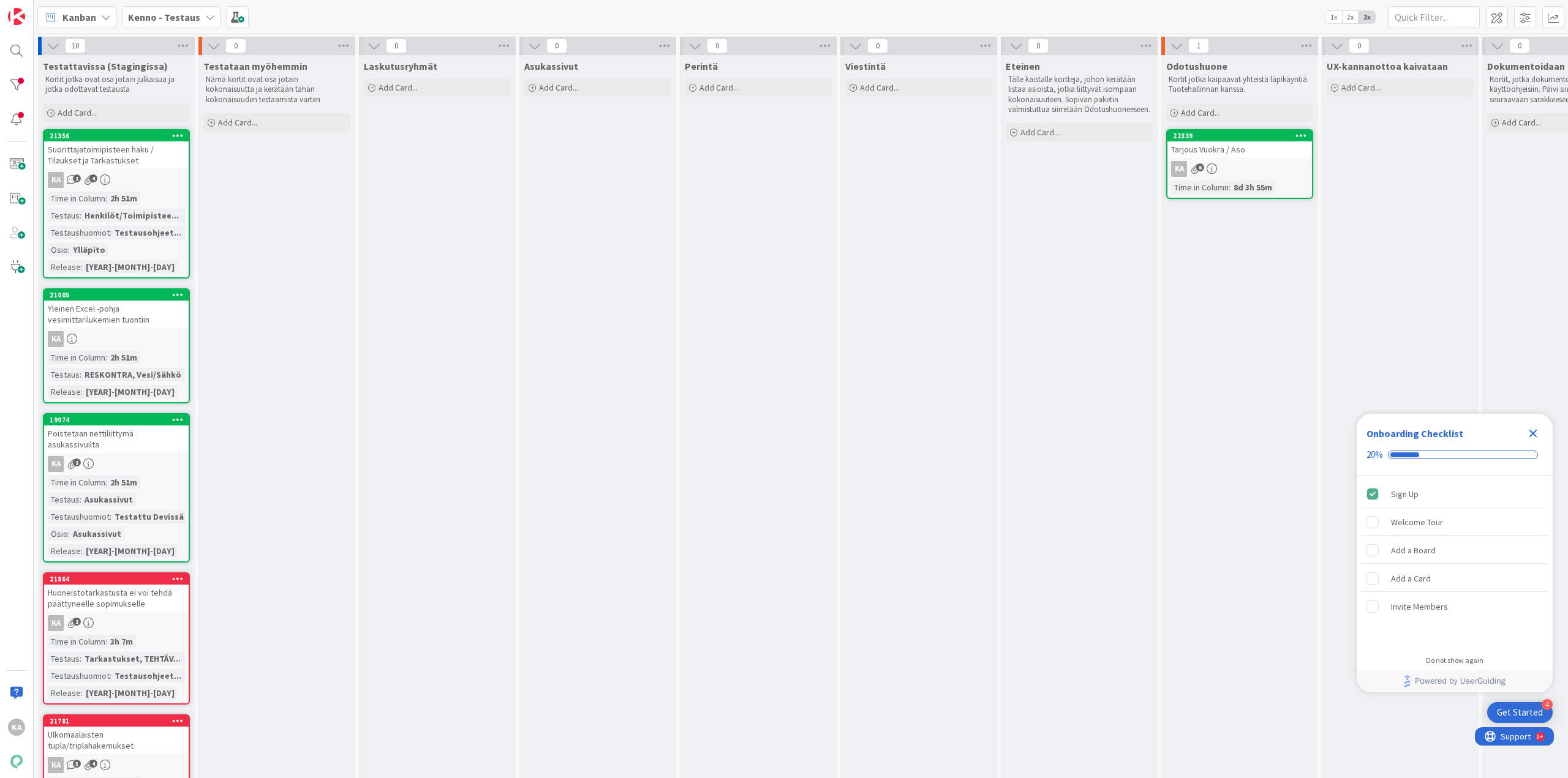 scroll, scrollTop: 0, scrollLeft: 0, axis: both 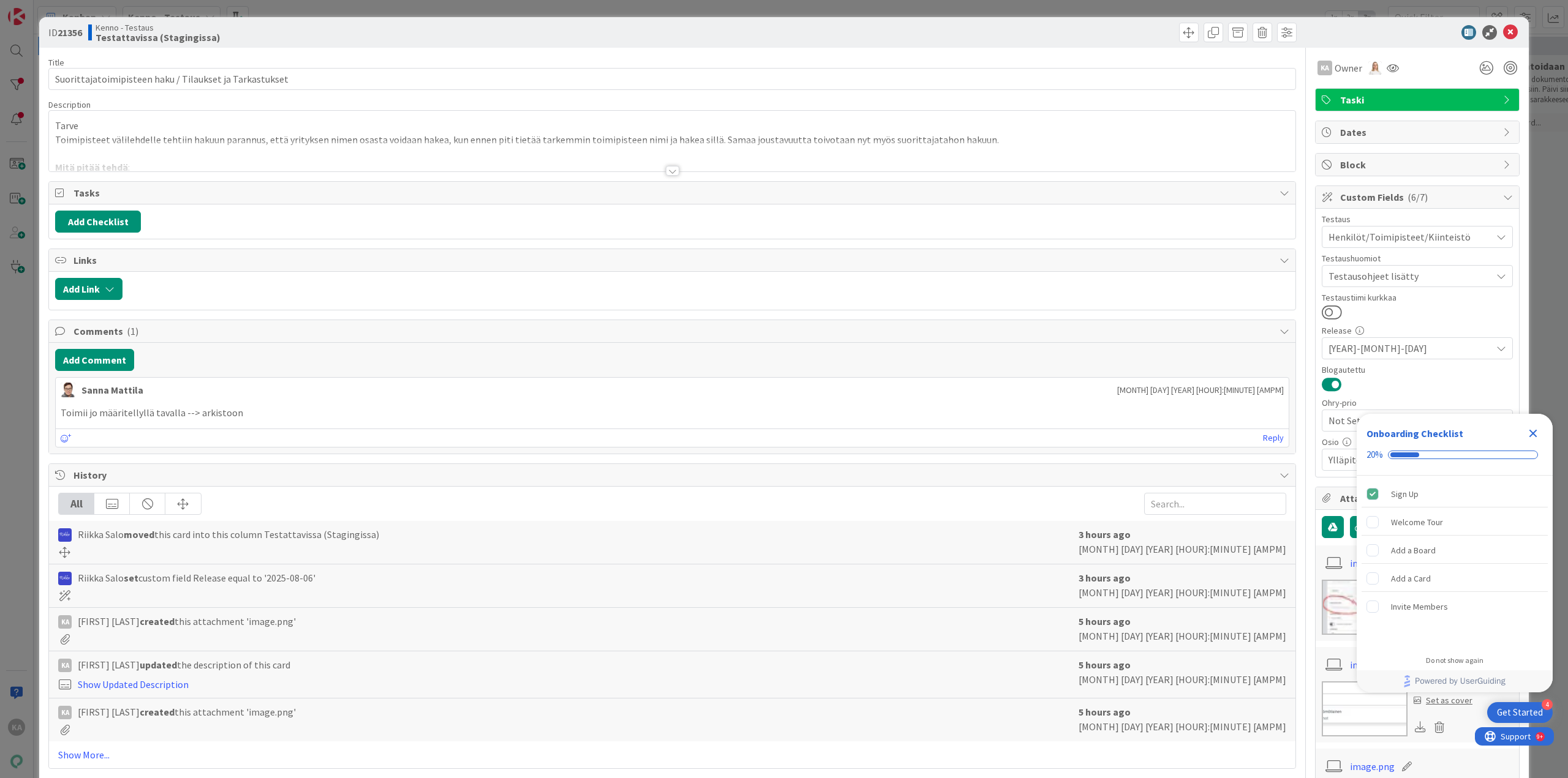 click at bounding box center (672, 155) 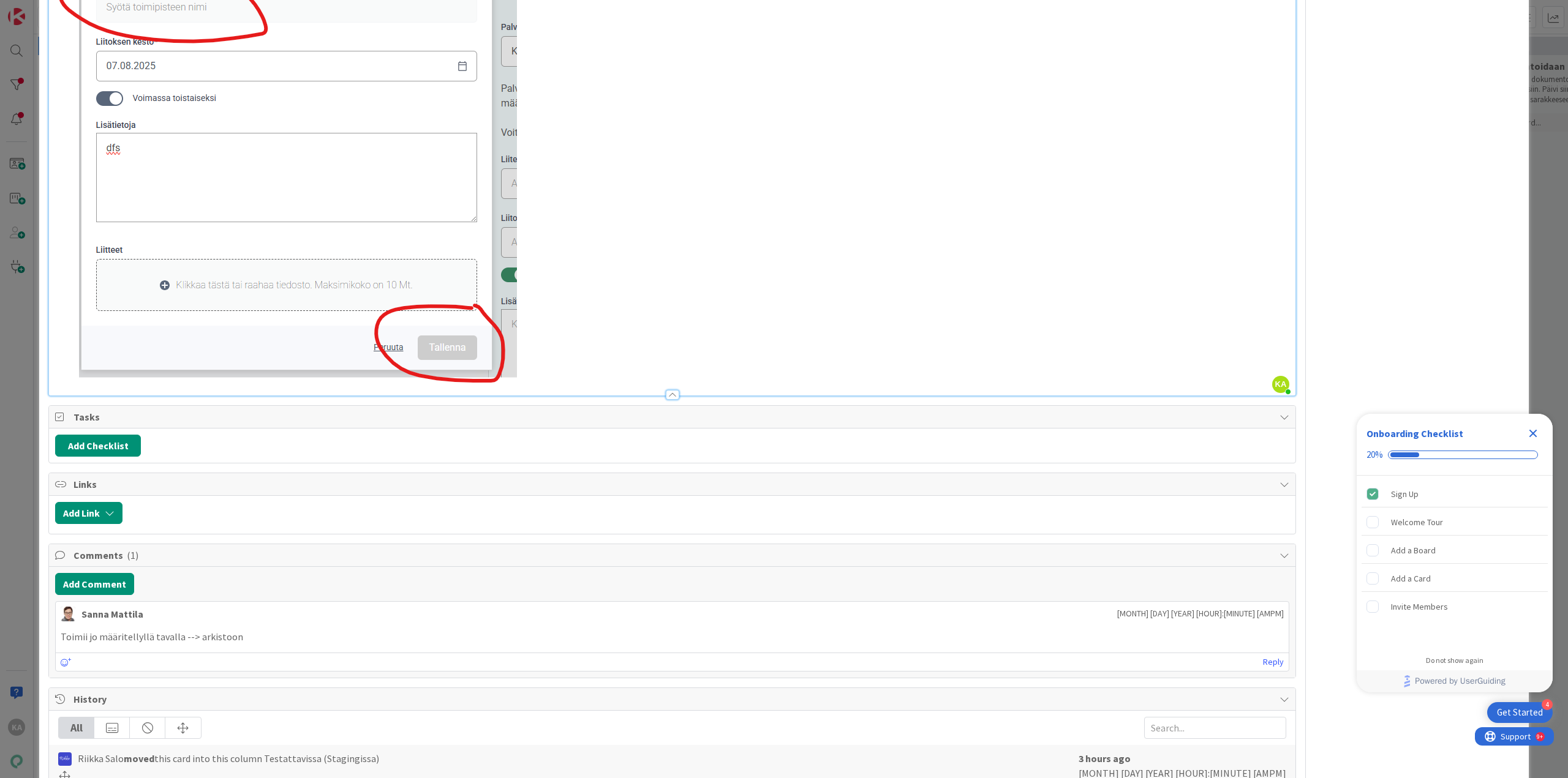 scroll, scrollTop: 1285, scrollLeft: 0, axis: vertical 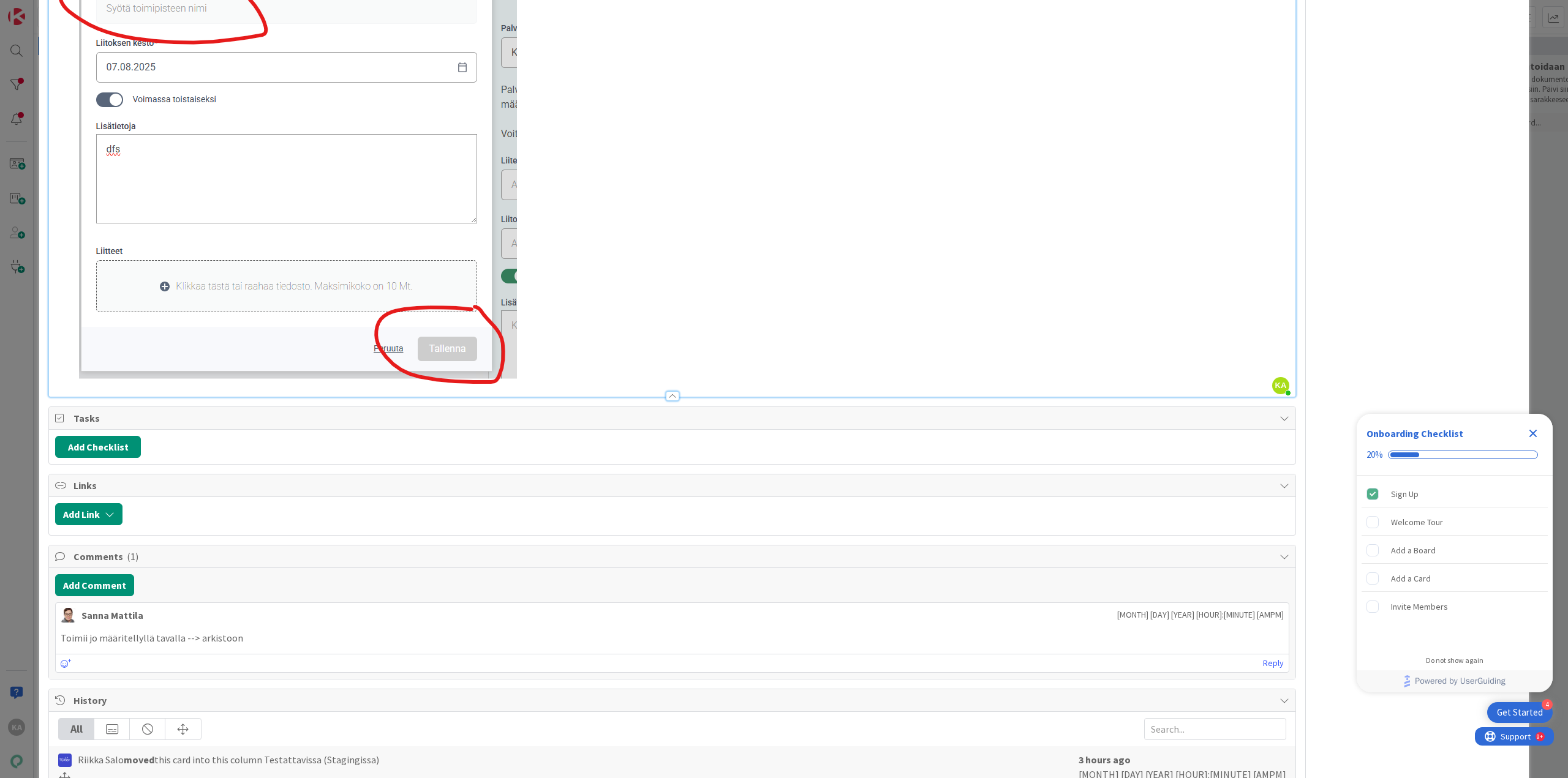 click at bounding box center (672, 7) 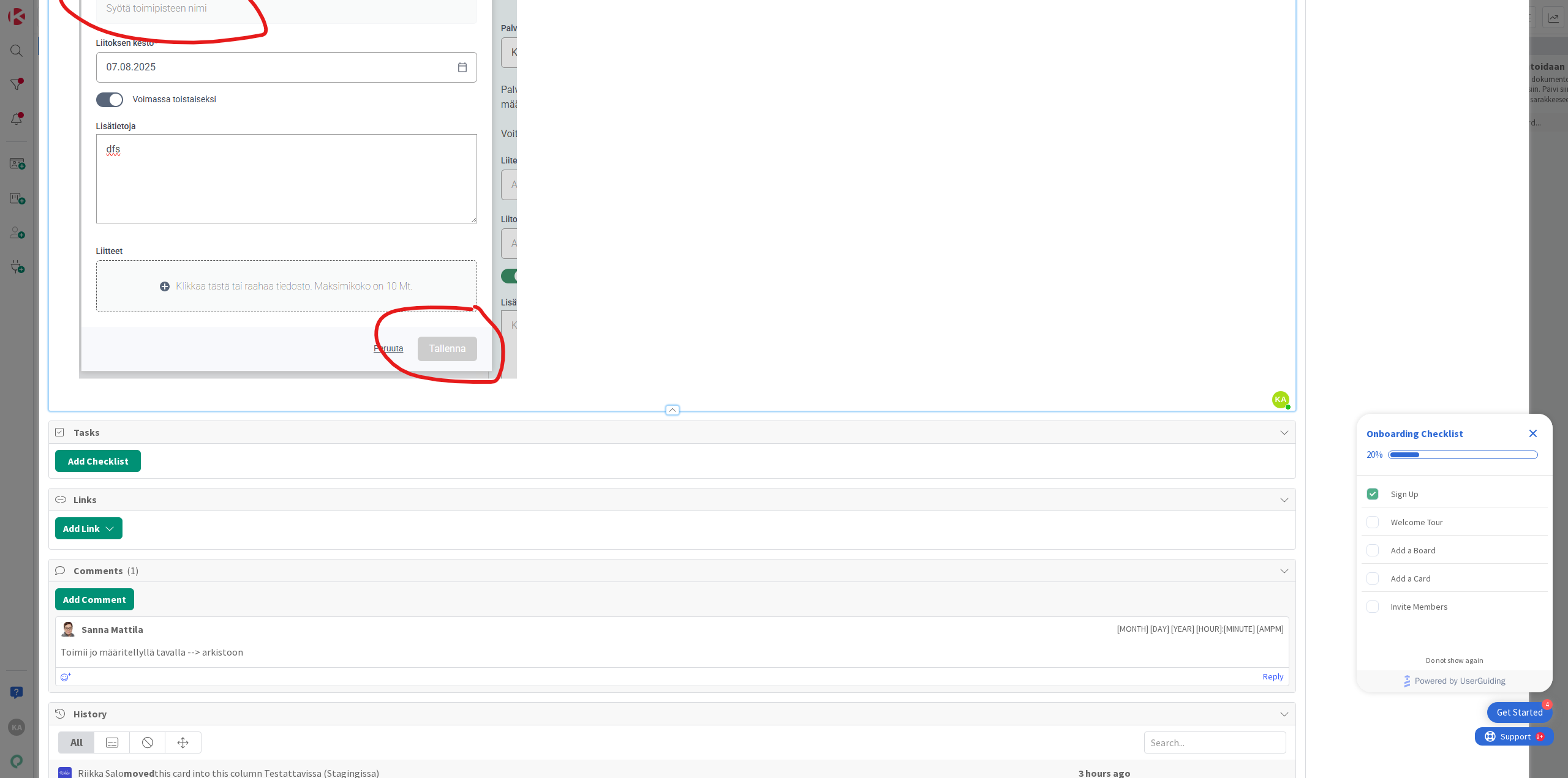 type 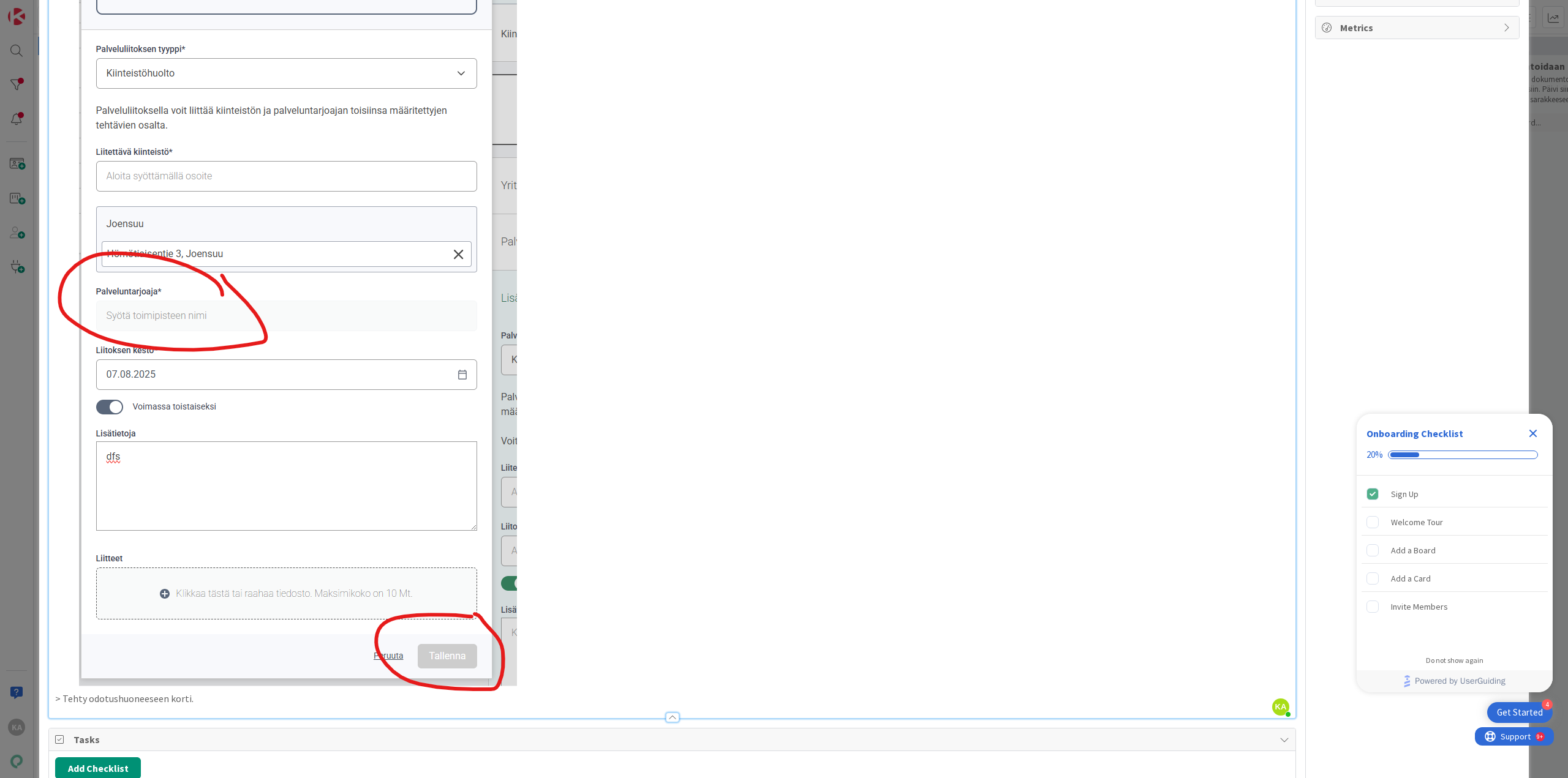 scroll, scrollTop: 1224, scrollLeft: 0, axis: vertical 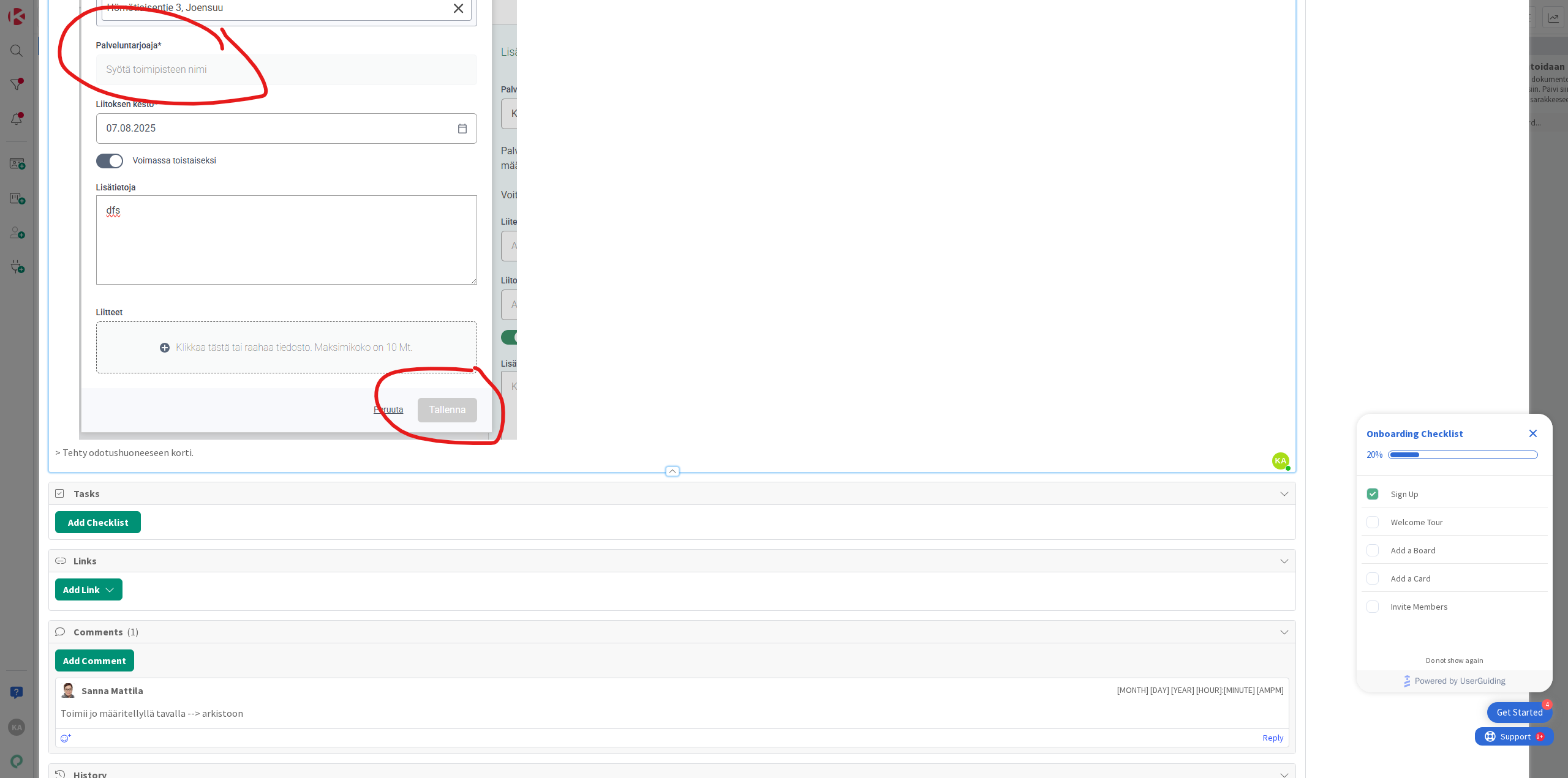 drag, startPoint x: 219, startPoint y: 458, endPoint x: 56, endPoint y: 458, distance: 163 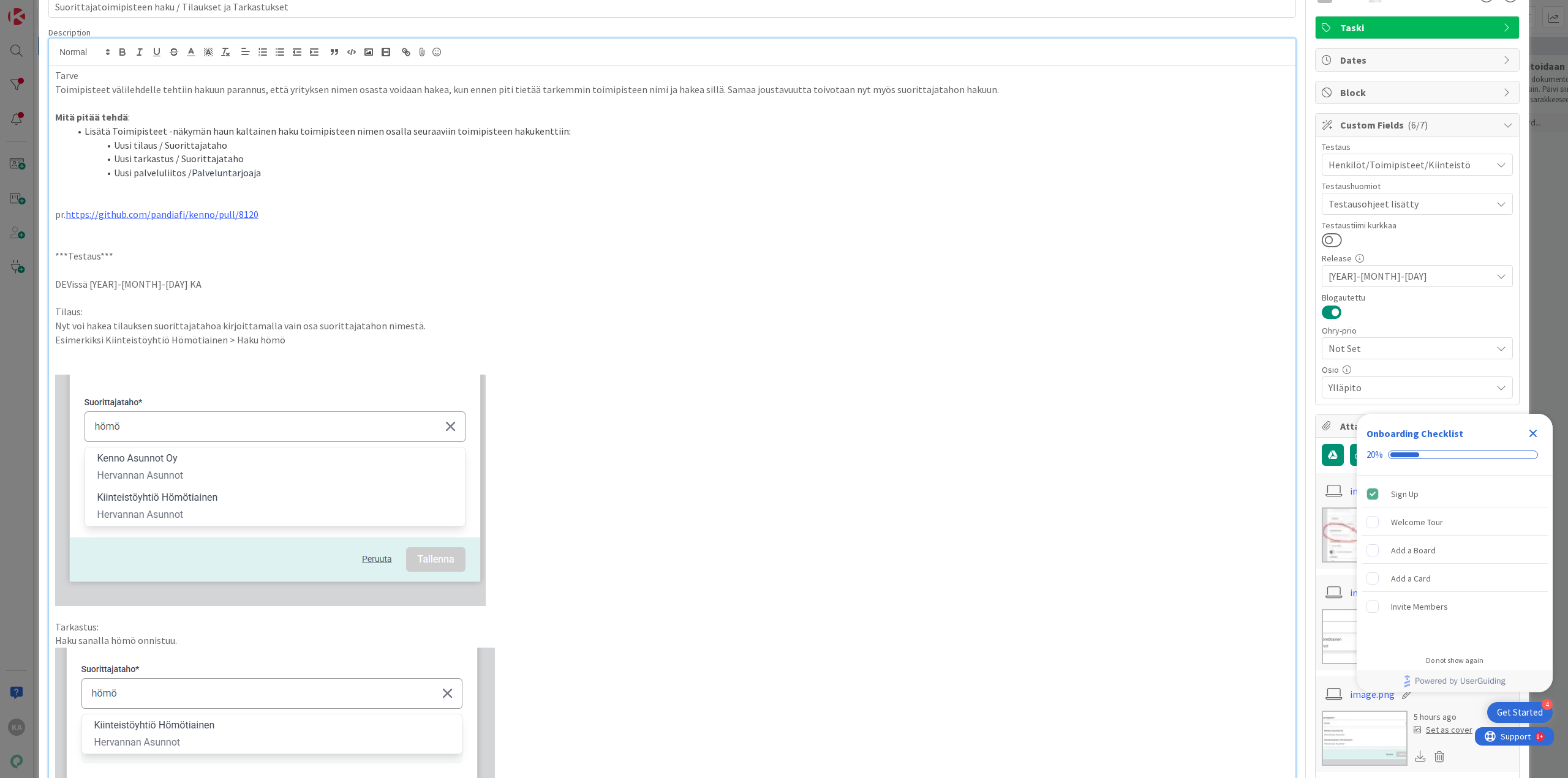 scroll, scrollTop: 0, scrollLeft: 0, axis: both 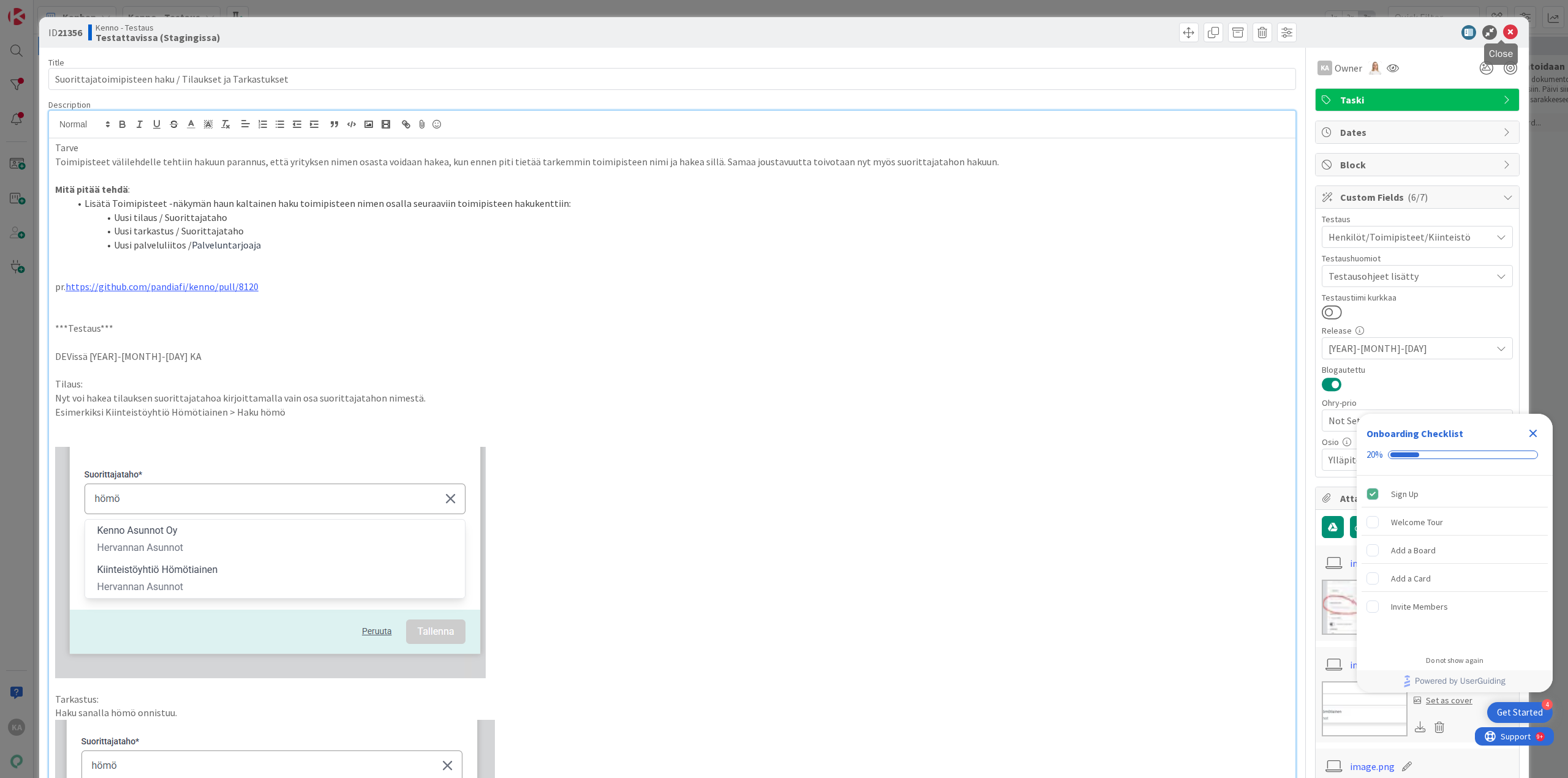 click at bounding box center (1510, 32) 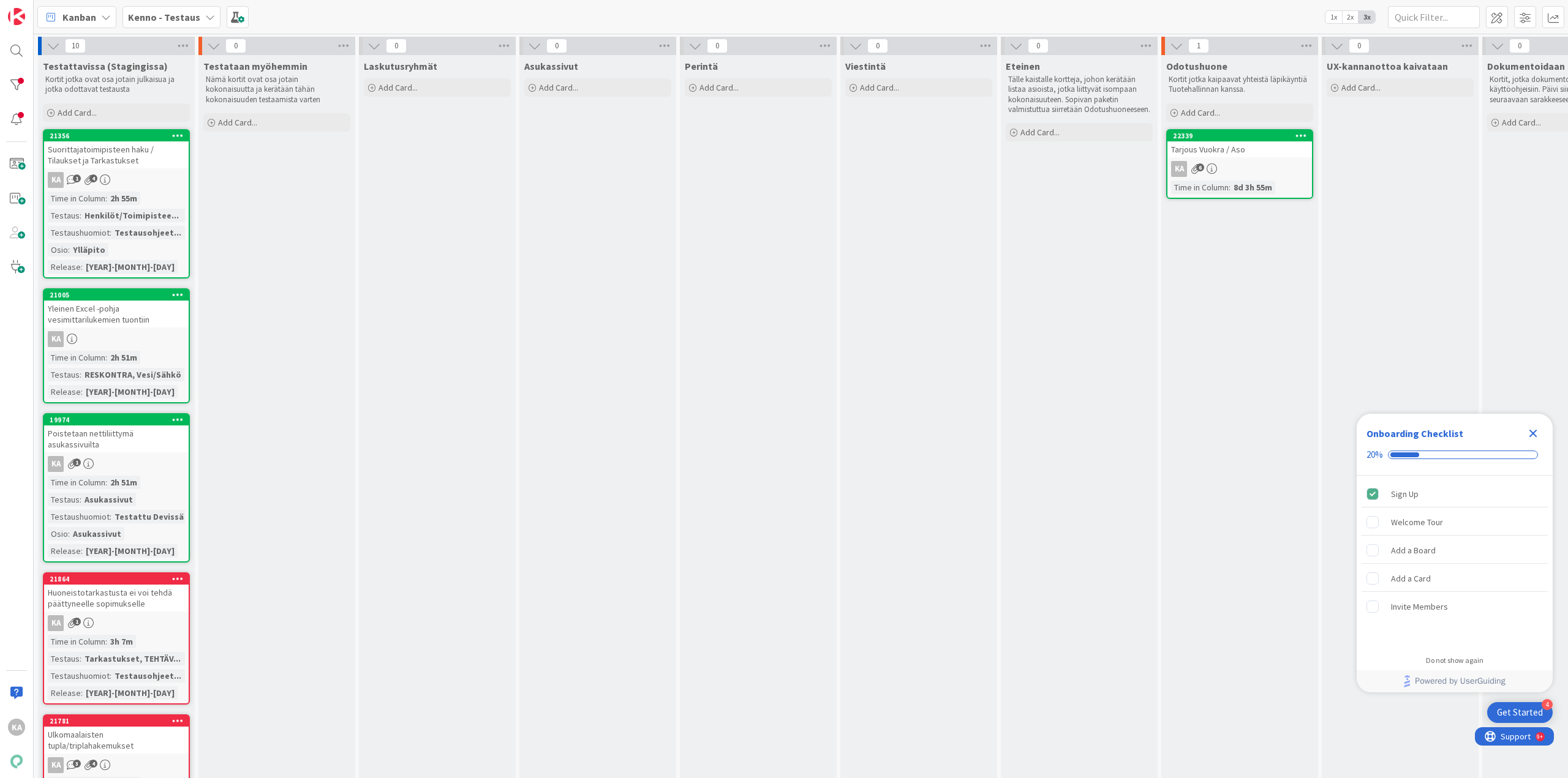 scroll, scrollTop: 0, scrollLeft: 0, axis: both 